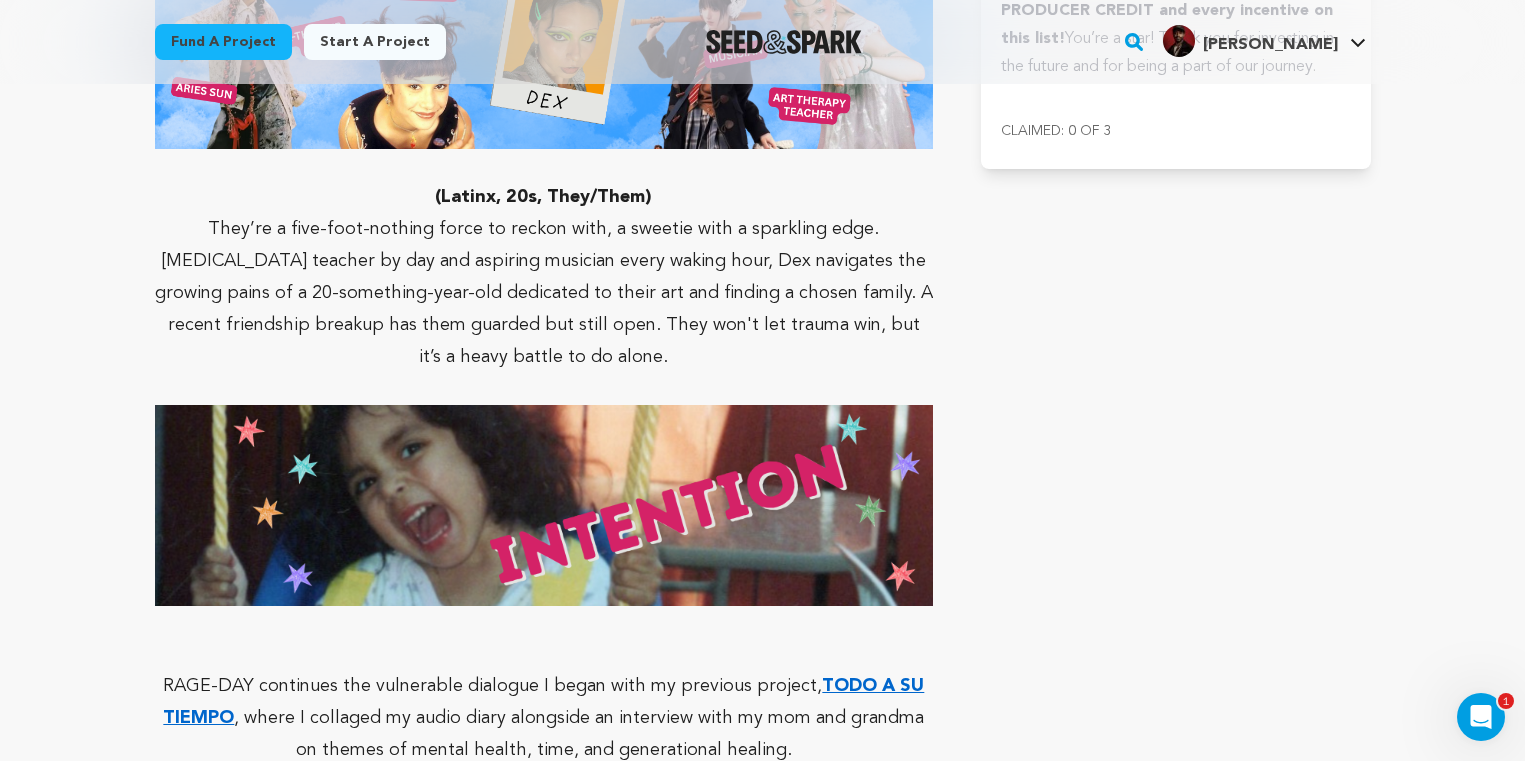 scroll, scrollTop: 6312, scrollLeft: 0, axis: vertical 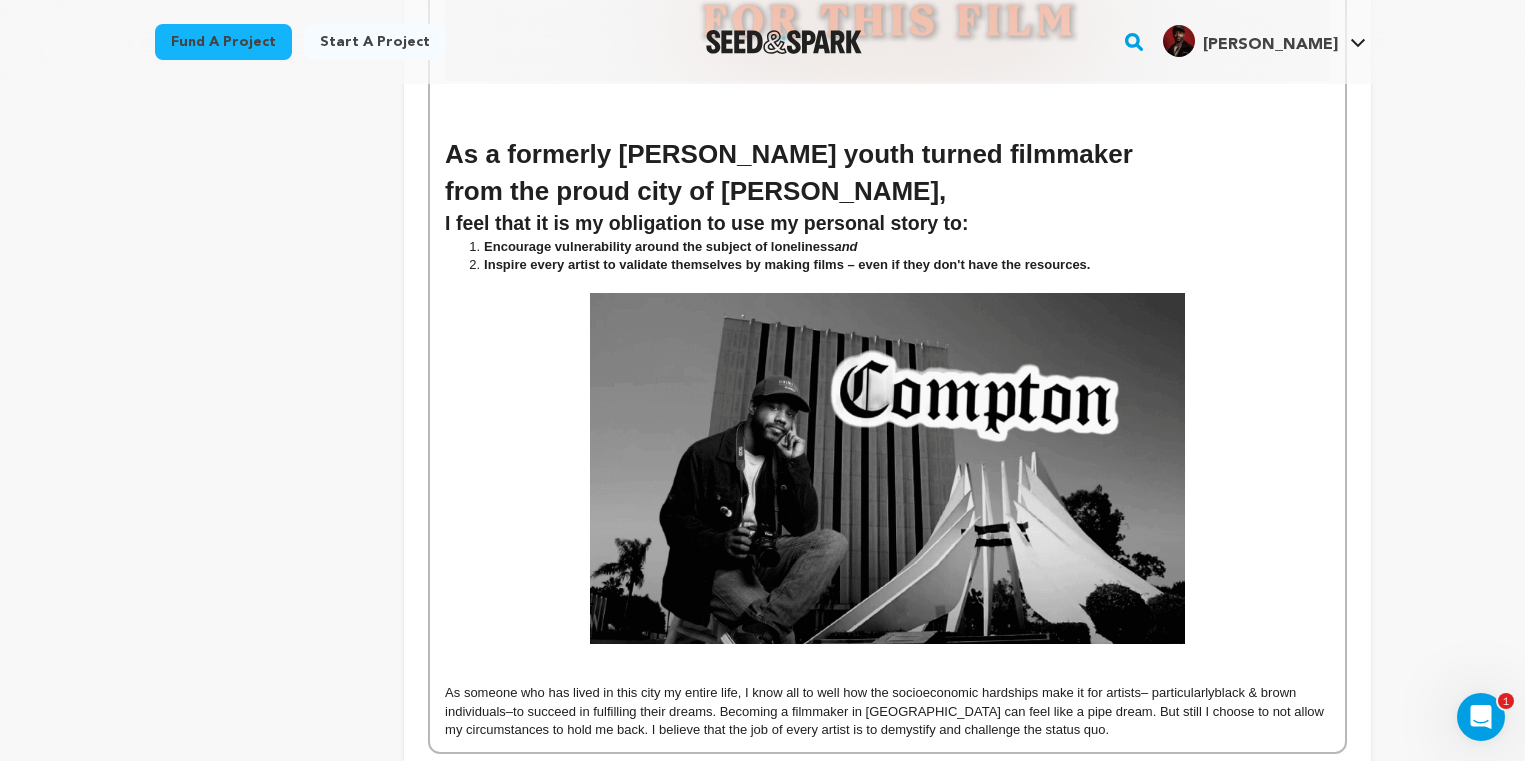 click at bounding box center (887, 468) 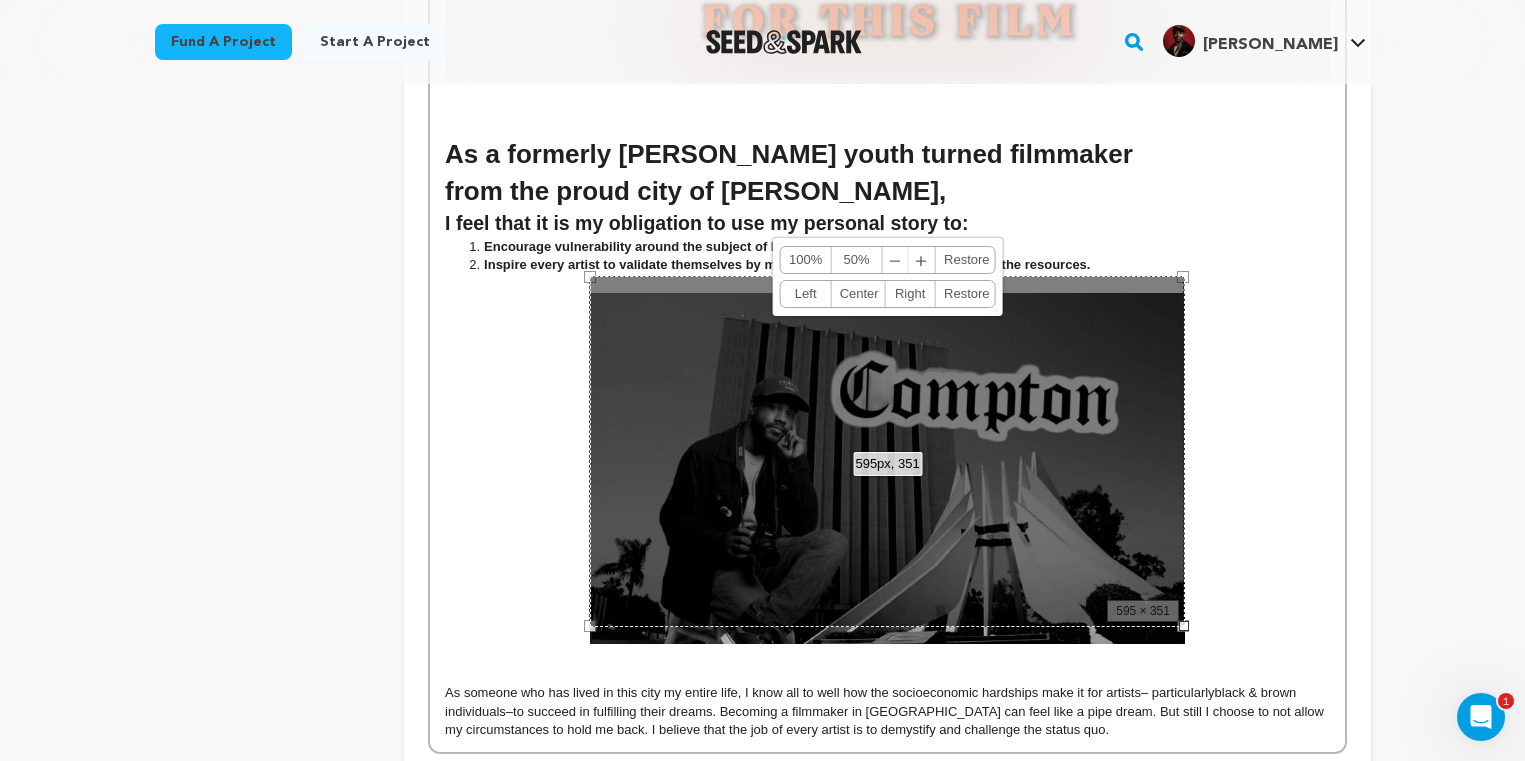 scroll, scrollTop: 0, scrollLeft: 0, axis: both 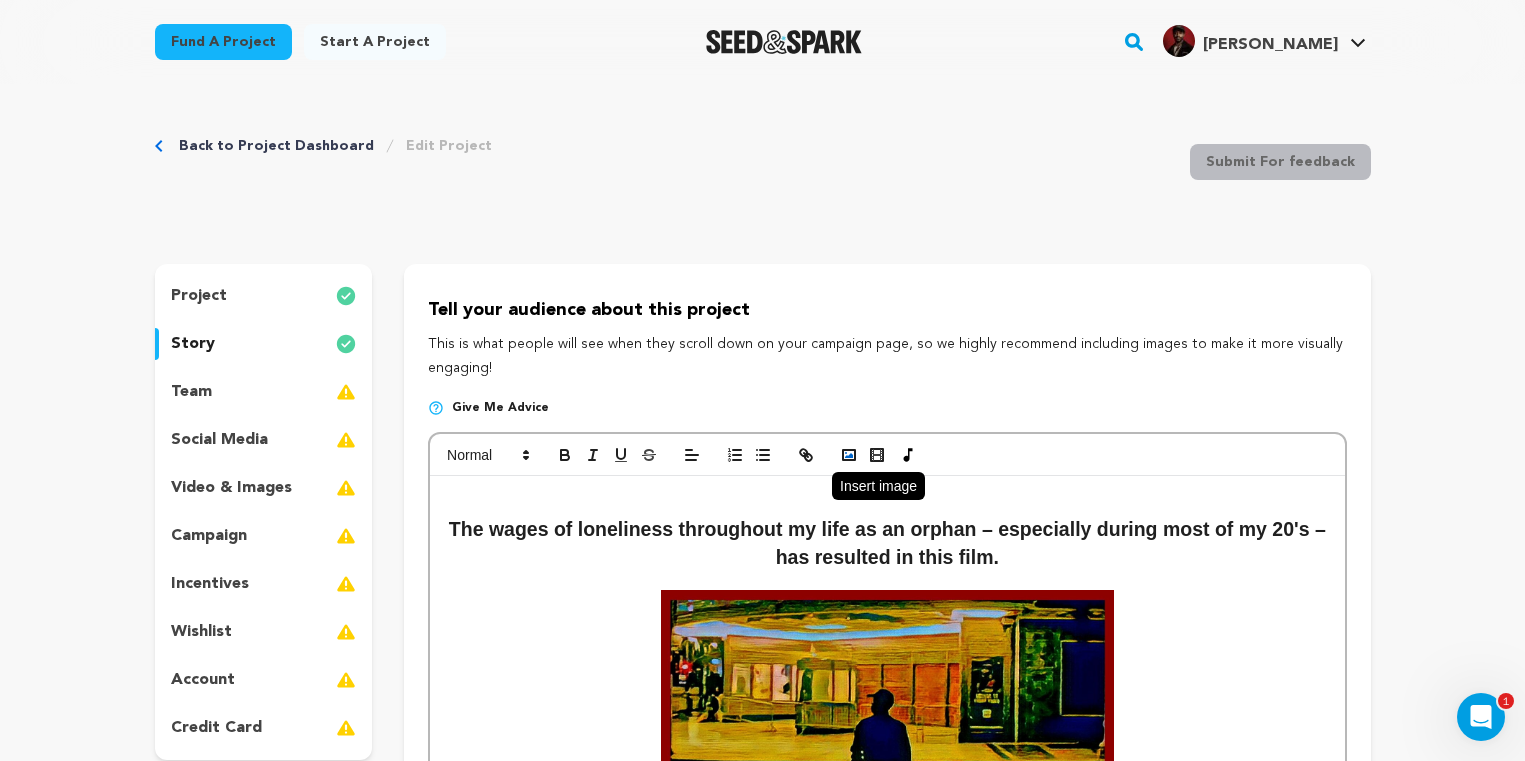 click 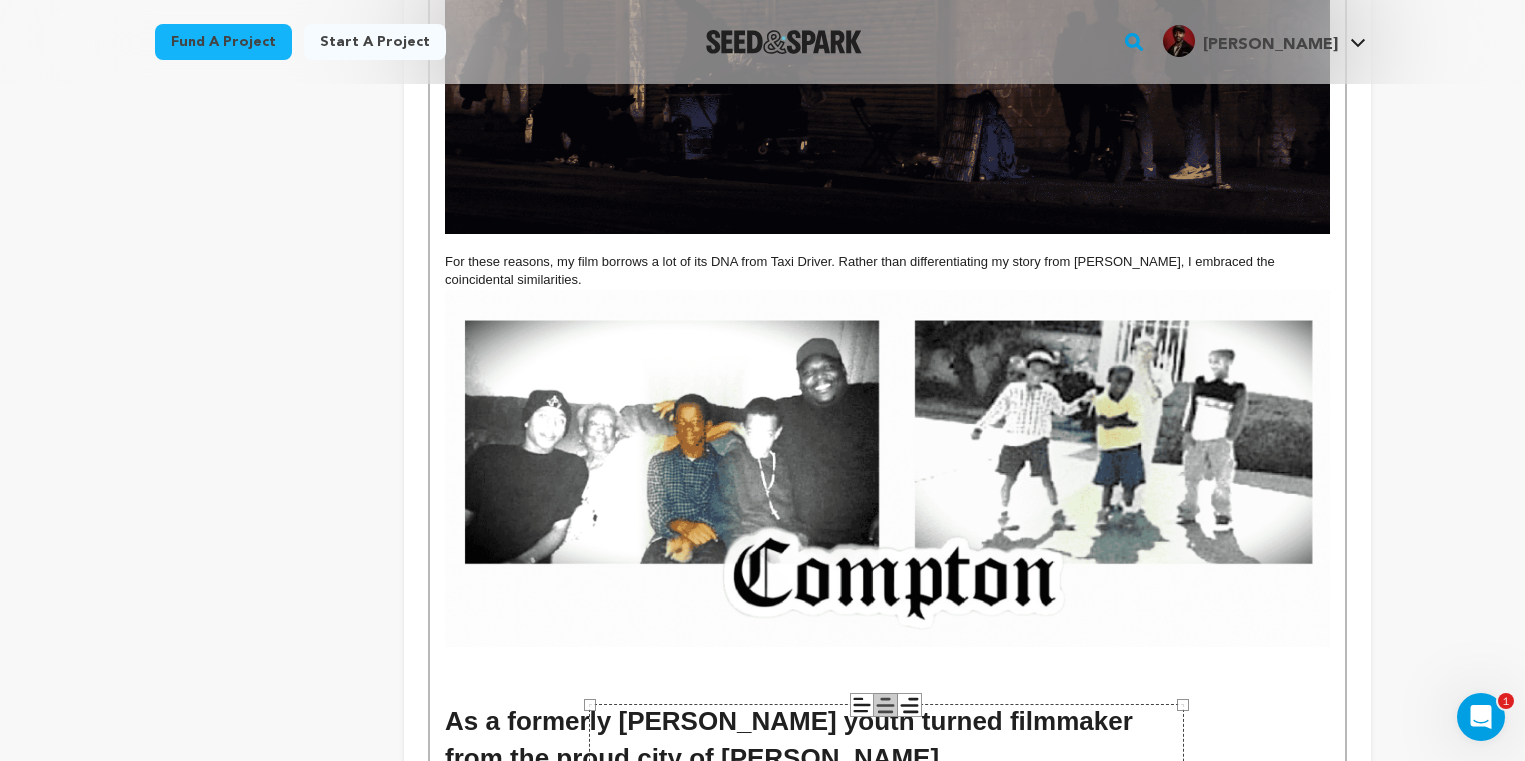 scroll, scrollTop: 4500, scrollLeft: 0, axis: vertical 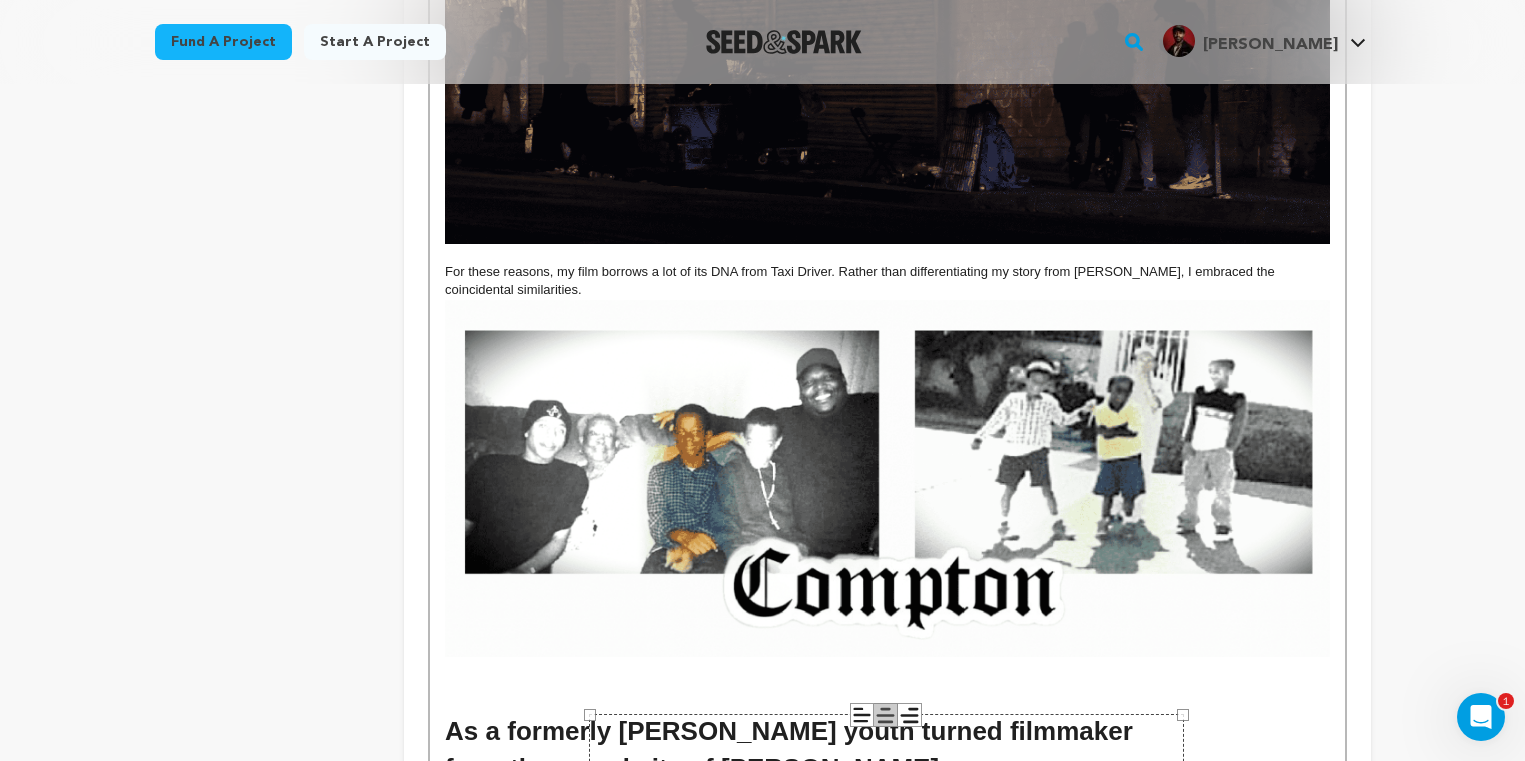 click at bounding box center (887, 478) 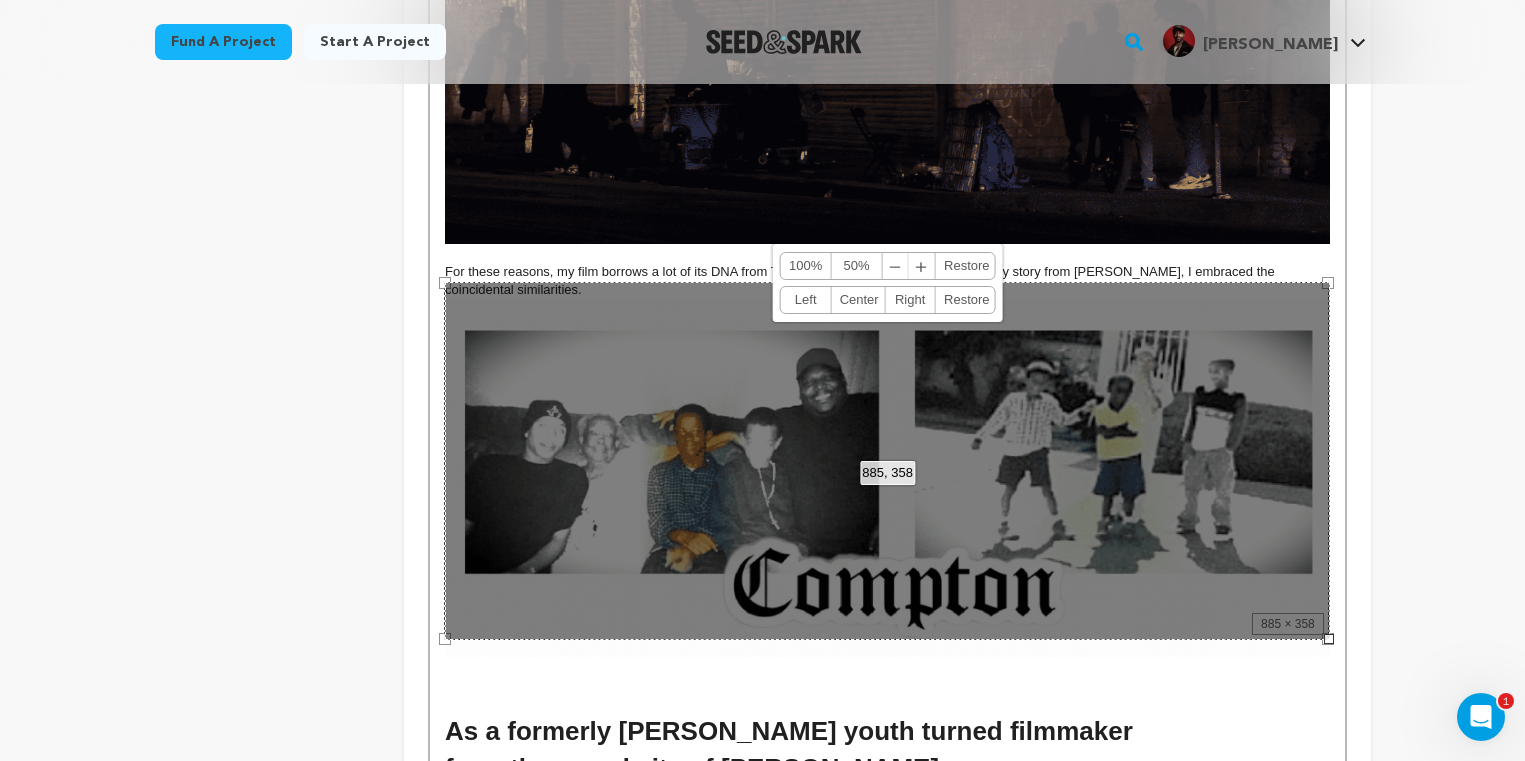 click on "Center" at bounding box center [858, 300] 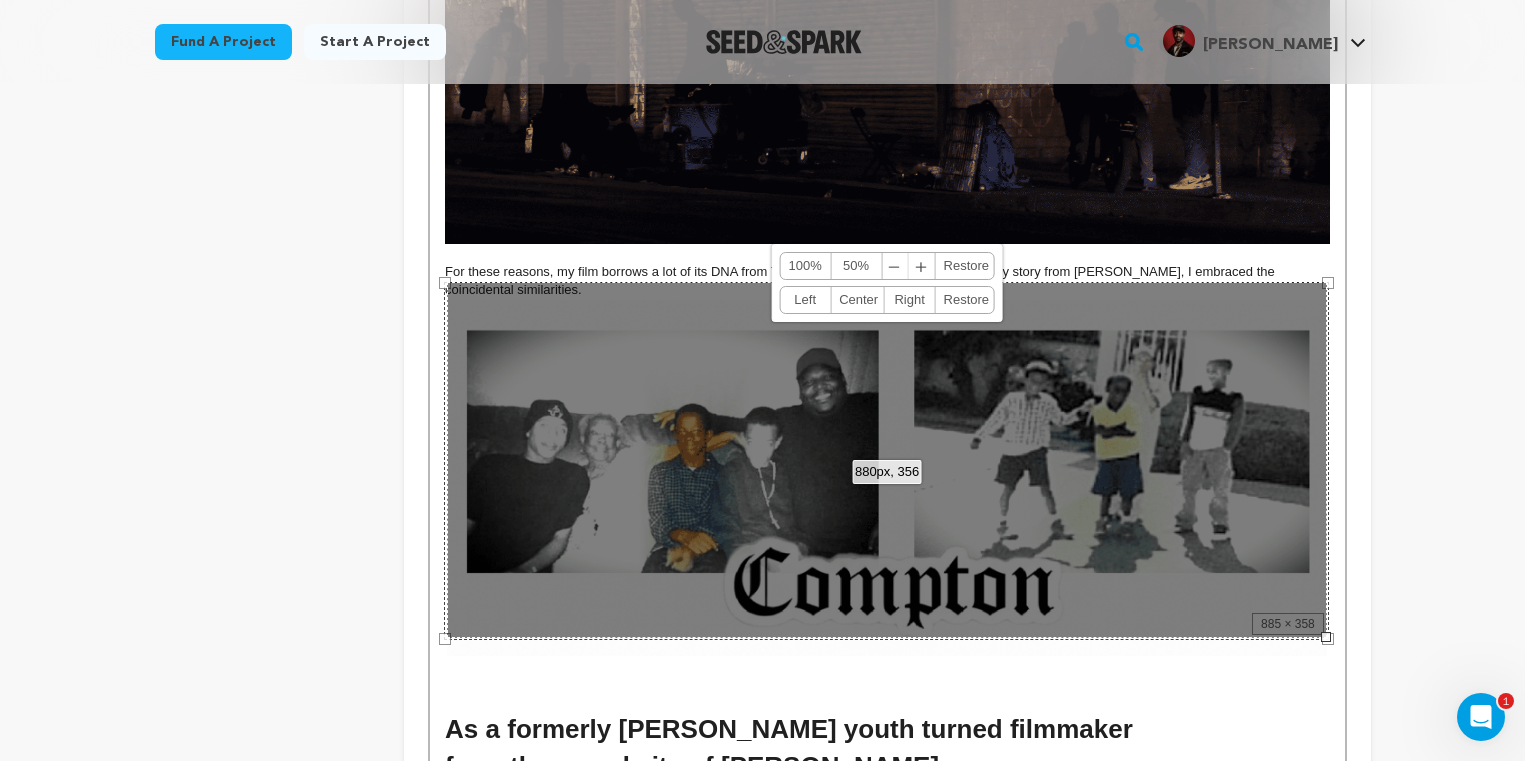 click on "﹣" at bounding box center [895, 266] 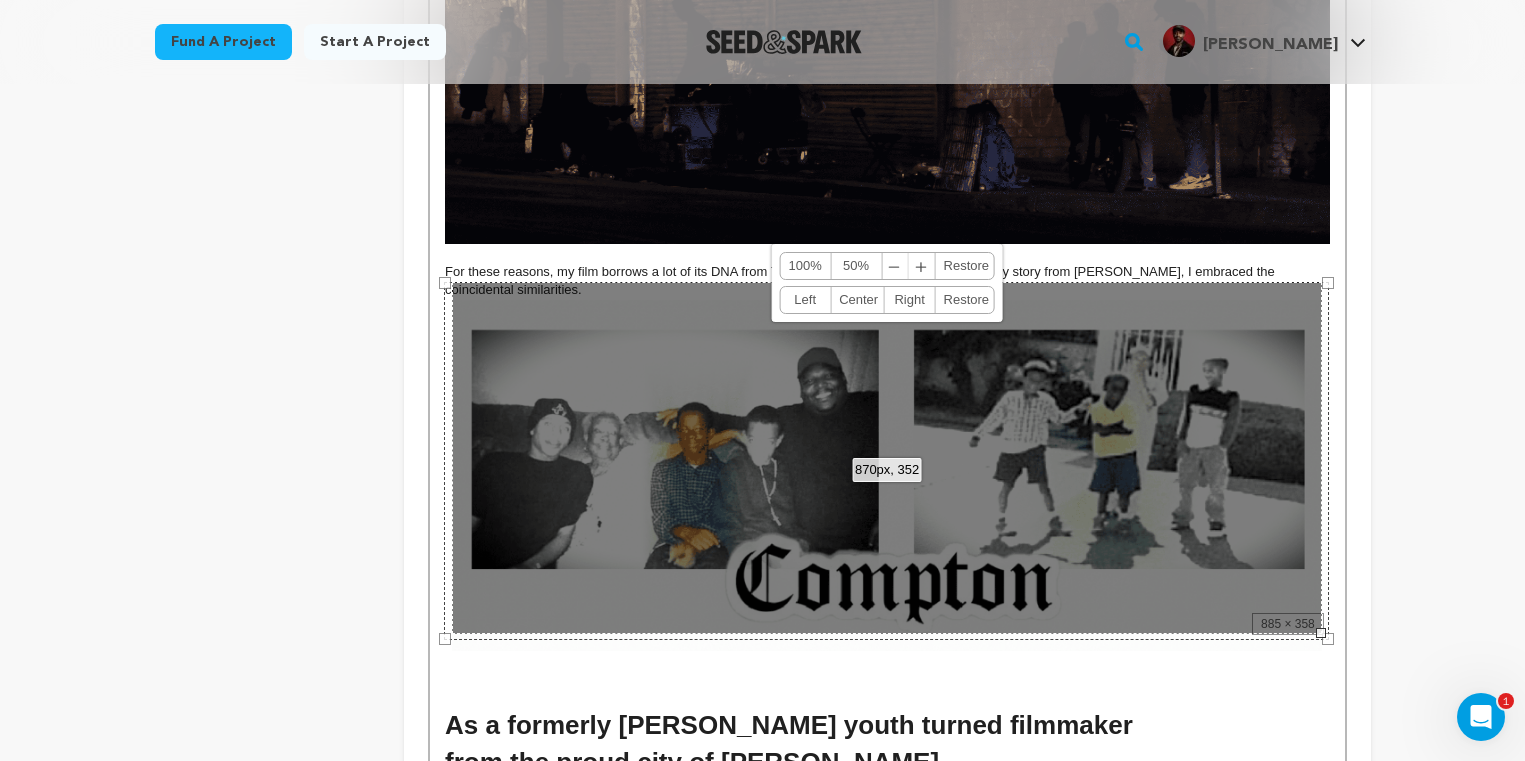 click on "﹣" at bounding box center (895, 266) 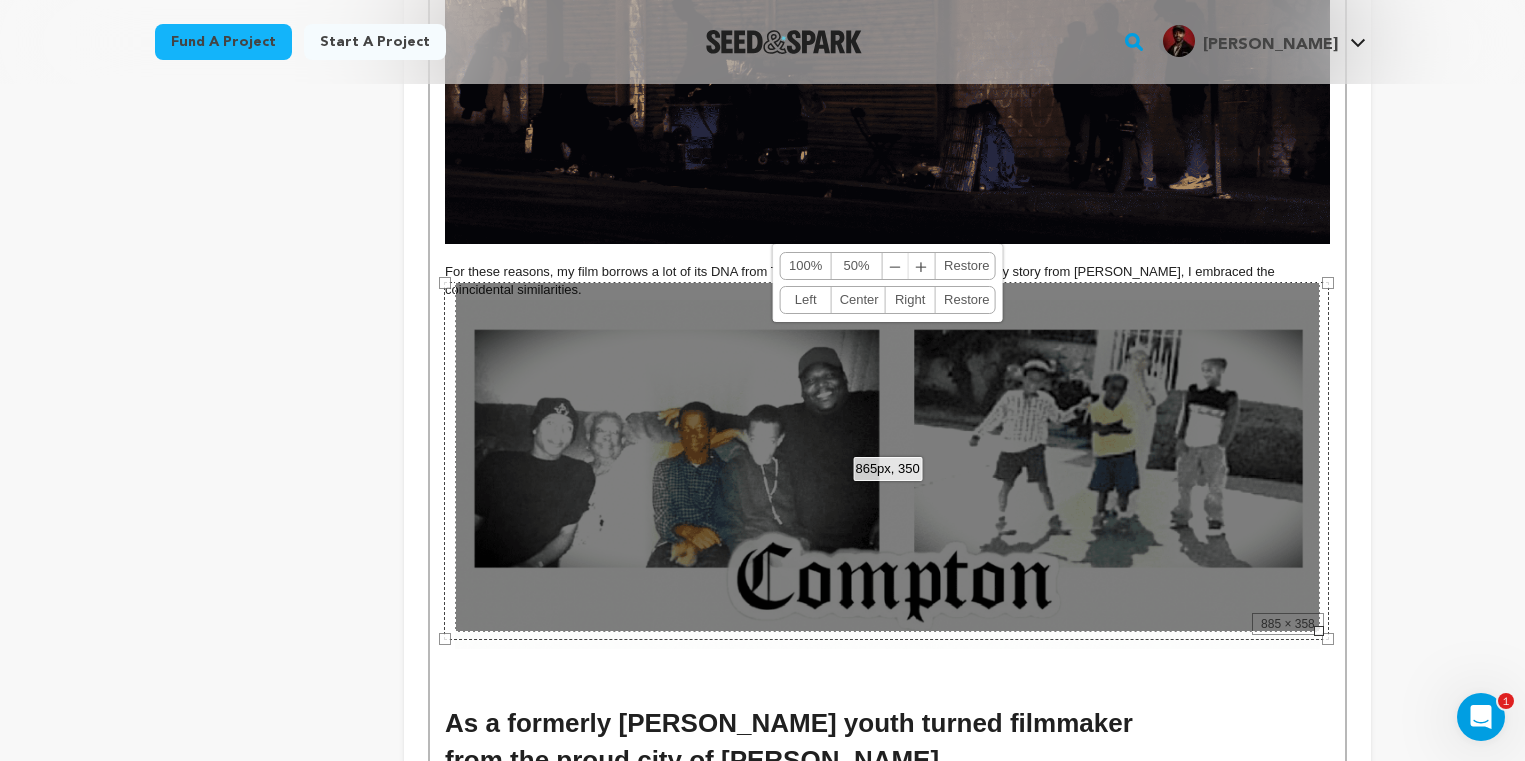 click on "﹣" at bounding box center [896, 266] 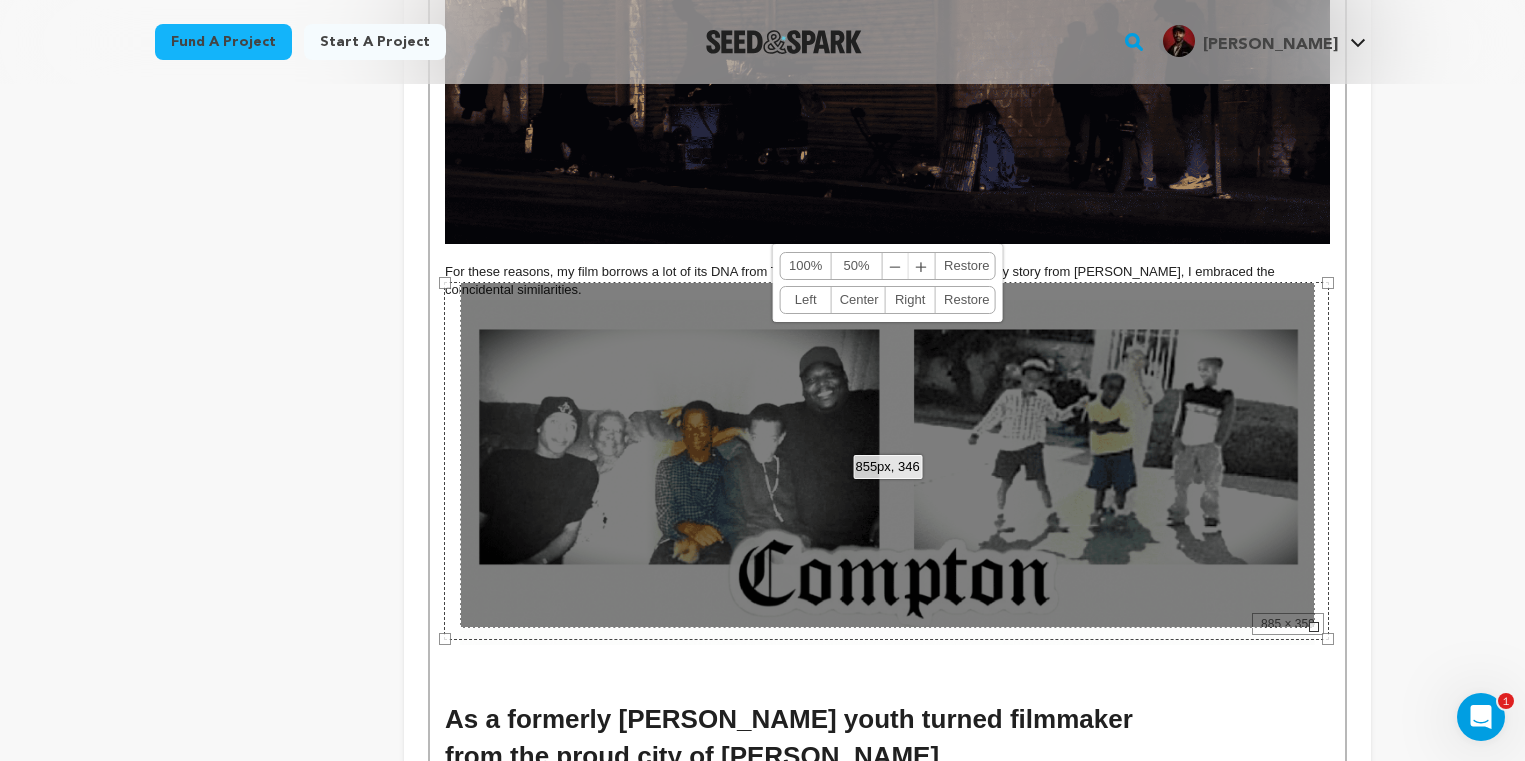 click on "﹣" at bounding box center [896, 266] 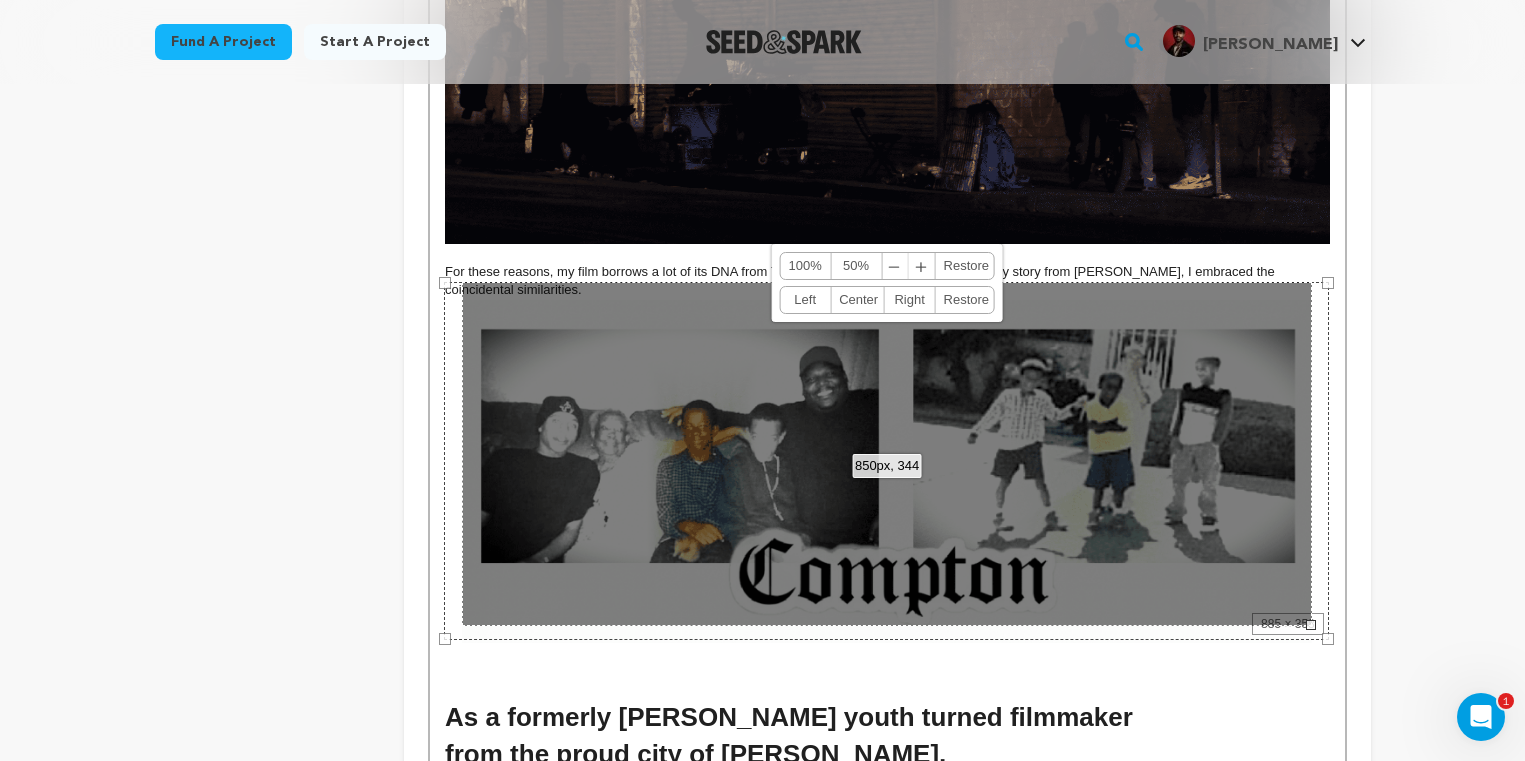 click on "﹣" at bounding box center (895, 266) 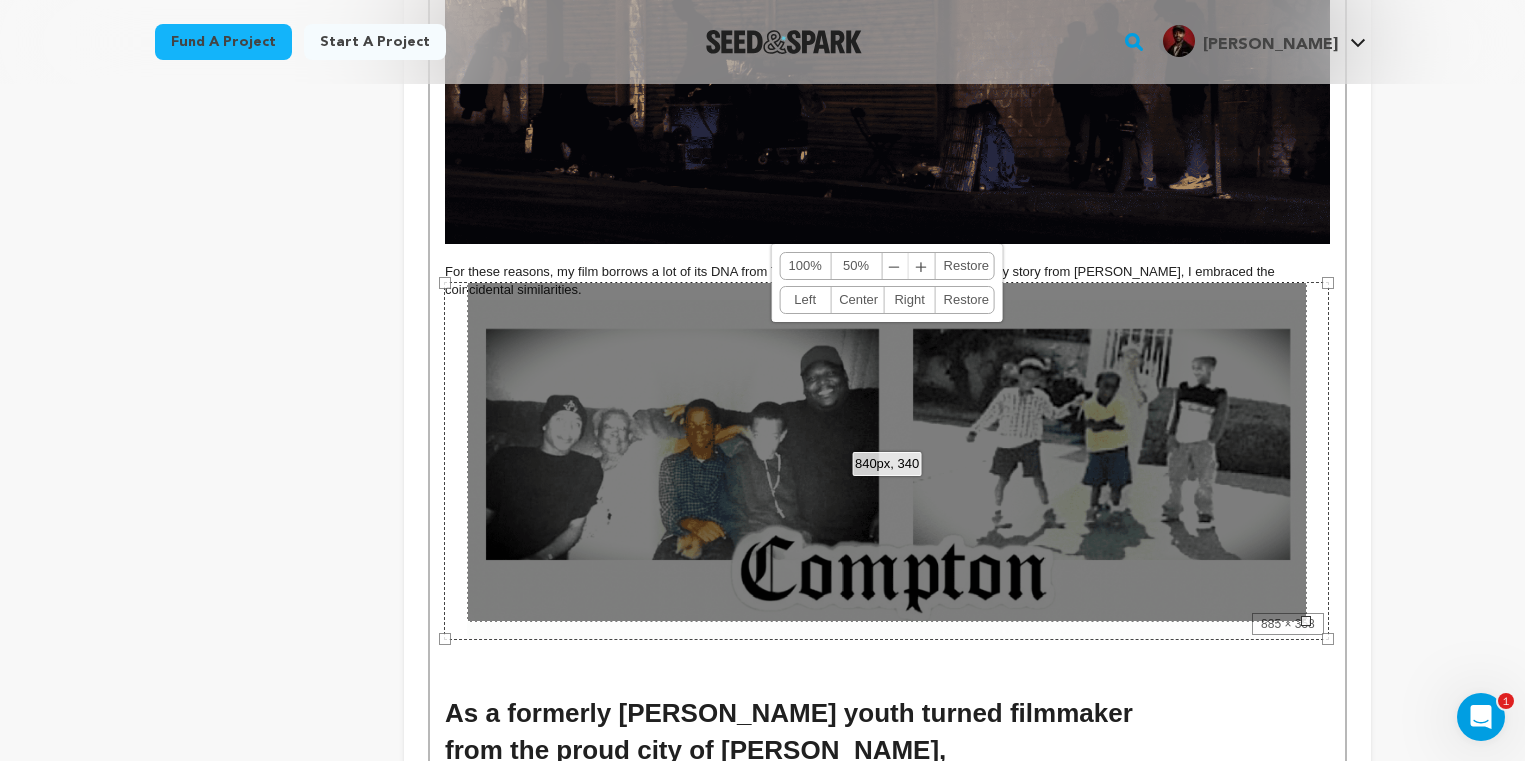 click on "﹣" at bounding box center (895, 266) 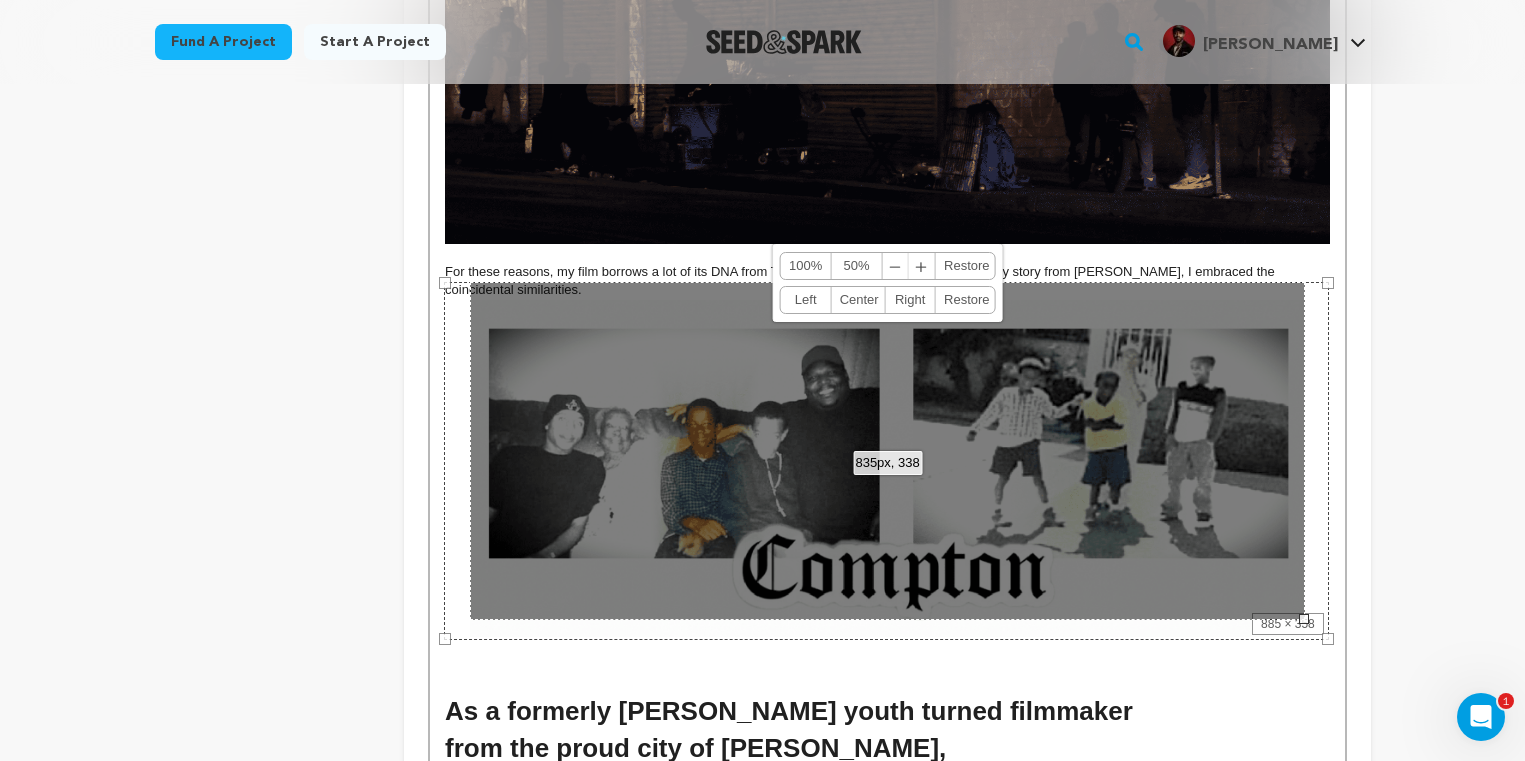 click on "﹣" at bounding box center [896, 266] 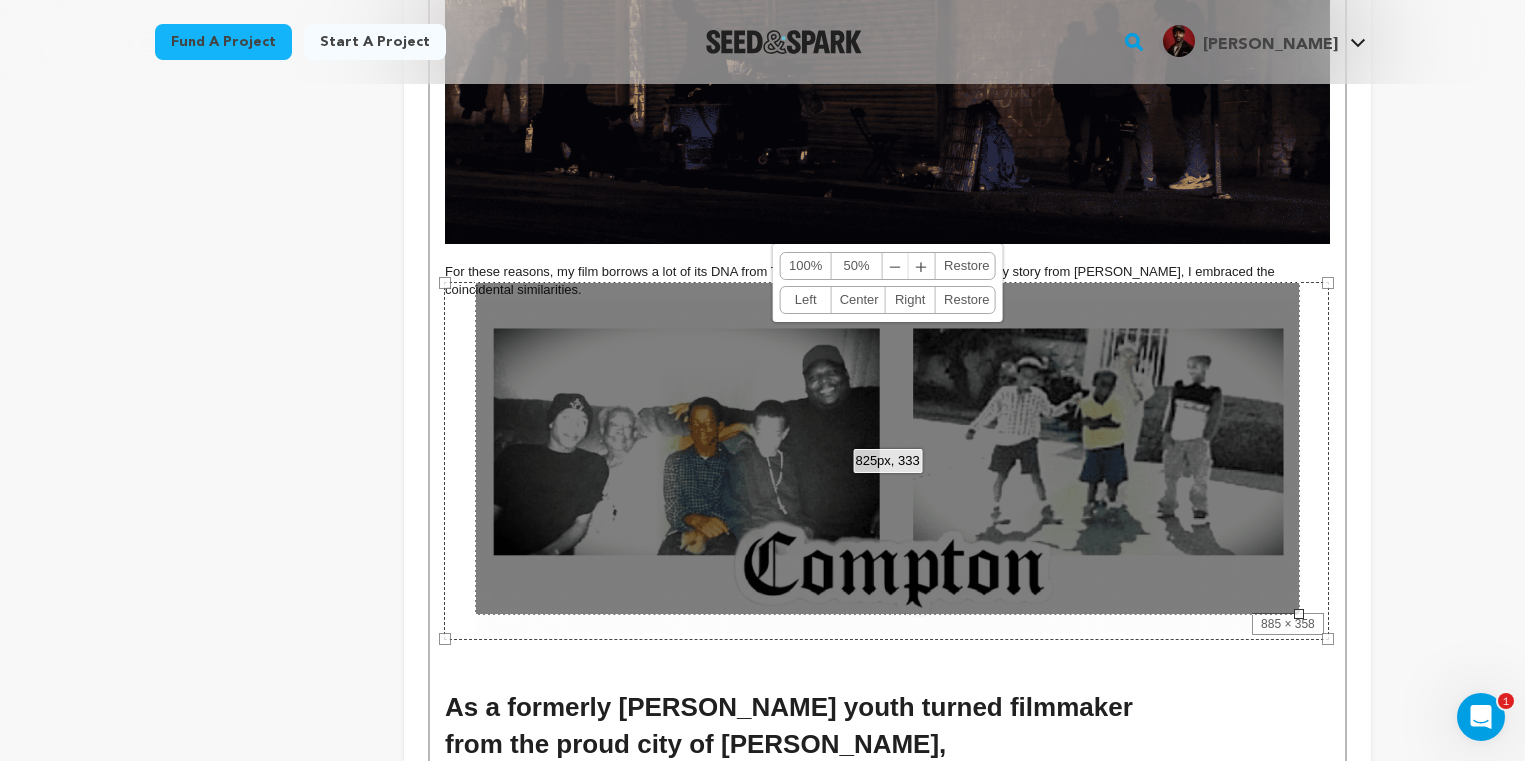 click on "﹣" at bounding box center [896, 266] 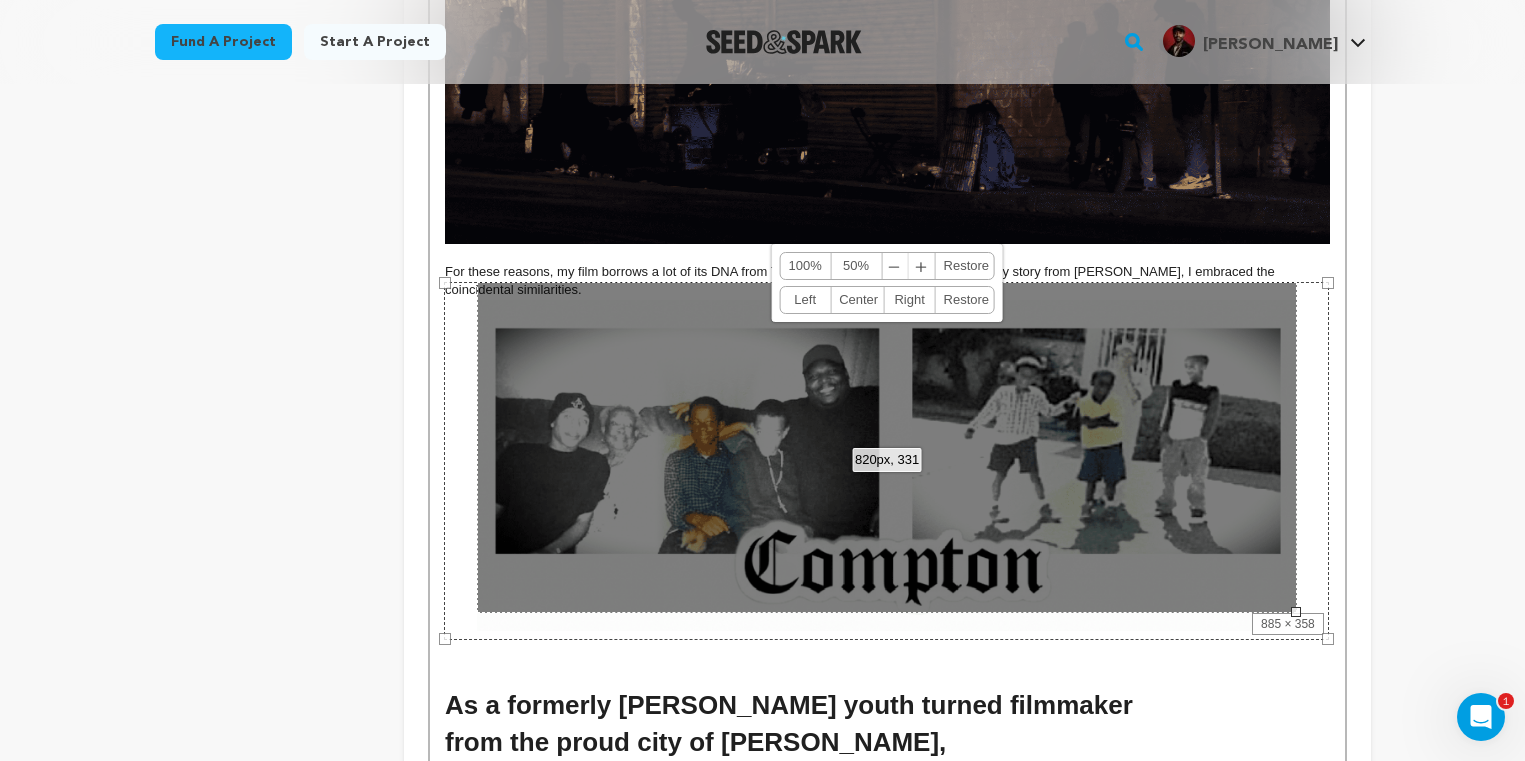 click on "﹣" at bounding box center (895, 266) 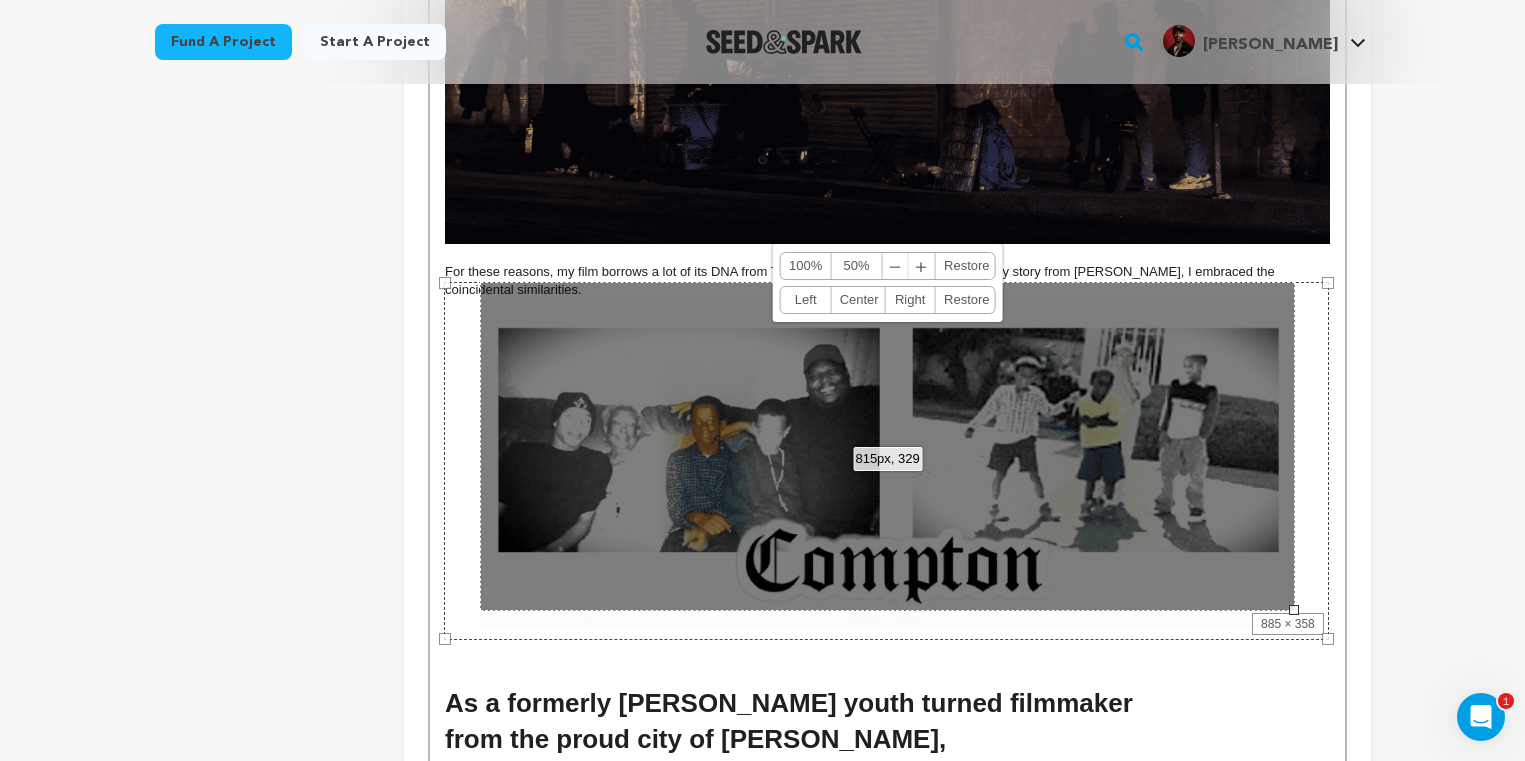 click on "﹣" at bounding box center [896, 266] 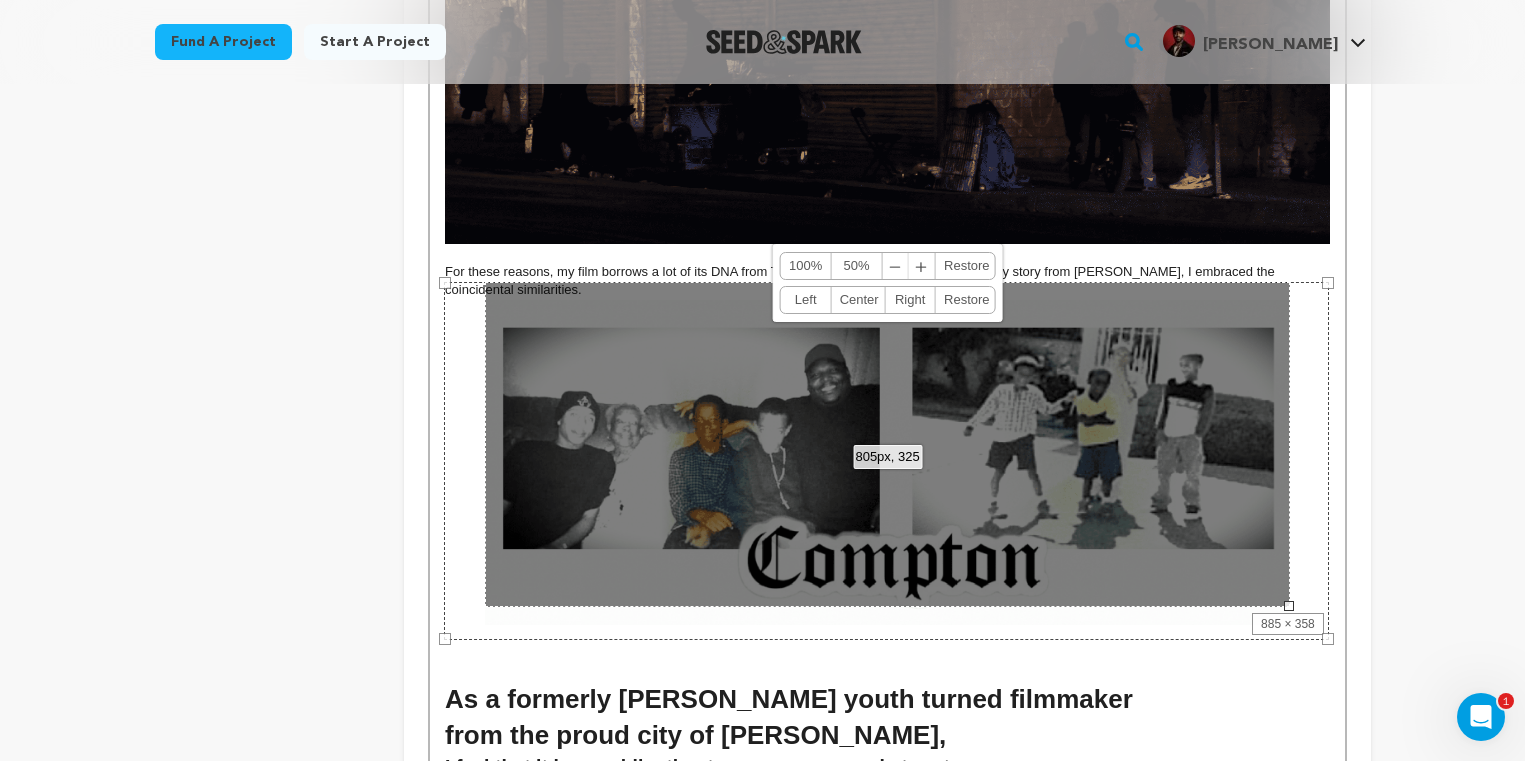 drag, startPoint x: 894, startPoint y: 258, endPoint x: 879, endPoint y: 258, distance: 15 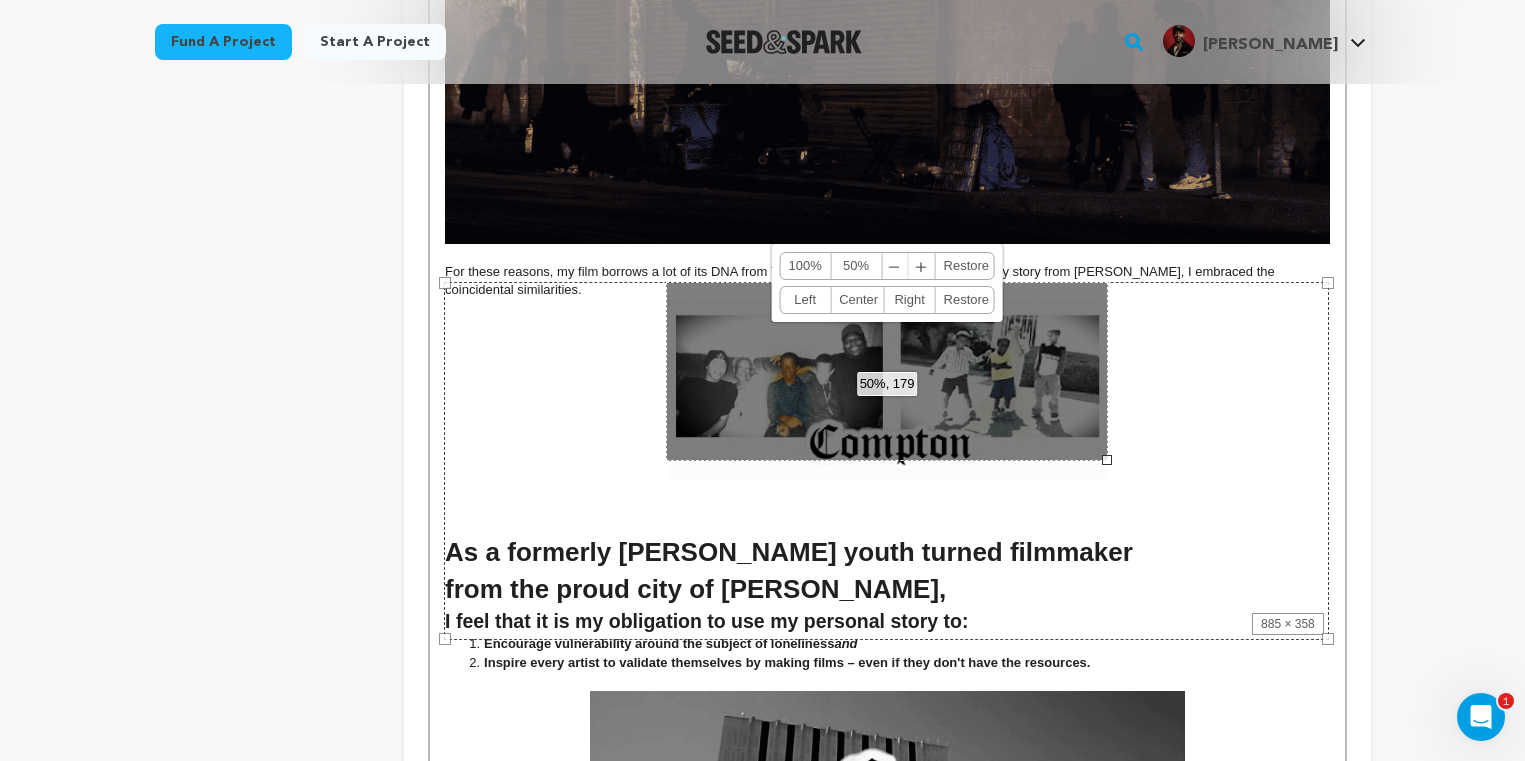 click on "885 × 358" at bounding box center (886, 461) 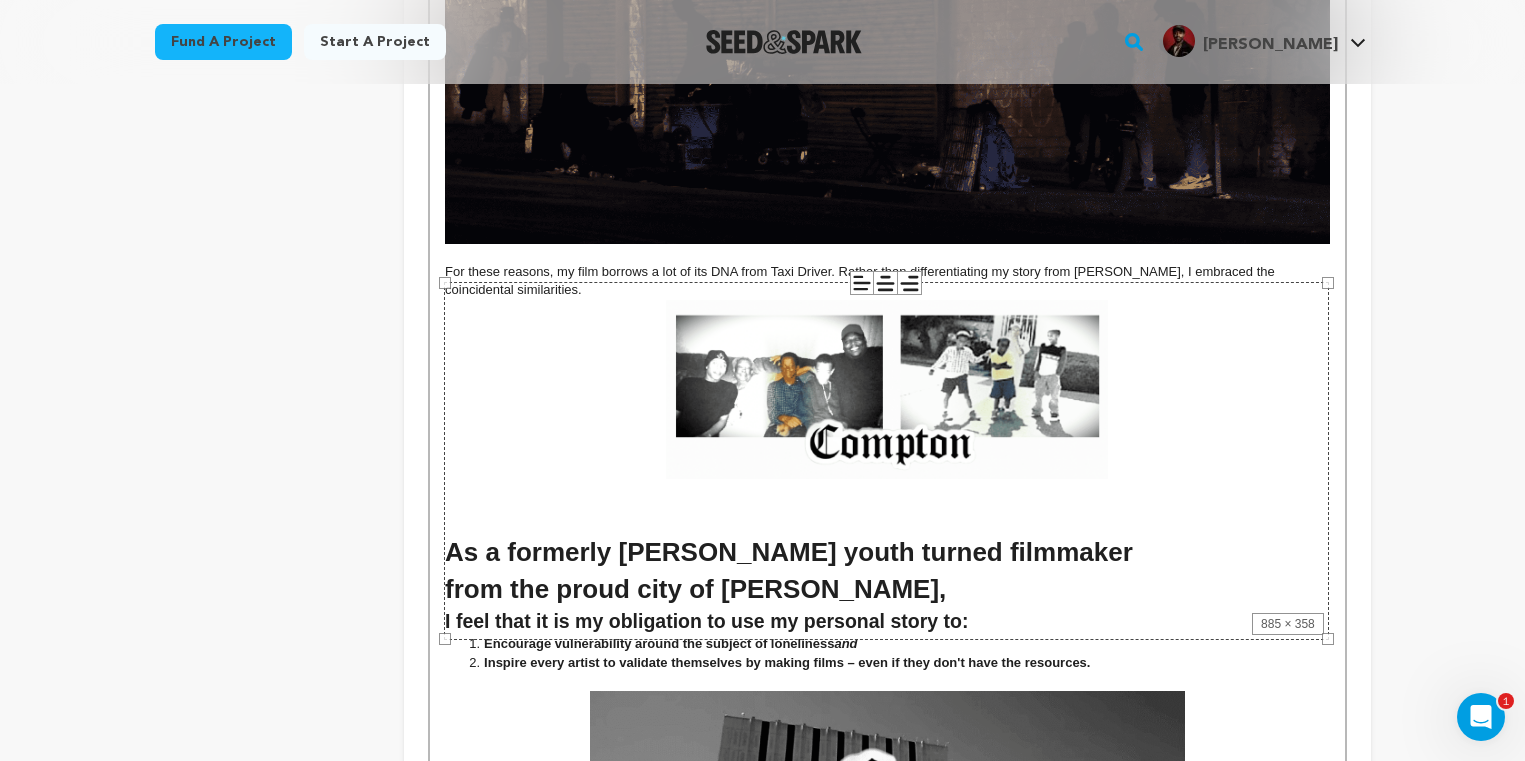 click on "885 × 358" at bounding box center [886, 461] 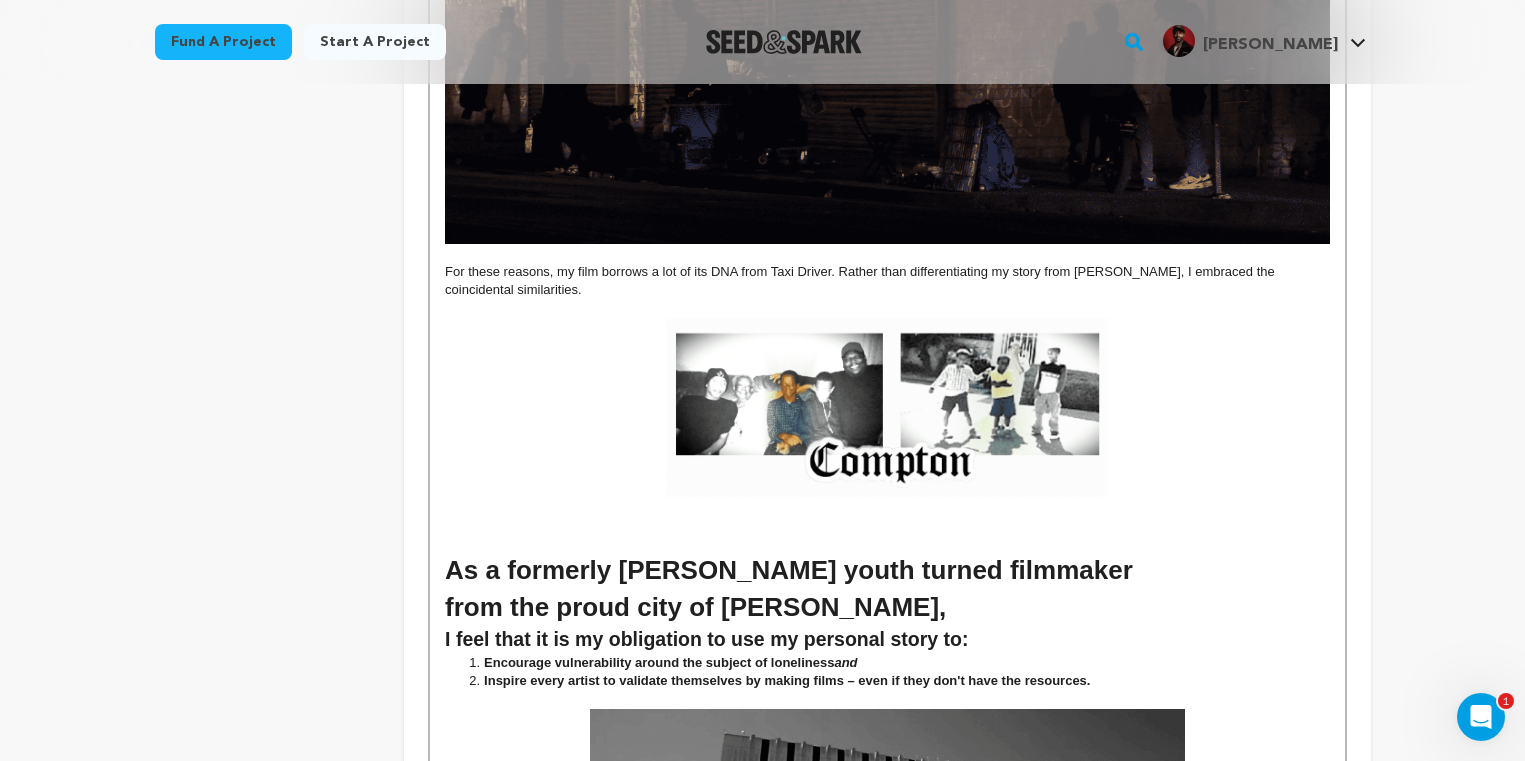 click at bounding box center (887, 407) 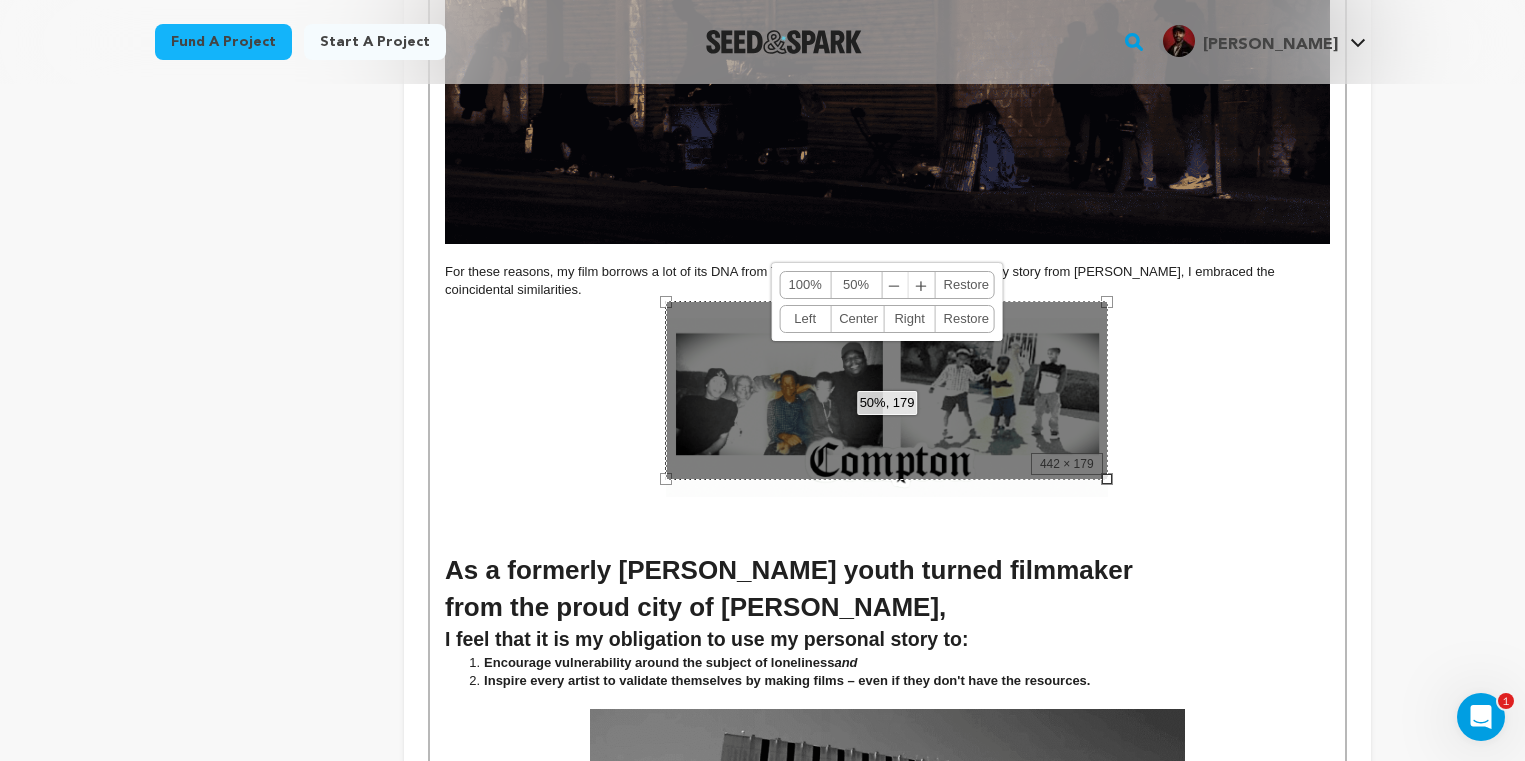 click on "﹢" at bounding box center [922, 285] 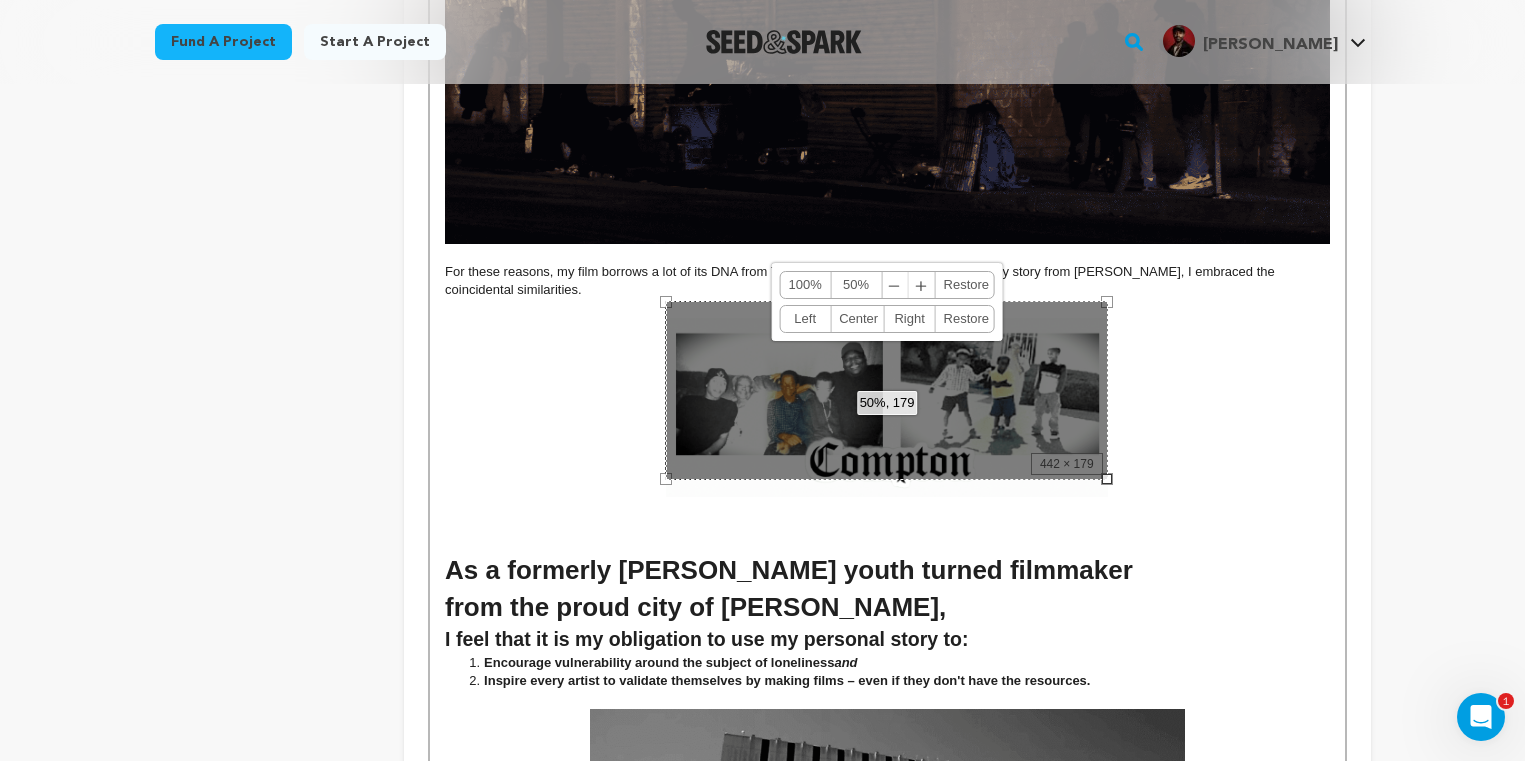 click on "﹢" at bounding box center [922, 285] 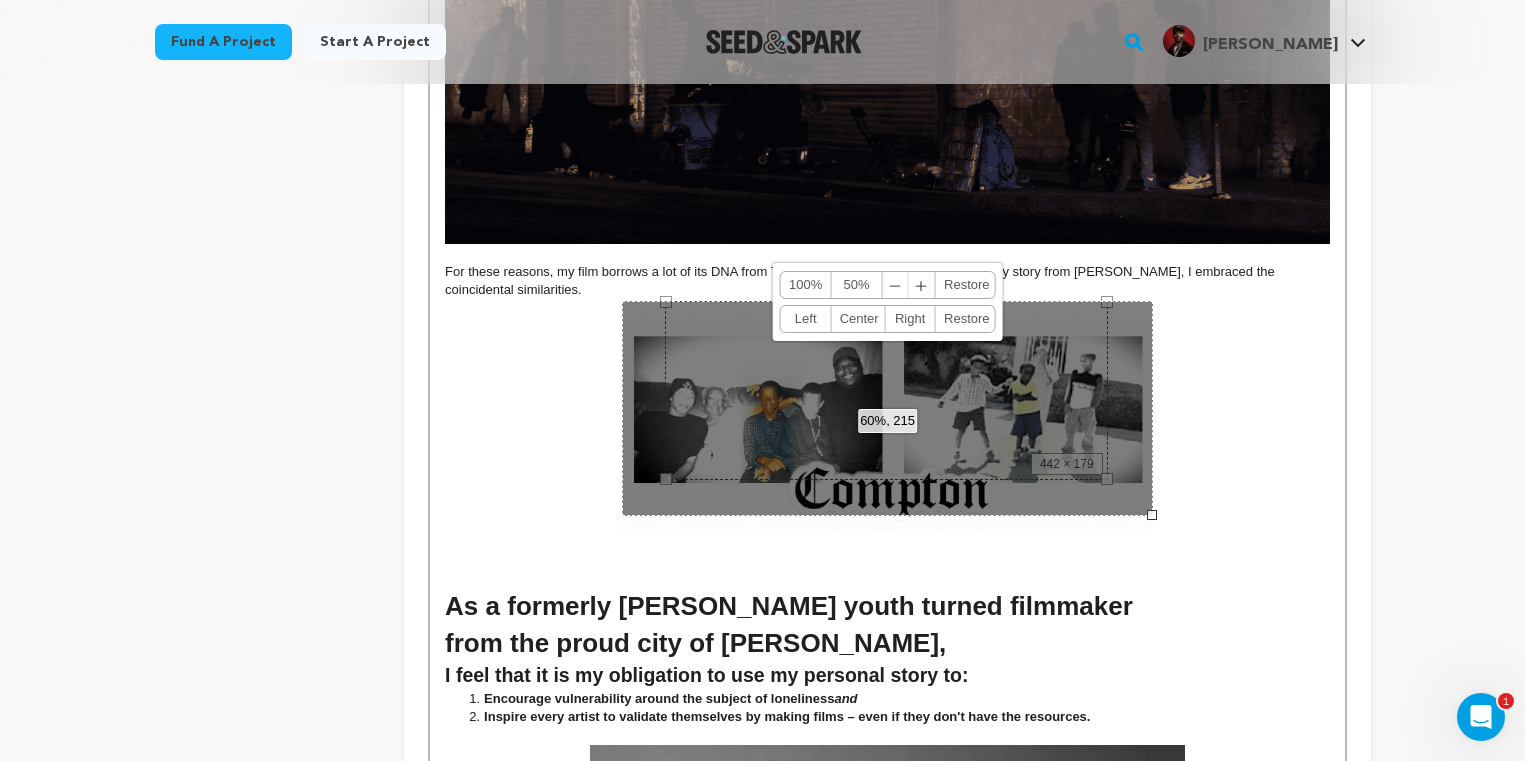 click on "﹢" at bounding box center (922, 285) 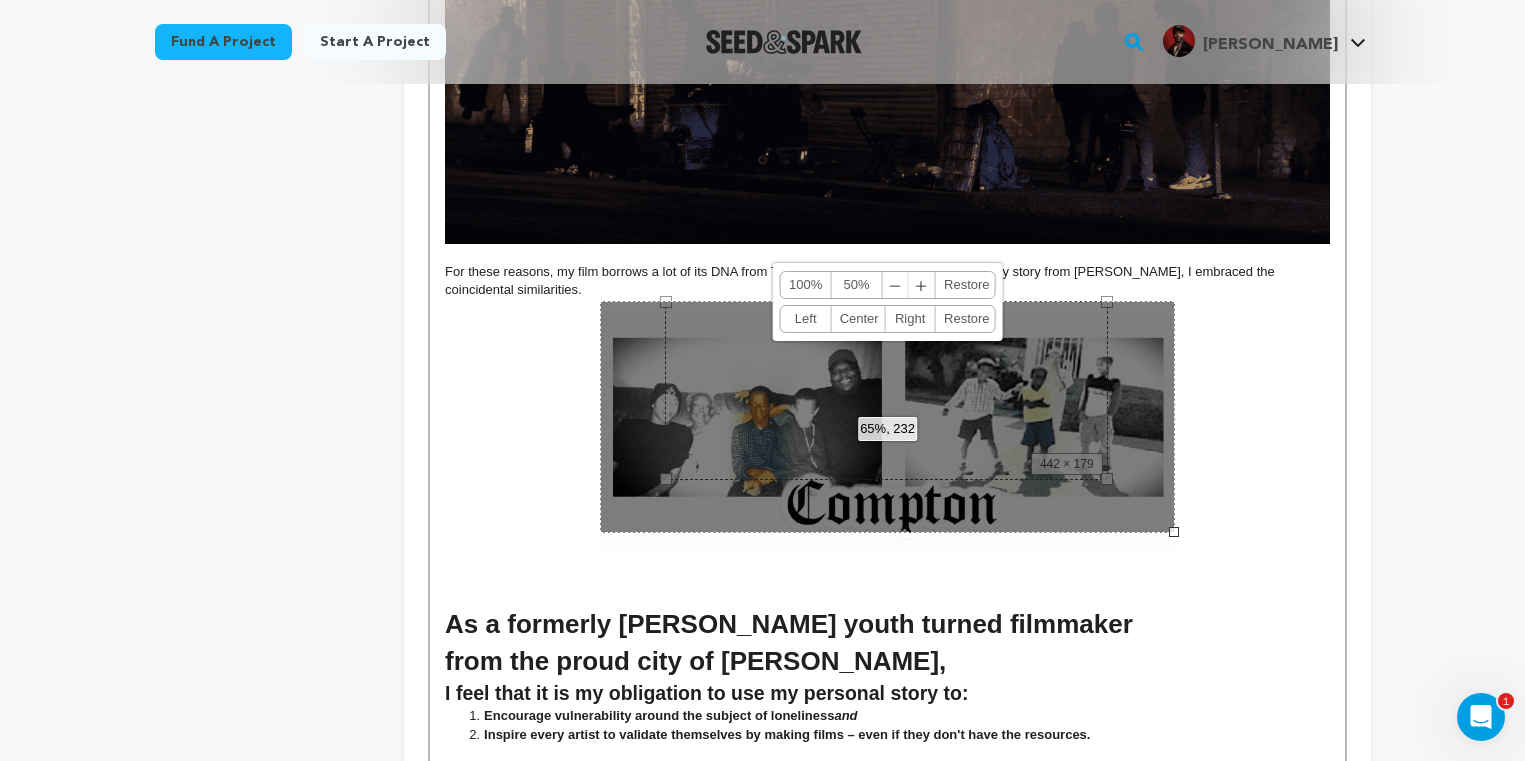 click on "project
story
team
social media
video & images
campaign
incentives
wishlist" at bounding box center [264, -1461] 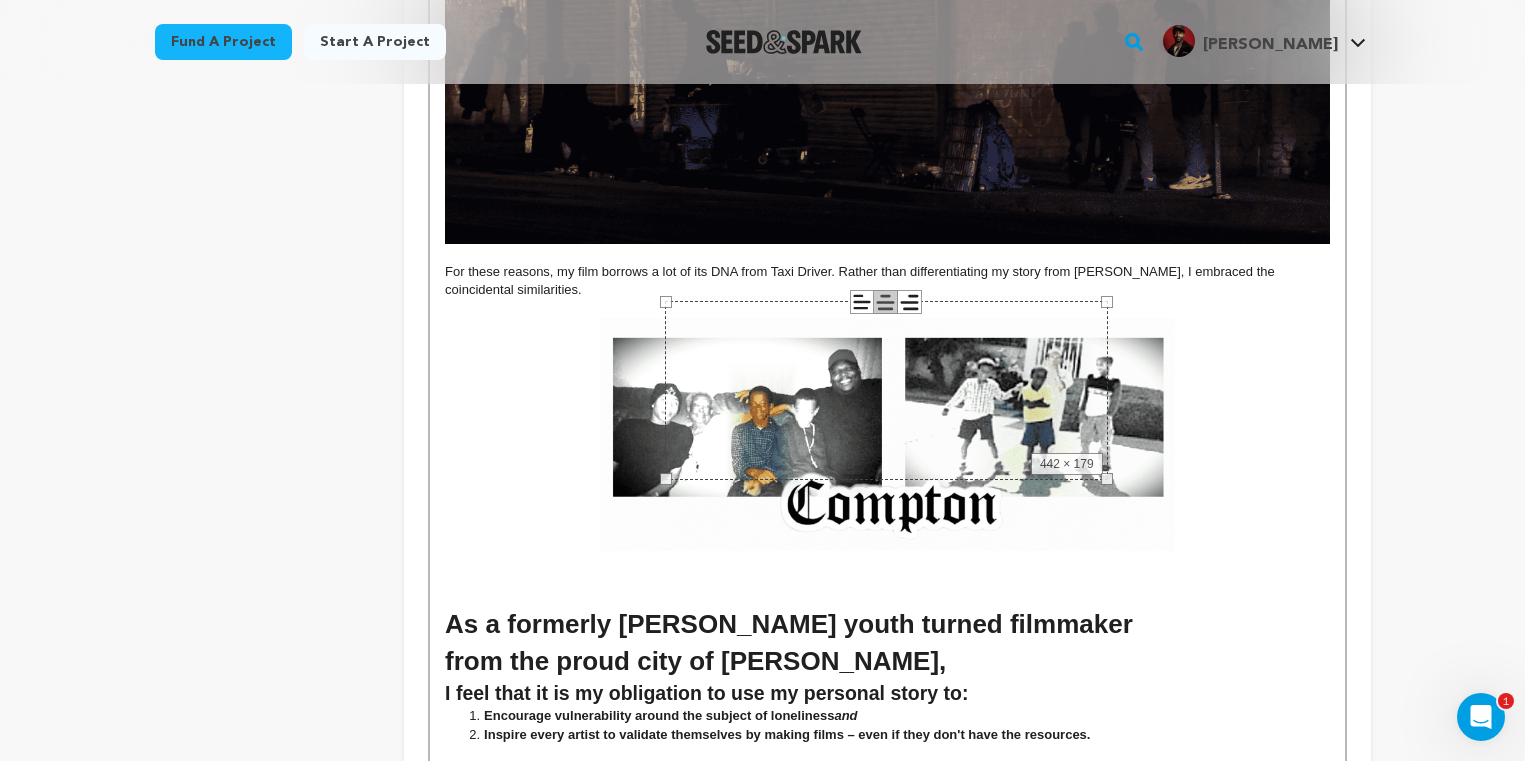 click at bounding box center (887, 309) 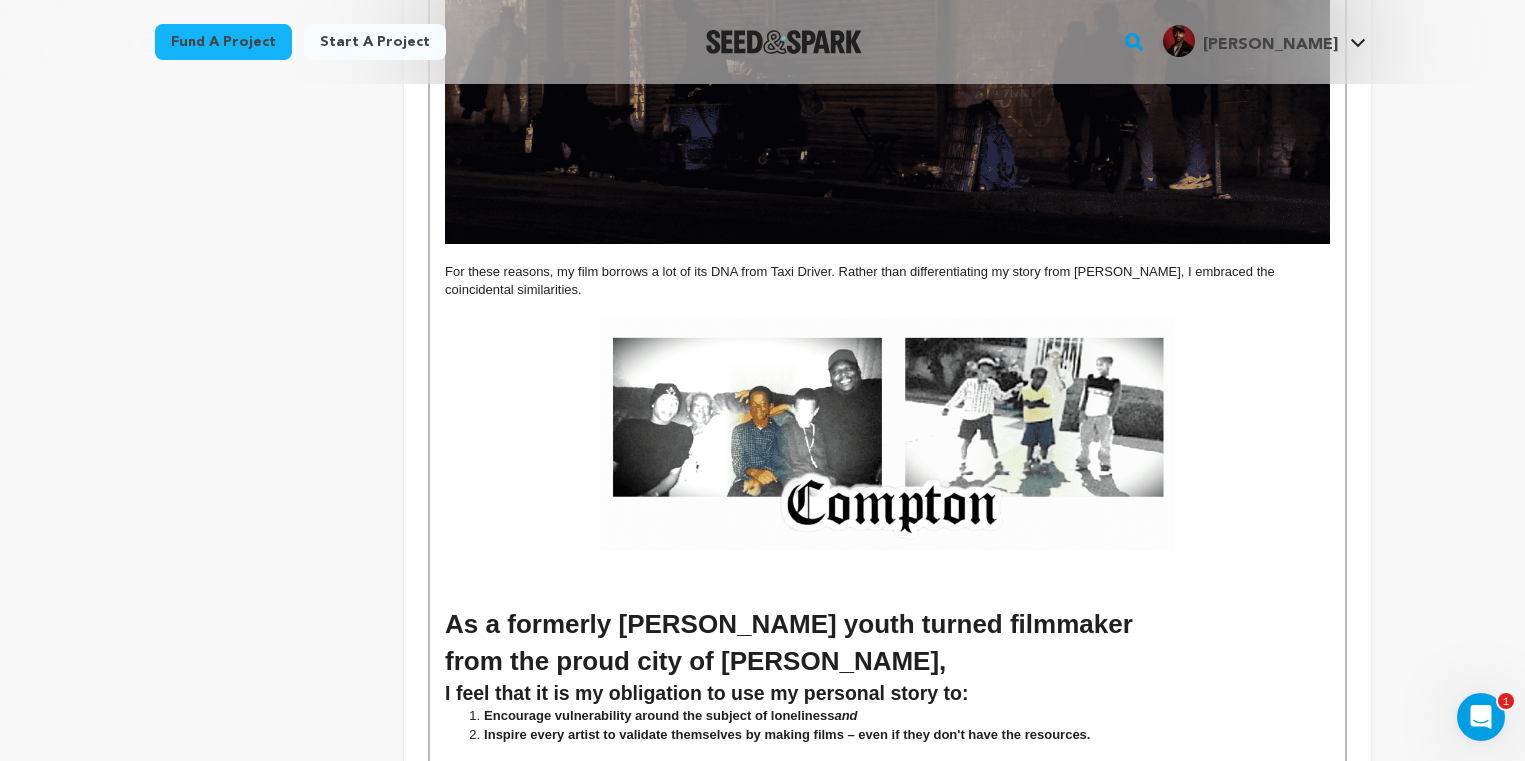 click on "For these reasons, my film borrows a lot of its DNA from Taxi Driver. Rather than differentiating my story from [PERSON_NAME], I embraced the coincidental similarities." at bounding box center [887, 281] 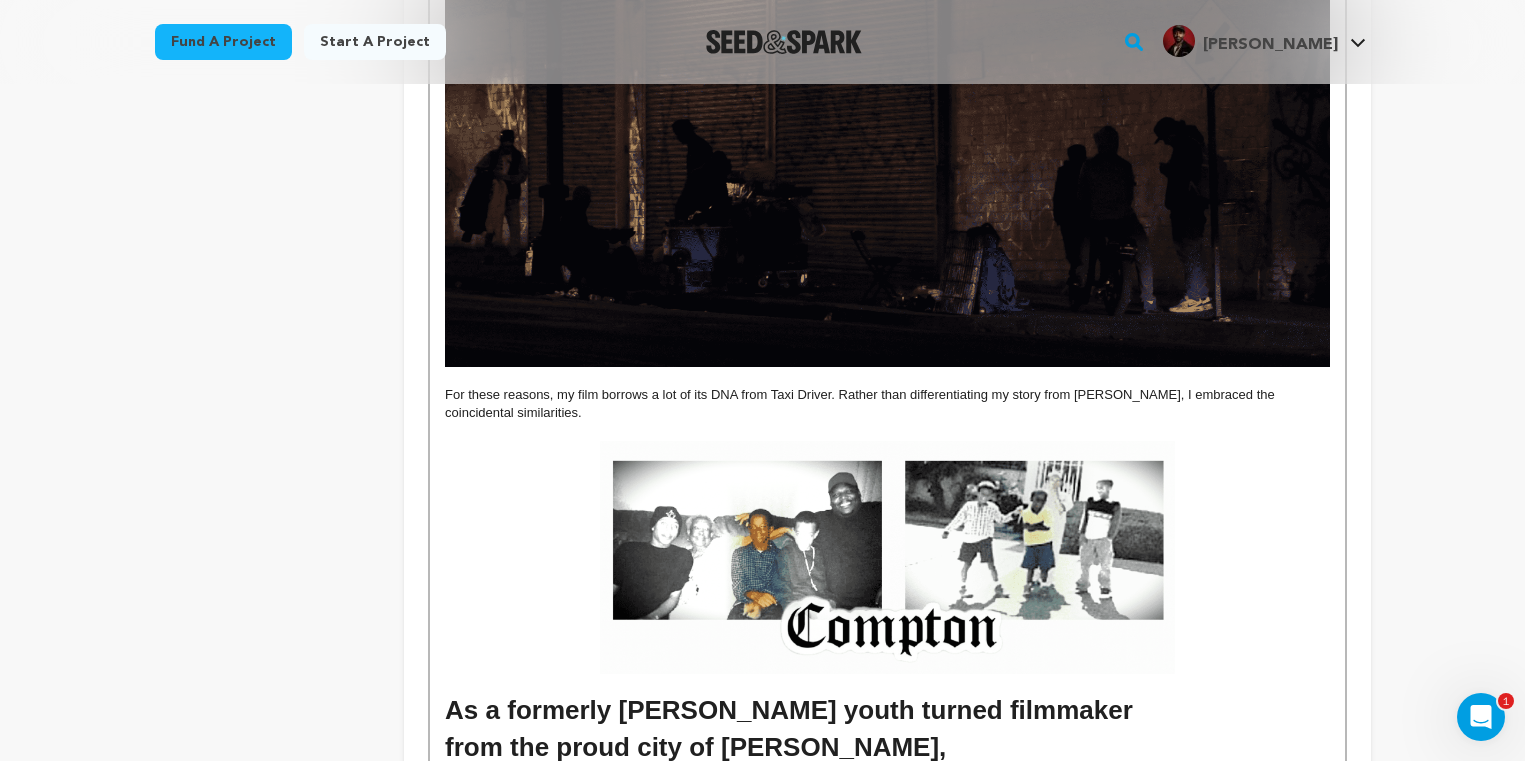 scroll, scrollTop: 4378, scrollLeft: 0, axis: vertical 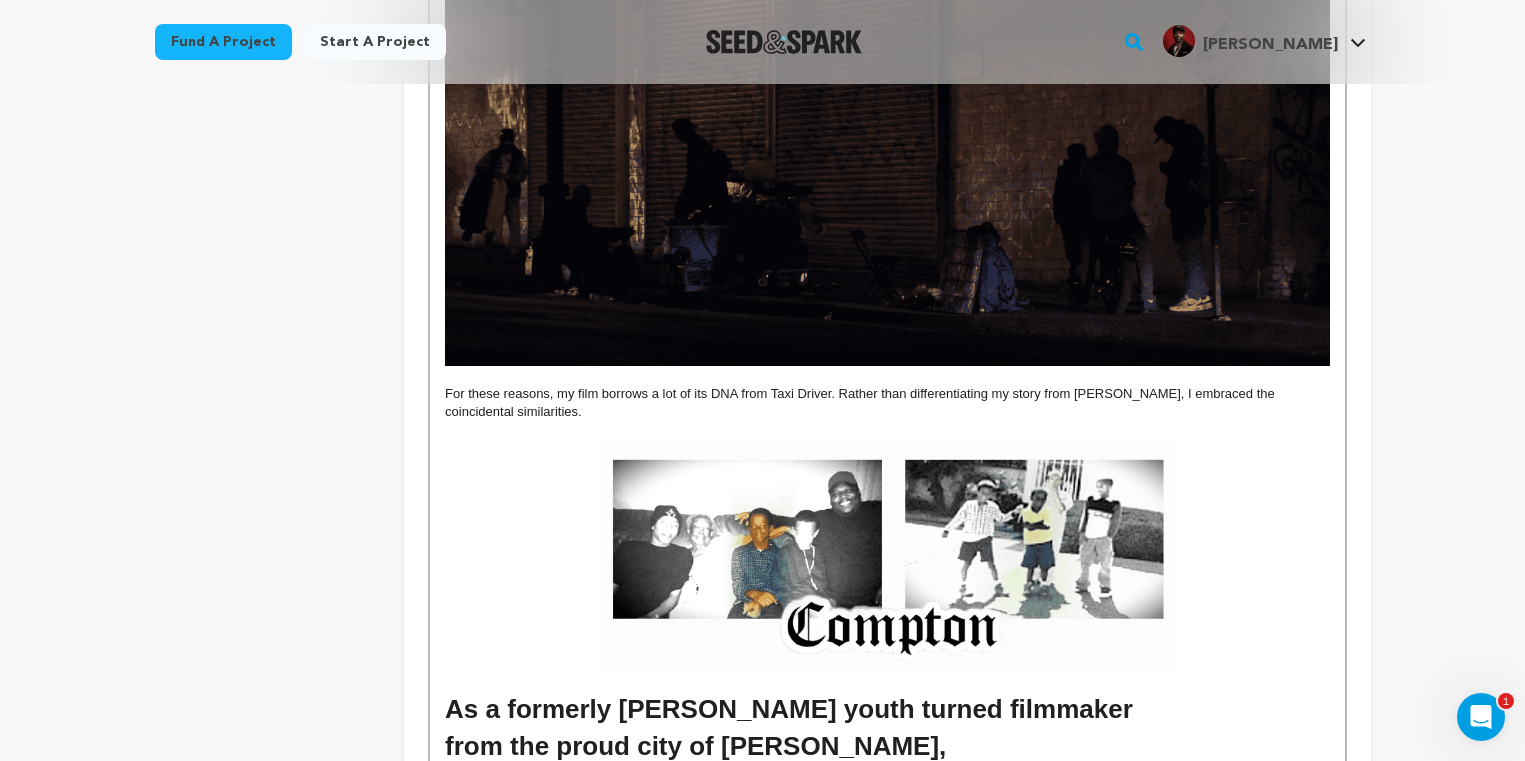 click on "For these reasons, my film borrows a lot of its DNA from Taxi Driver. Rather than differentiating my story from [PERSON_NAME], I embraced the coincidental similarities." at bounding box center [887, 403] 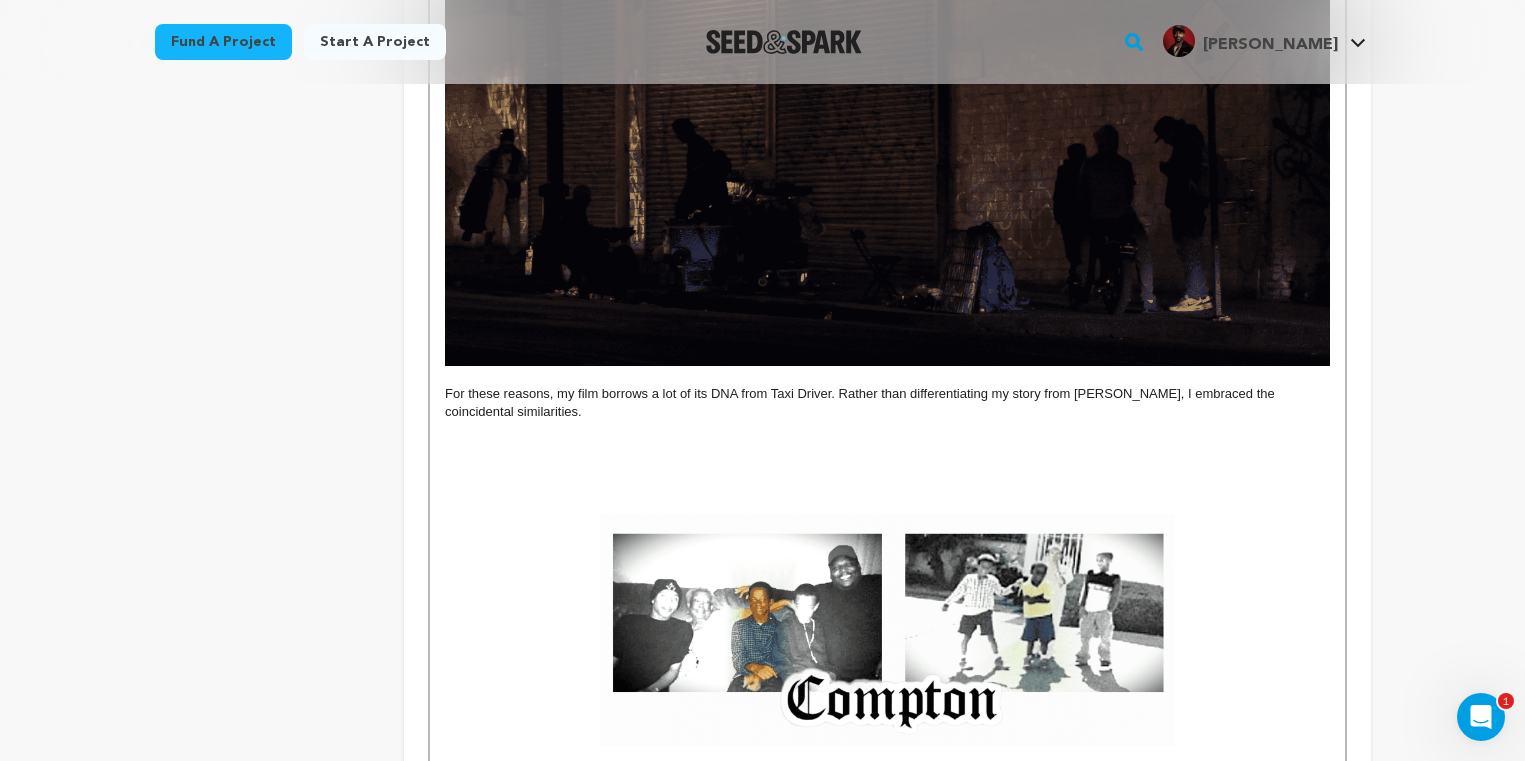 click at bounding box center [887, 449] 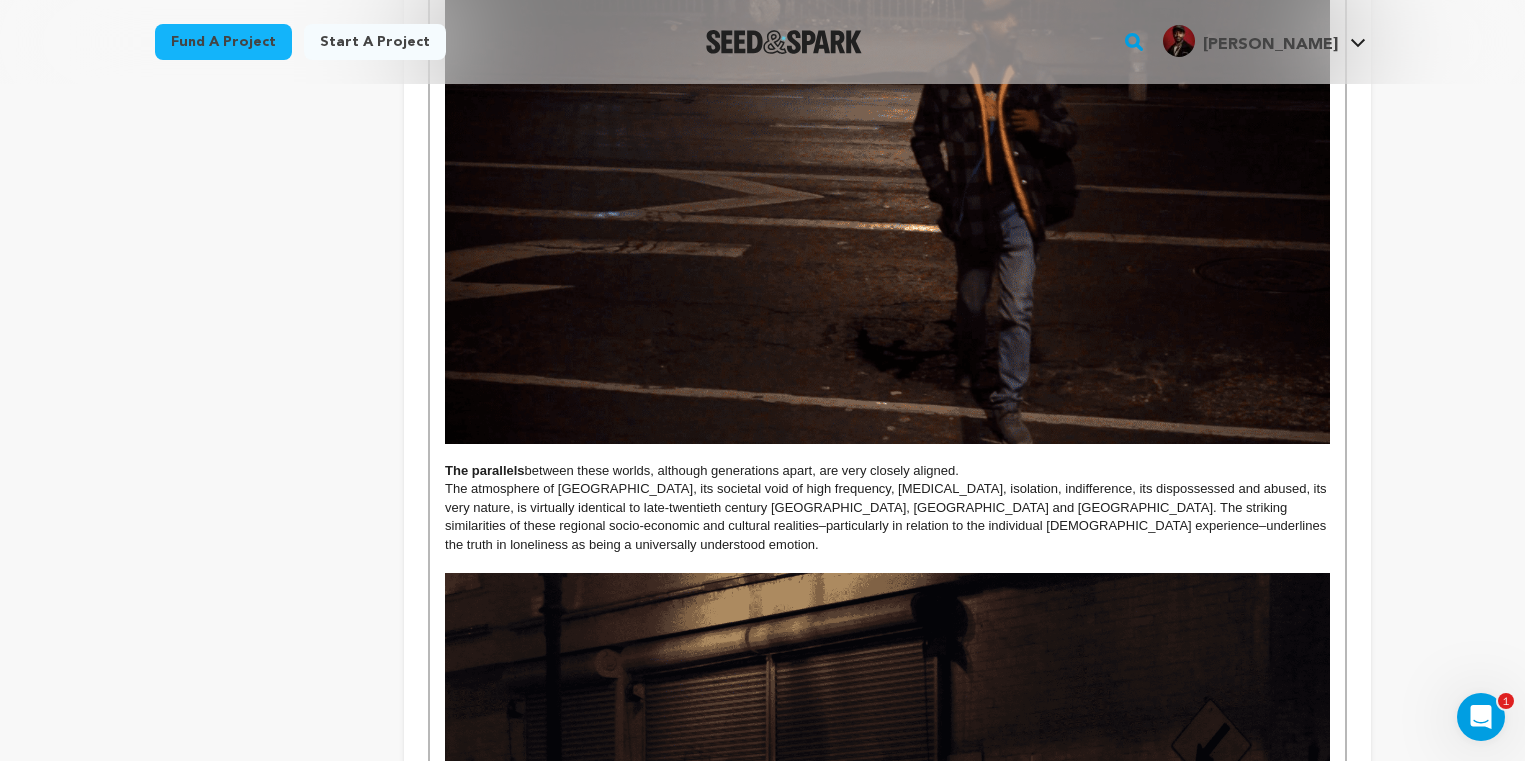 scroll, scrollTop: 0, scrollLeft: 0, axis: both 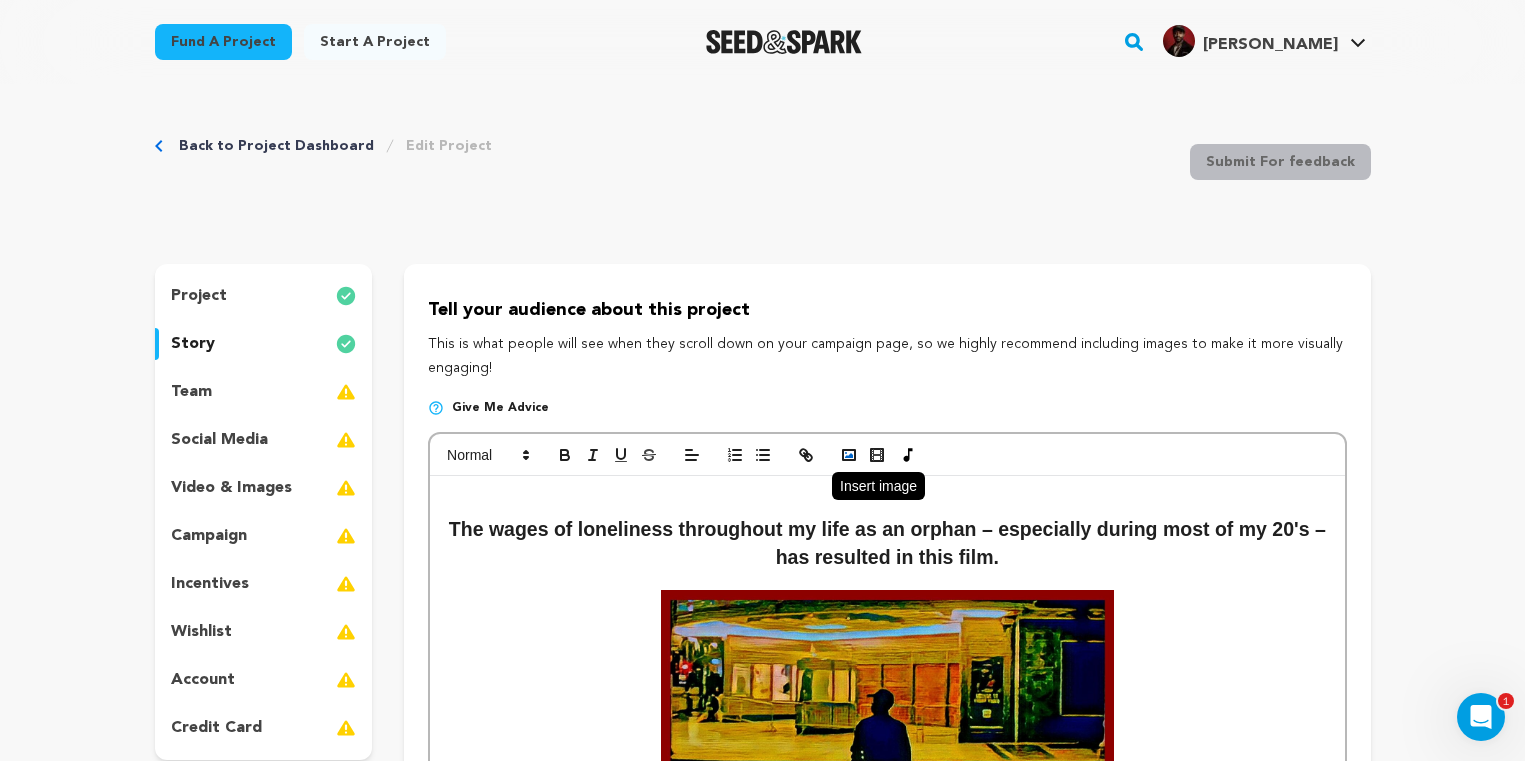 click 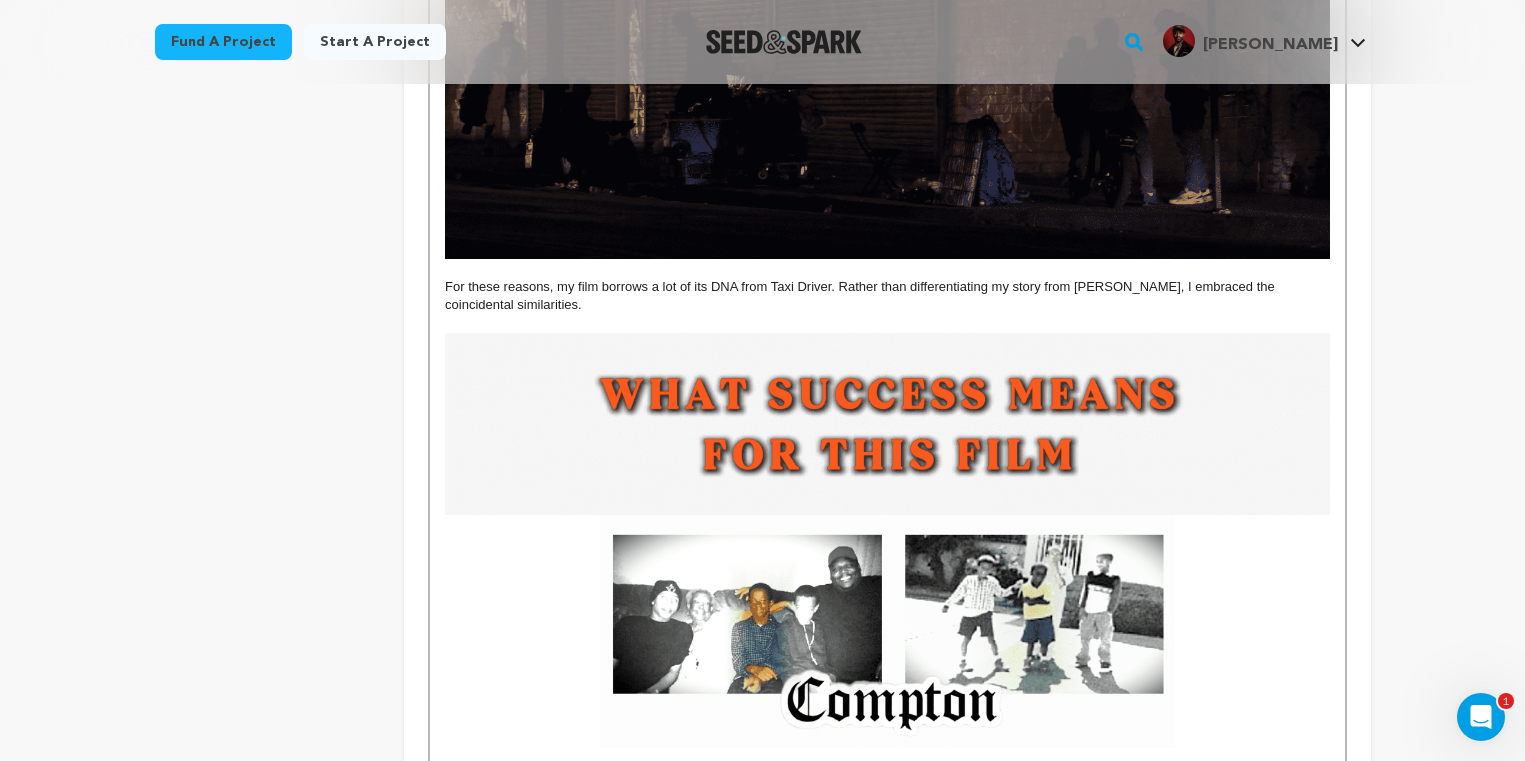 scroll, scrollTop: 4481, scrollLeft: 0, axis: vertical 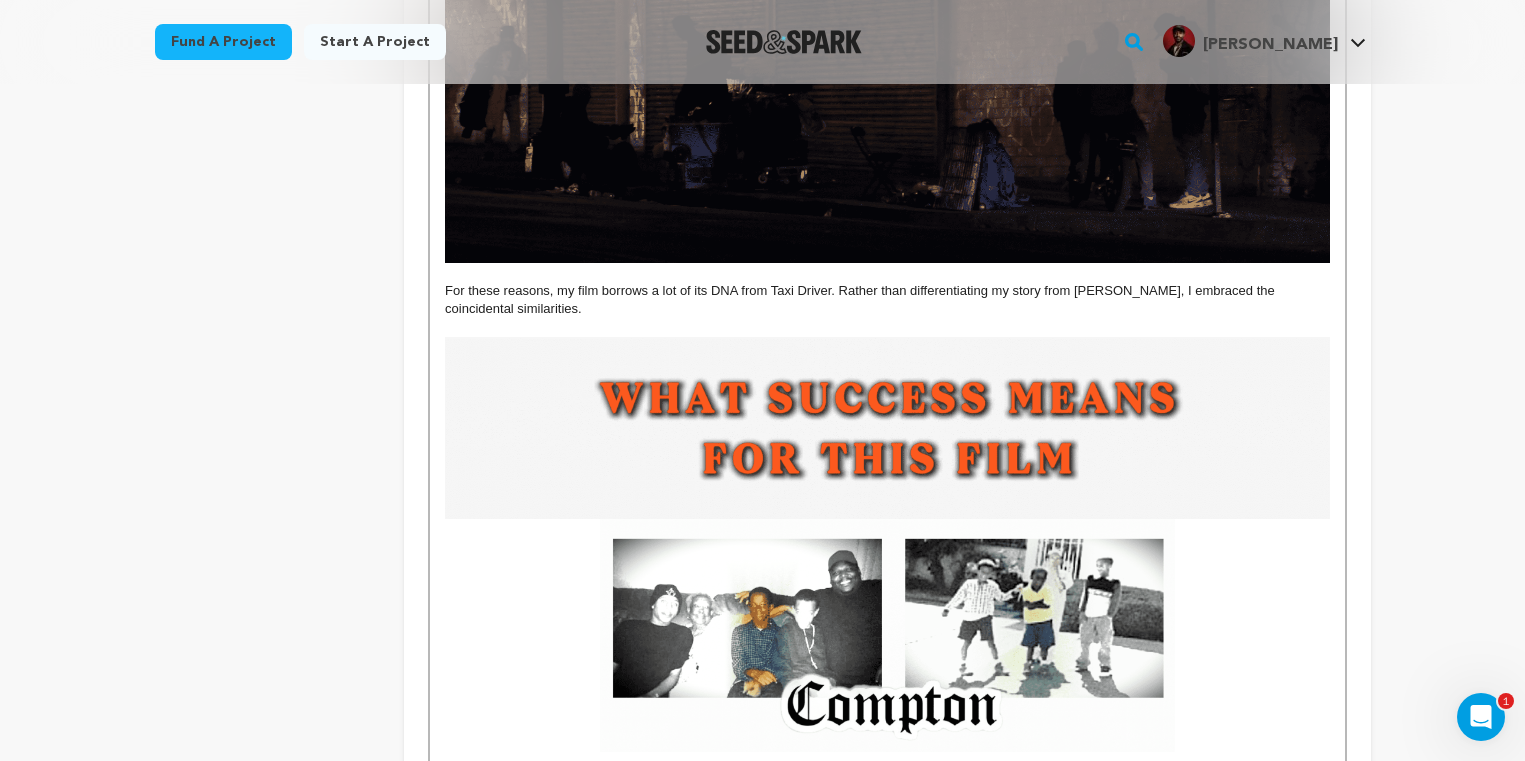 click at bounding box center (887, 428) 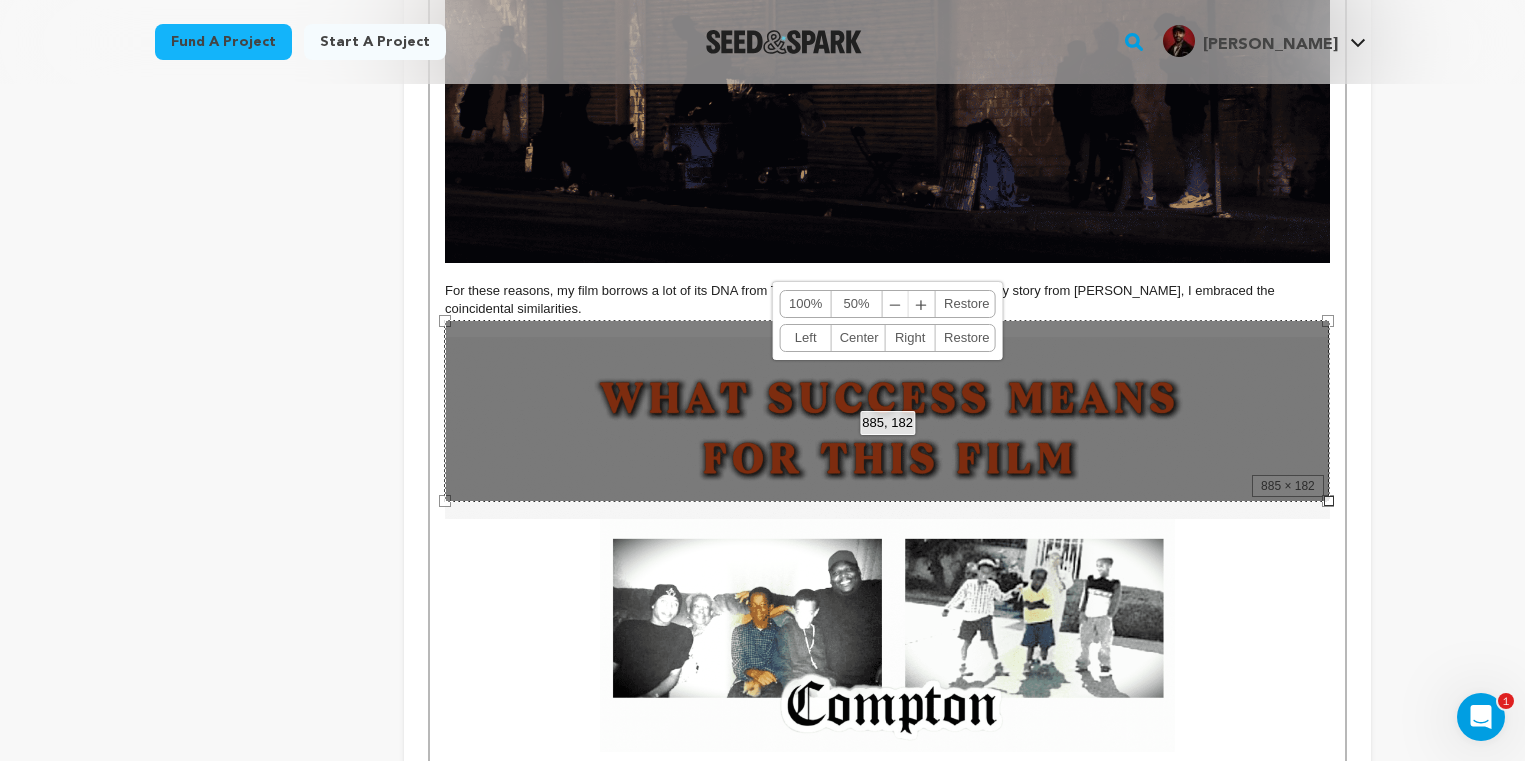 click on "﹣" at bounding box center [896, 304] 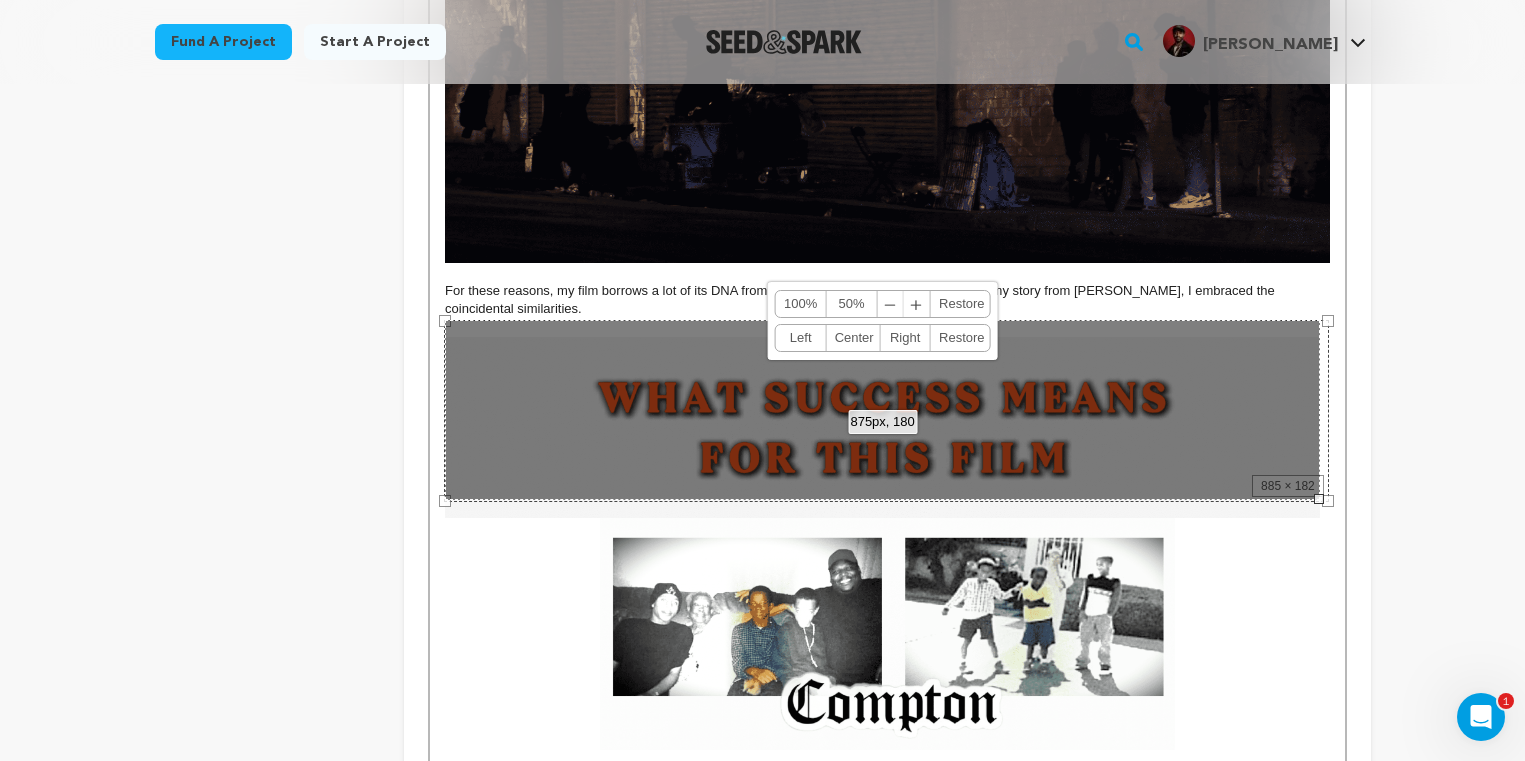 click on "﹣" at bounding box center [891, 304] 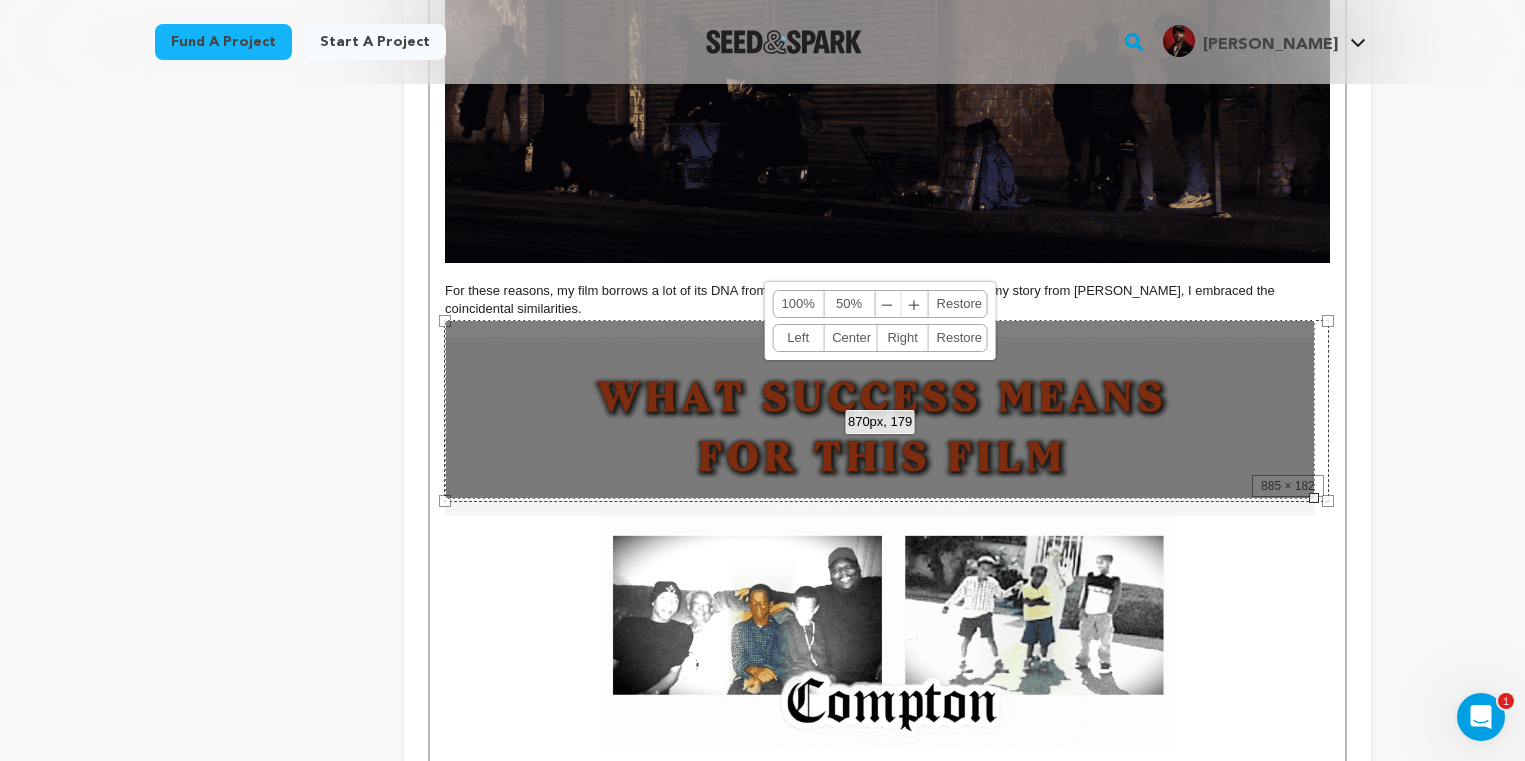 click on "﹣
﹢" at bounding box center [901, 304] 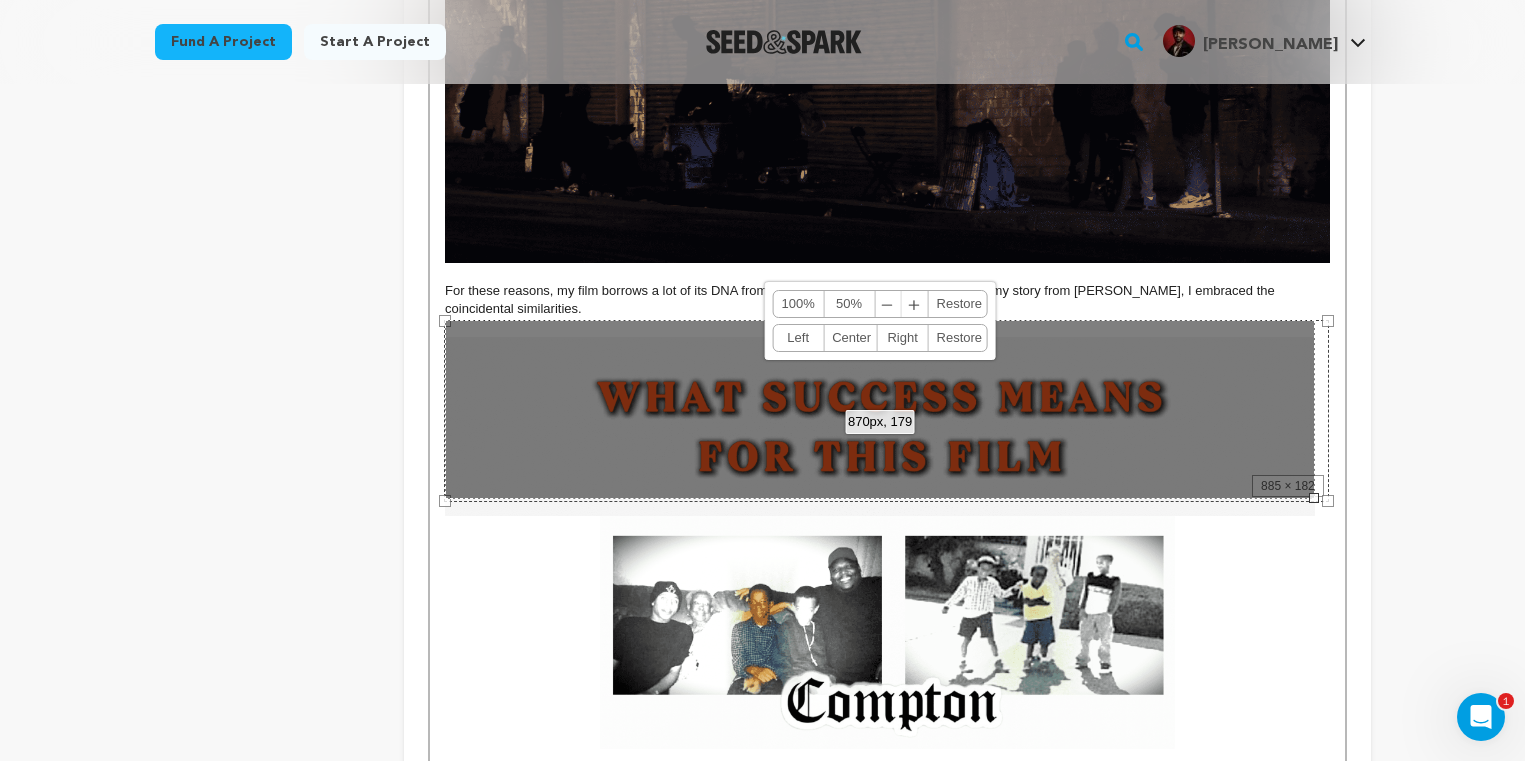 click on "﹣
﹢" at bounding box center (901, 304) 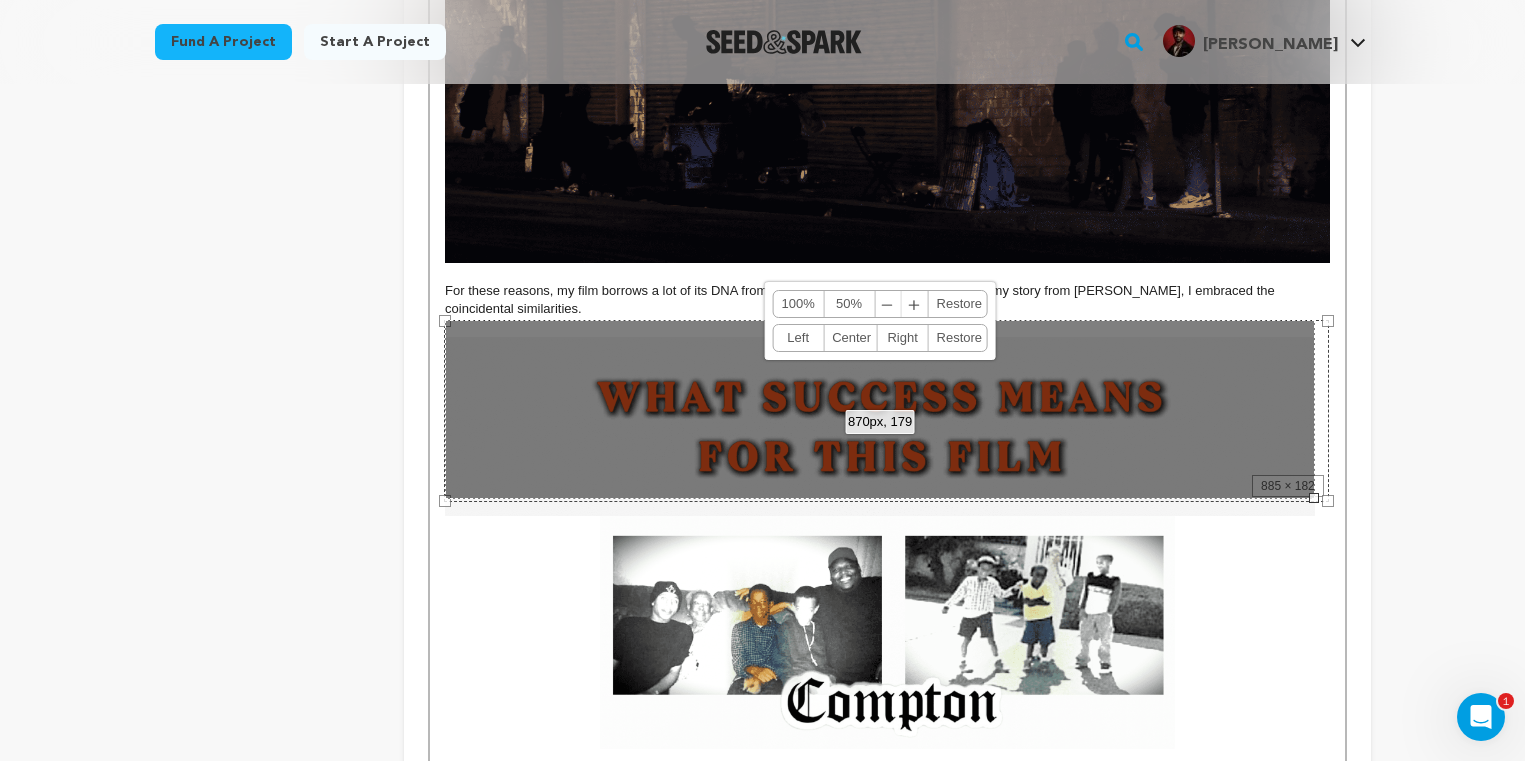click on "Center" at bounding box center [850, 338] 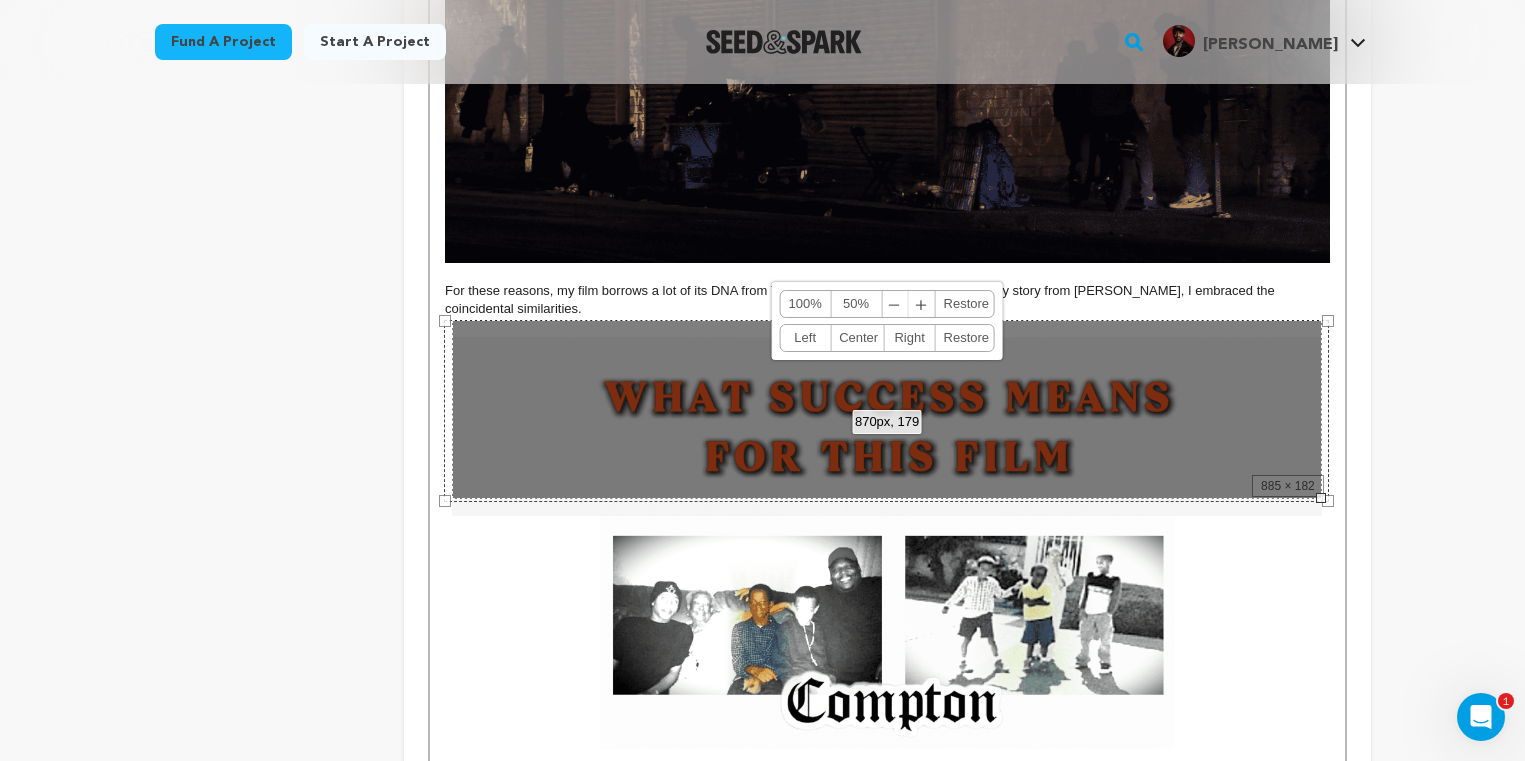 click on "﹣" at bounding box center (895, 304) 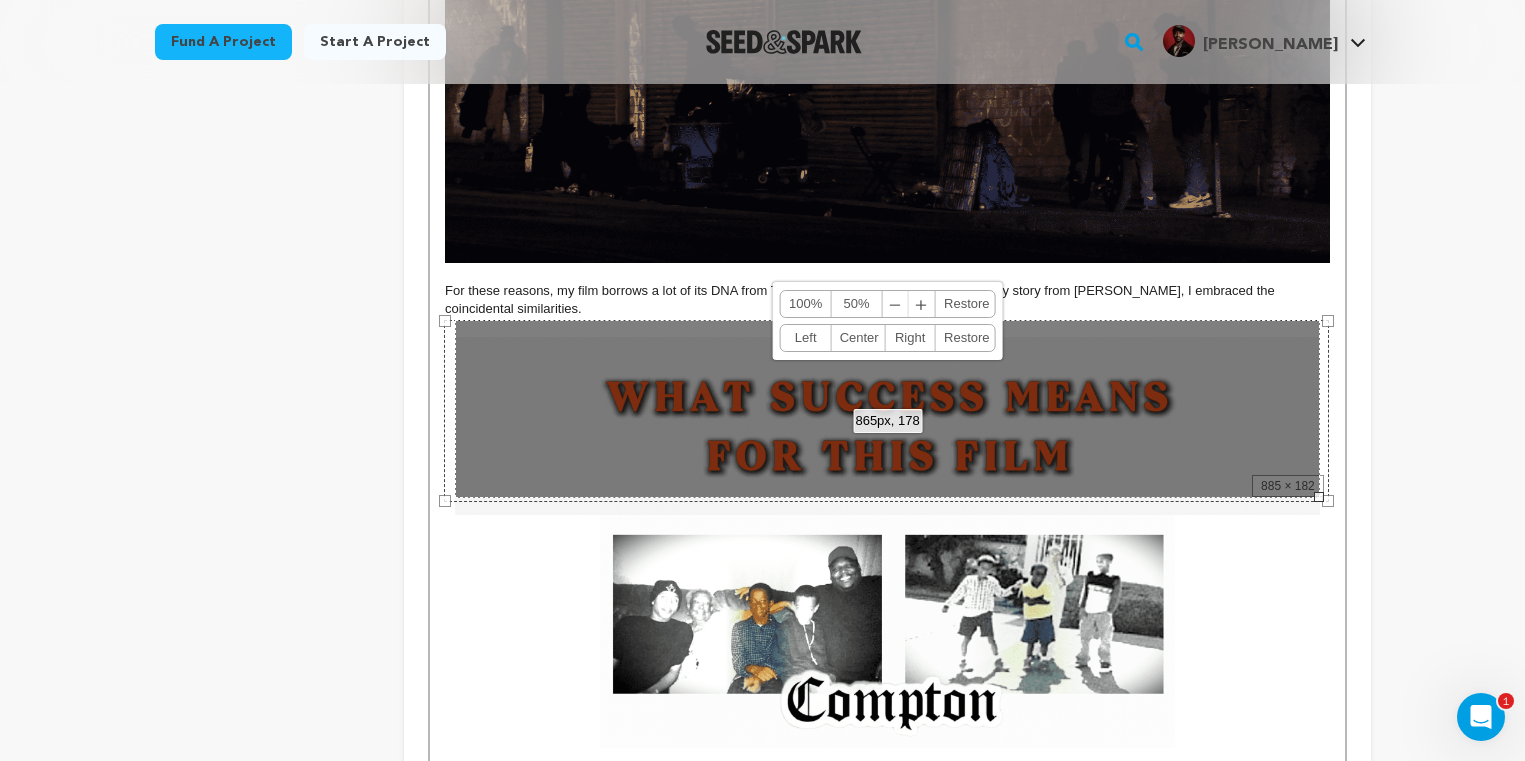 click on "﹣" at bounding box center (896, 304) 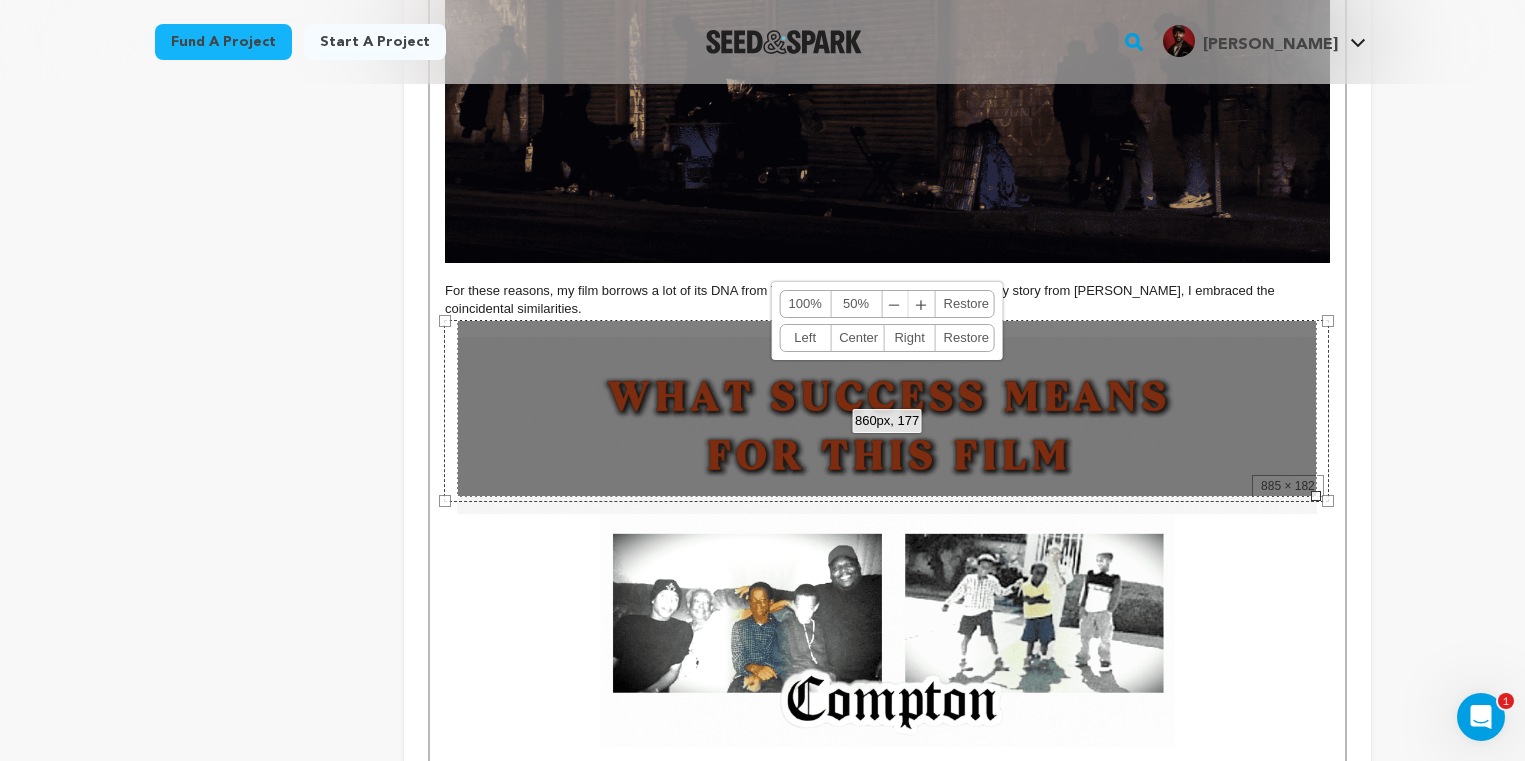 click on "﹣" at bounding box center (895, 304) 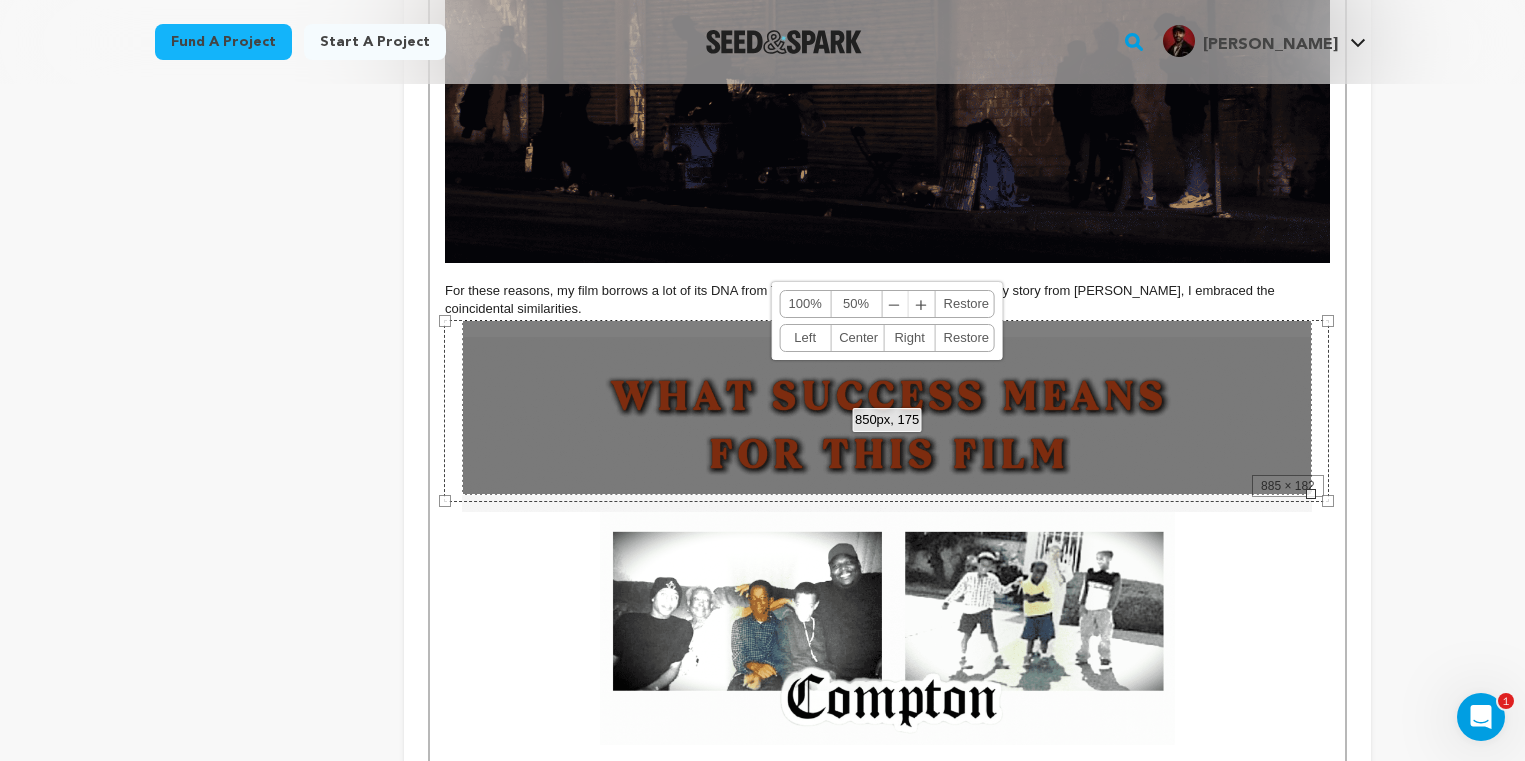 click on "﹣" at bounding box center [895, 304] 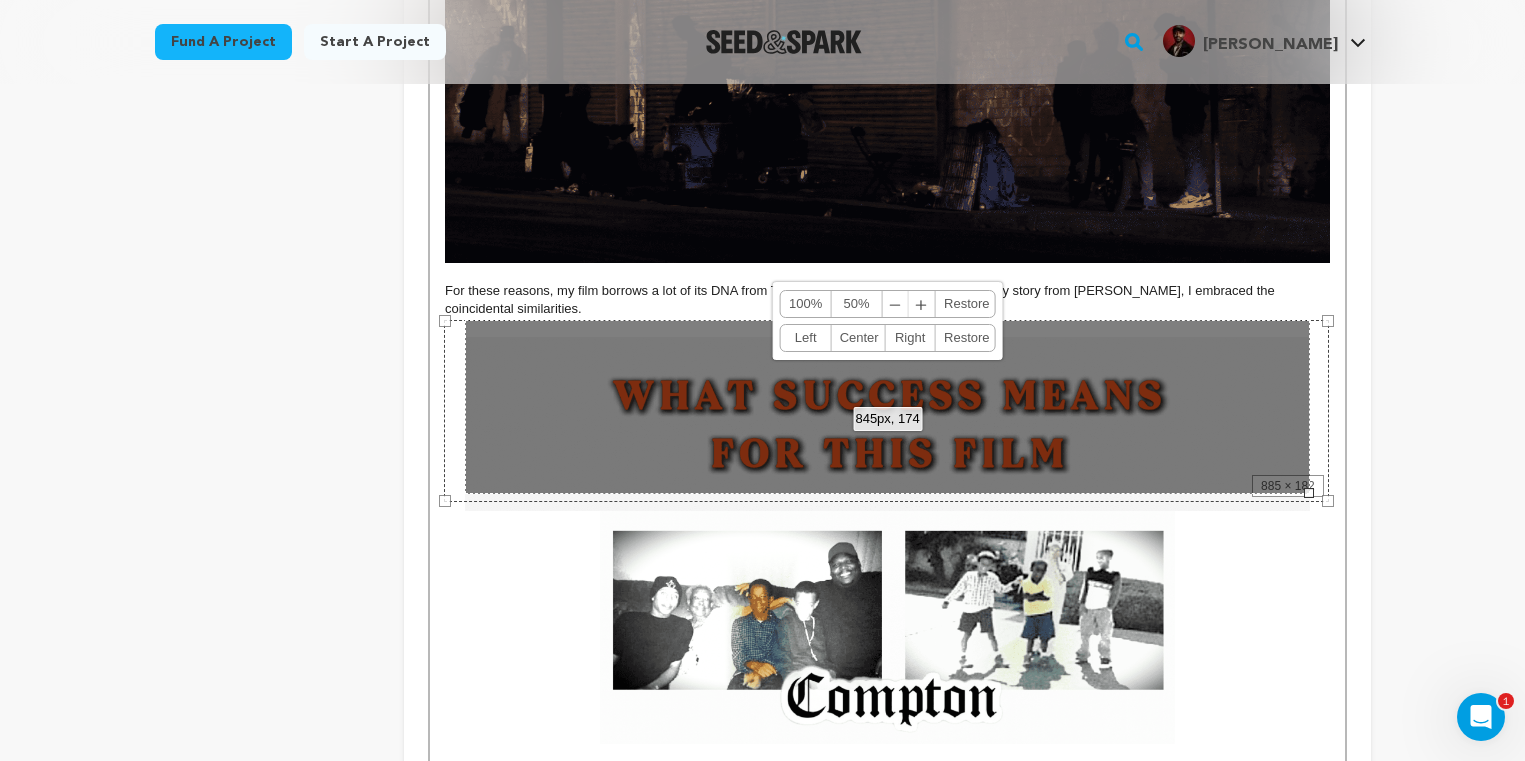 click on "﹣" at bounding box center [896, 304] 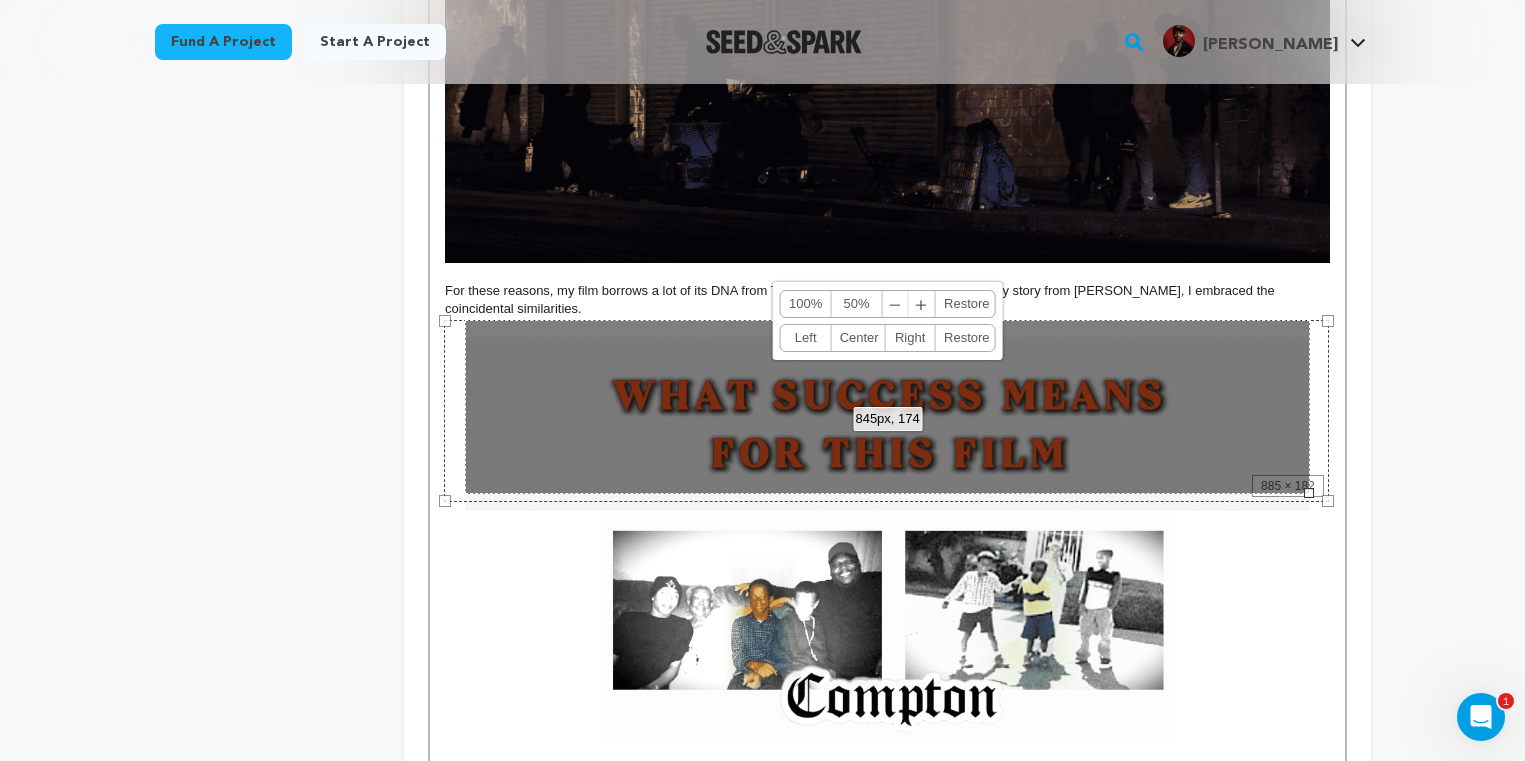 click on "﹣" at bounding box center [896, 304] 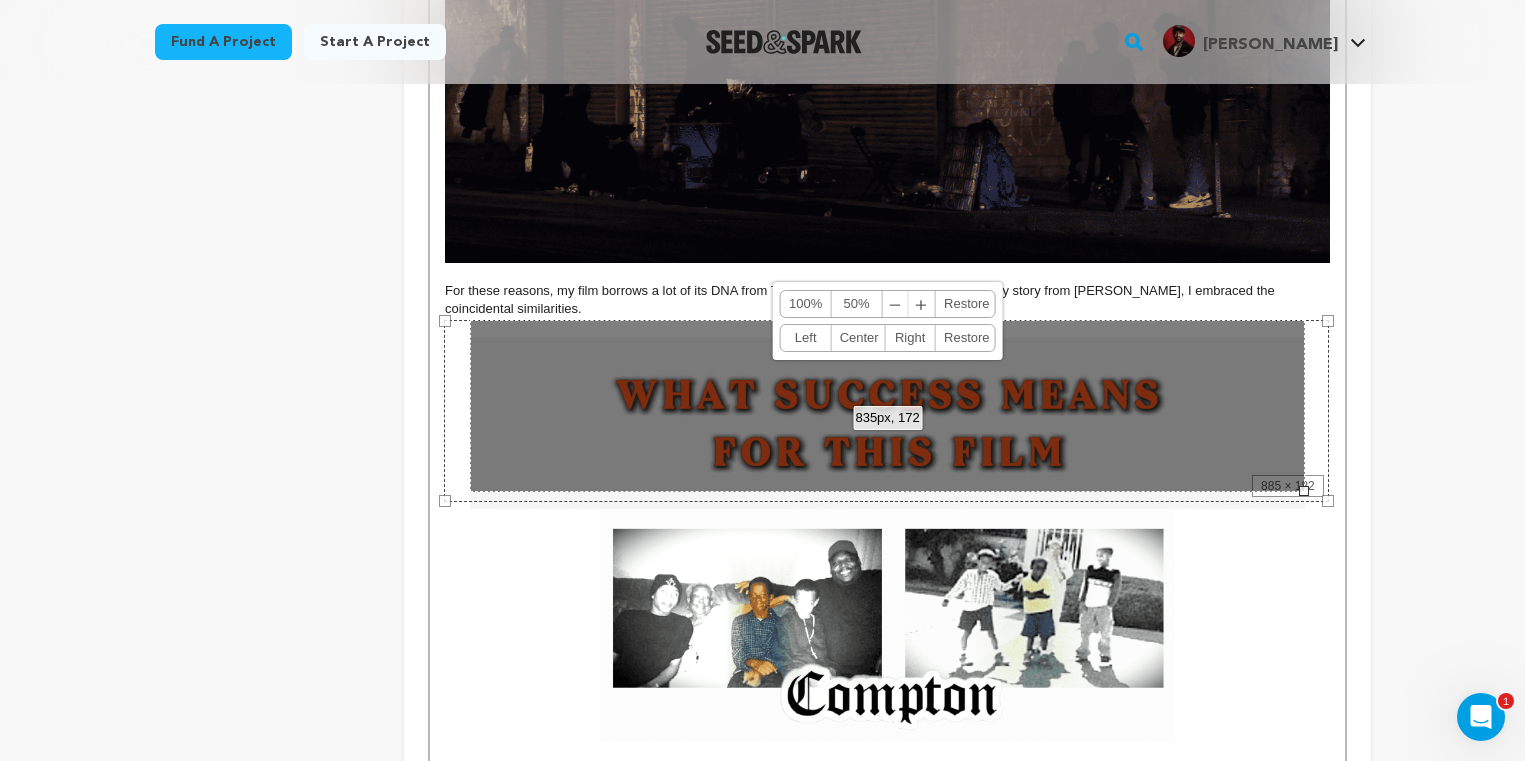 click on "﹣" at bounding box center (896, 304) 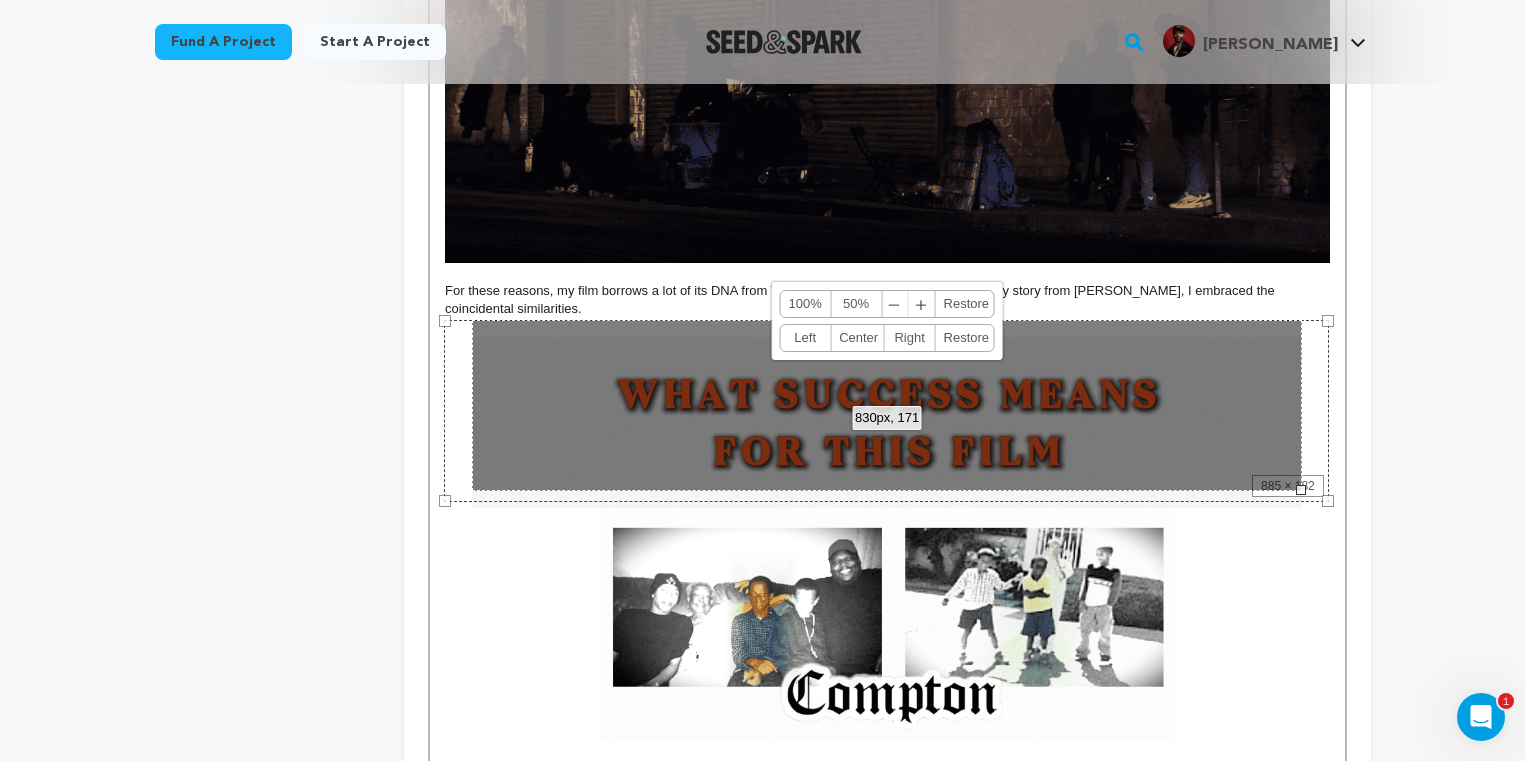 click on "﹣" at bounding box center (895, 304) 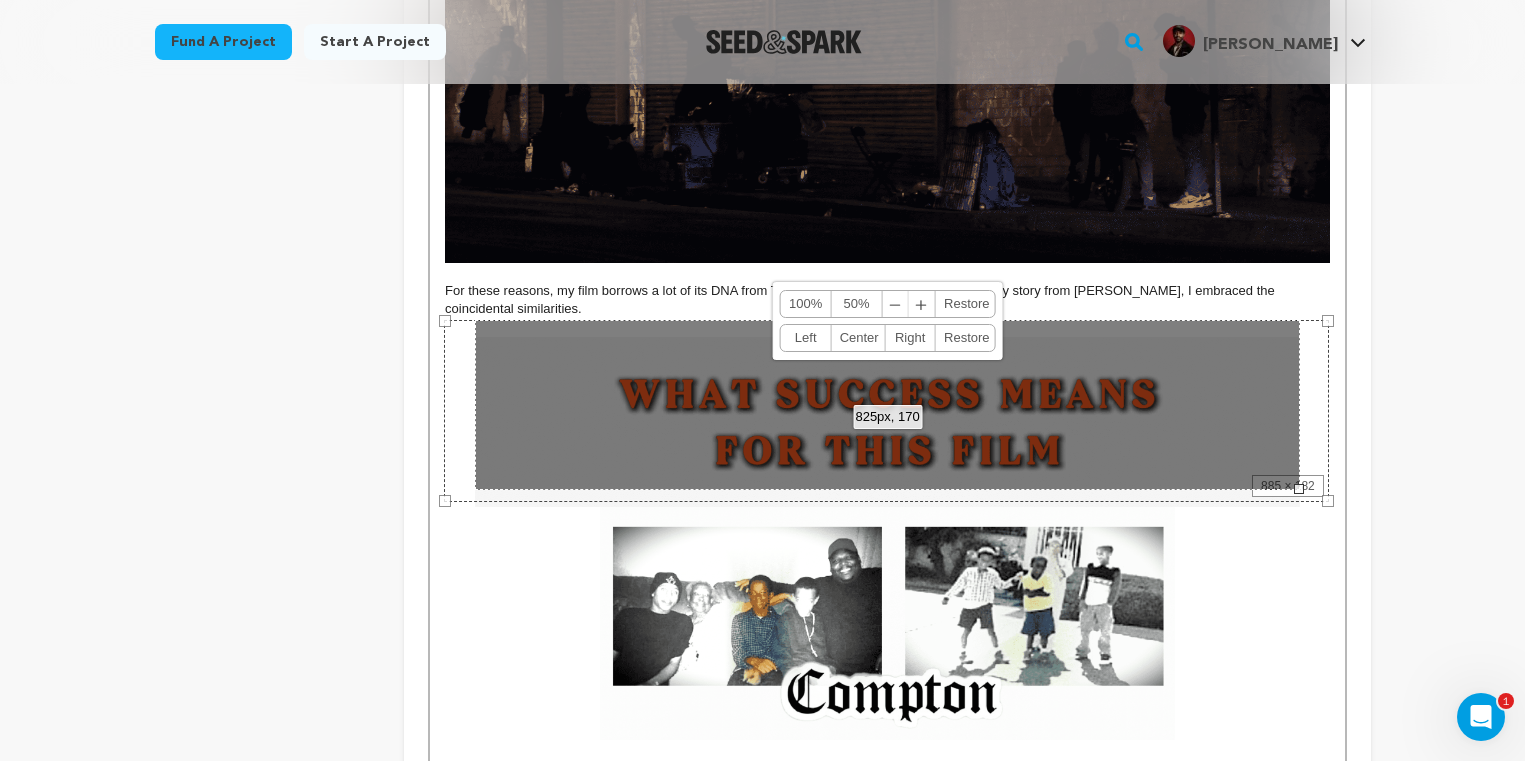 click on "﹣" at bounding box center (896, 304) 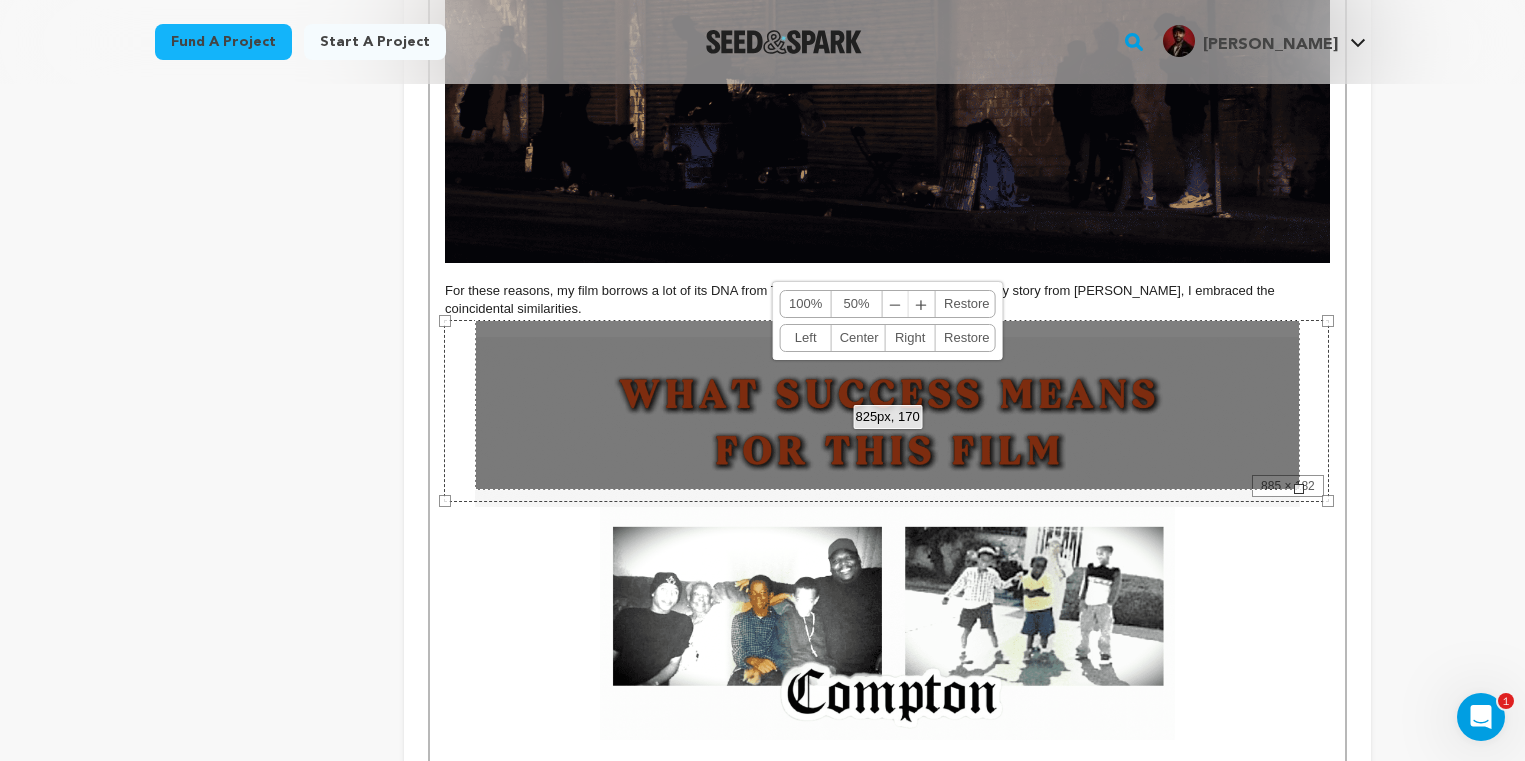 click on "﹣" at bounding box center (896, 304) 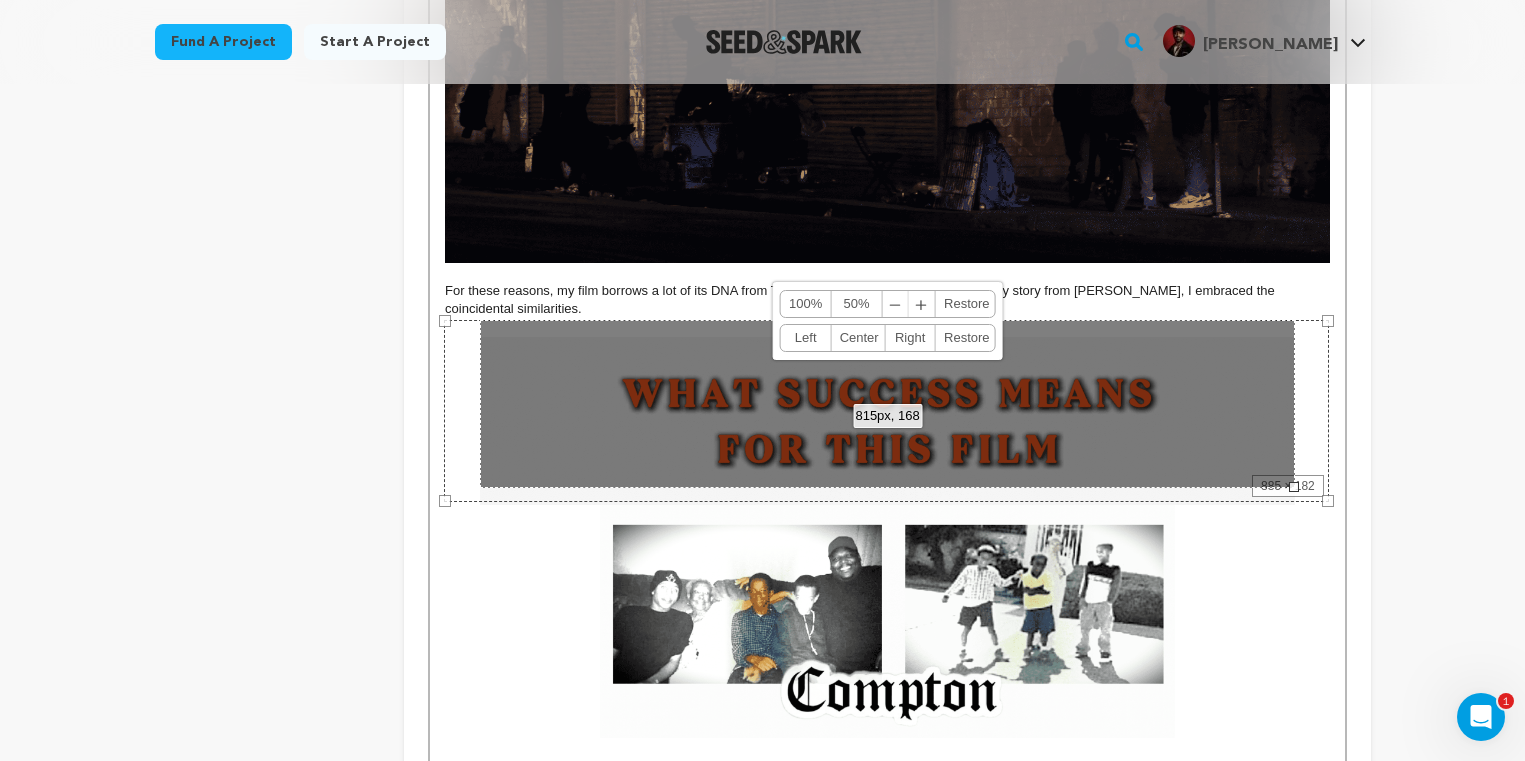 click on "﹣" at bounding box center (896, 304) 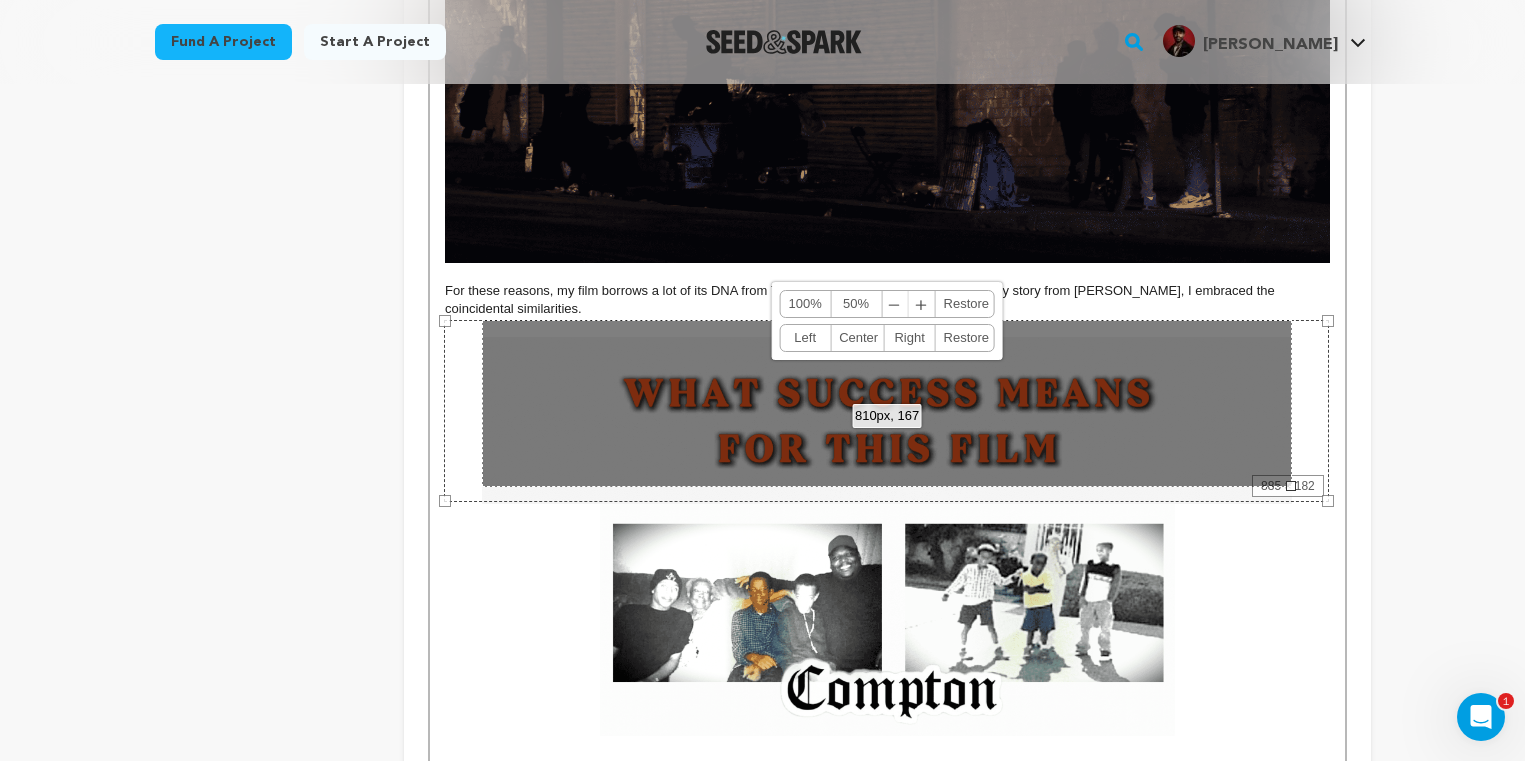 click on "﹣" at bounding box center [895, 304] 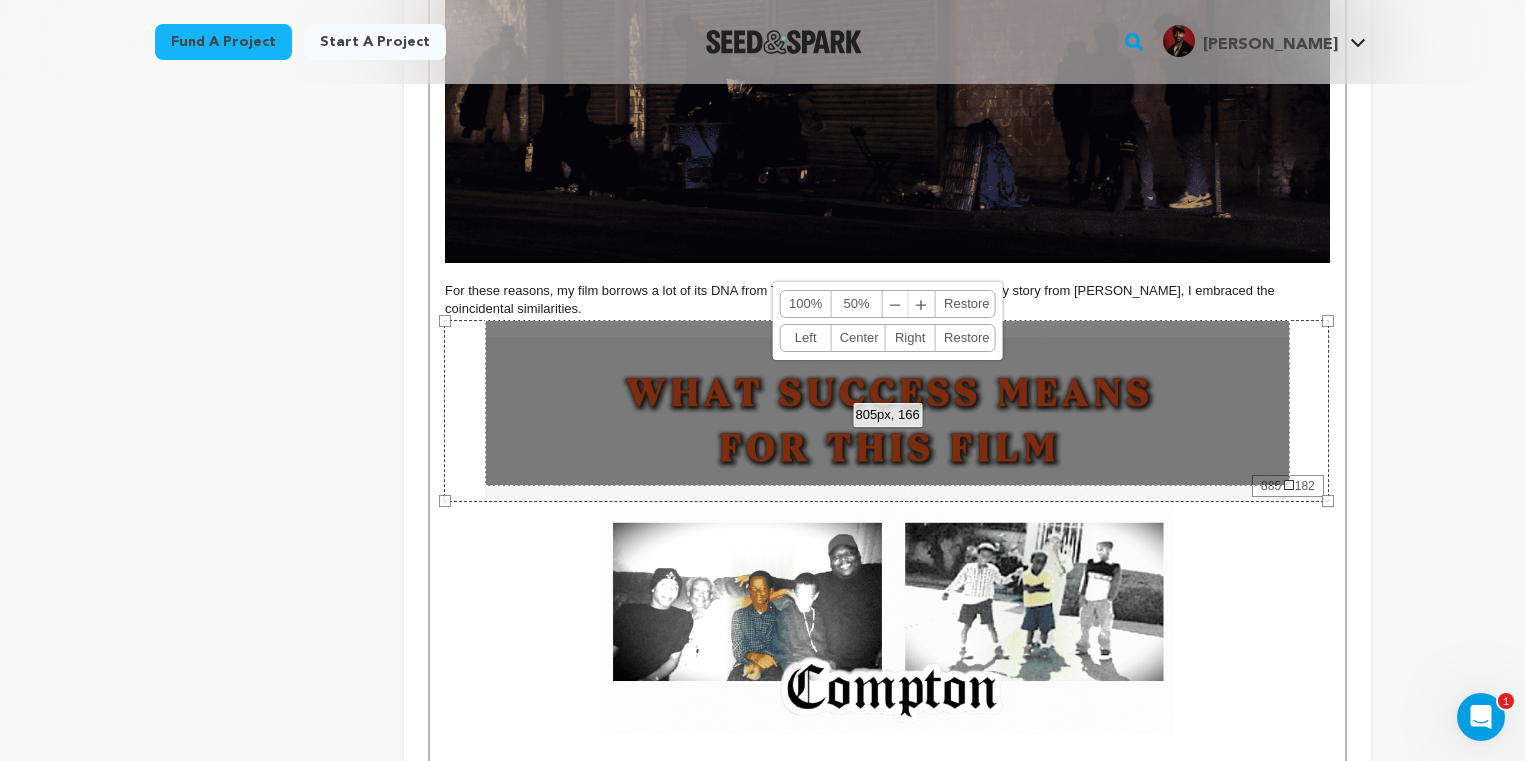 click on "﹣" at bounding box center (896, 304) 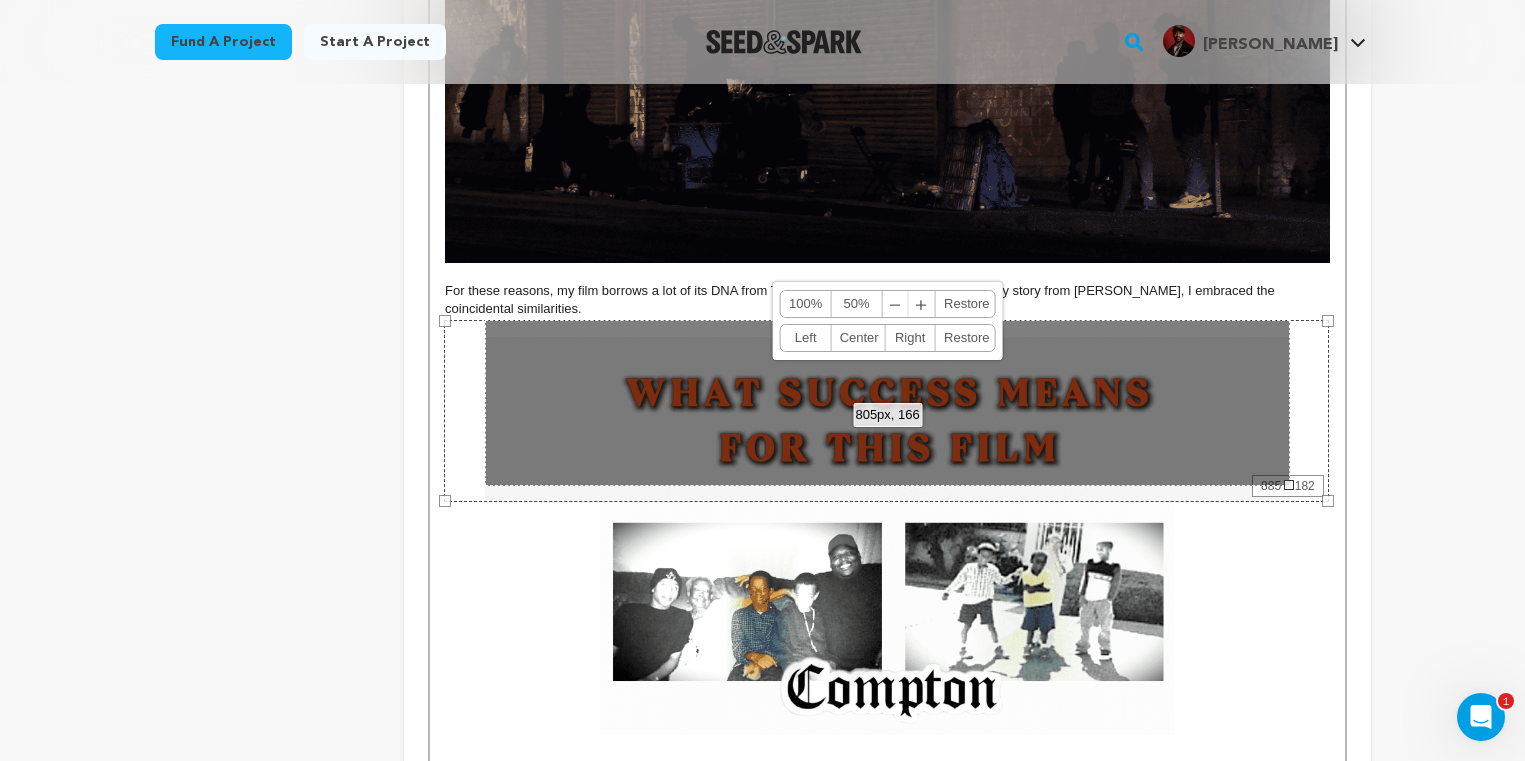 click on "﹣" at bounding box center (896, 304) 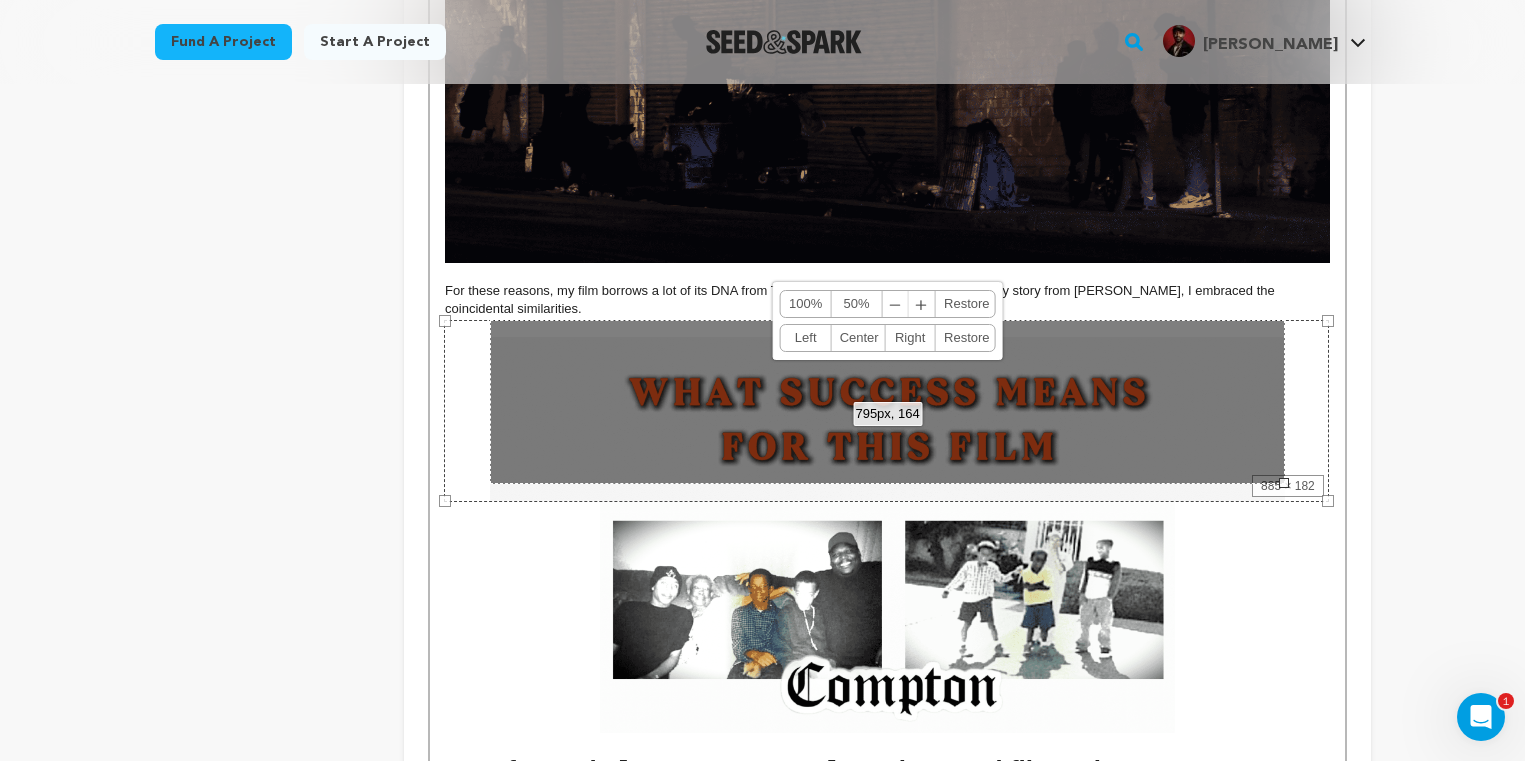 click on "﹣" at bounding box center (896, 304) 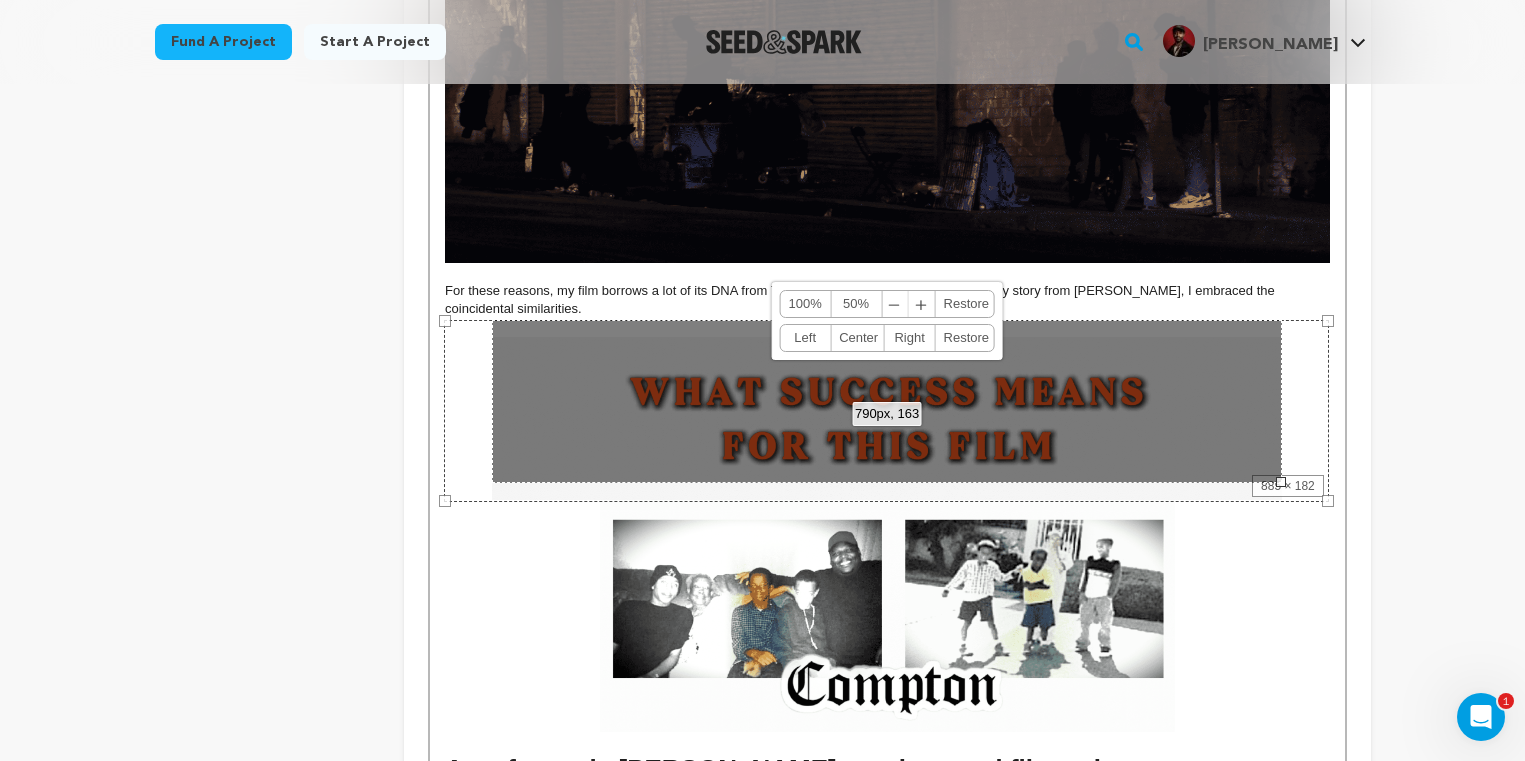 click on "﹣" at bounding box center (895, 304) 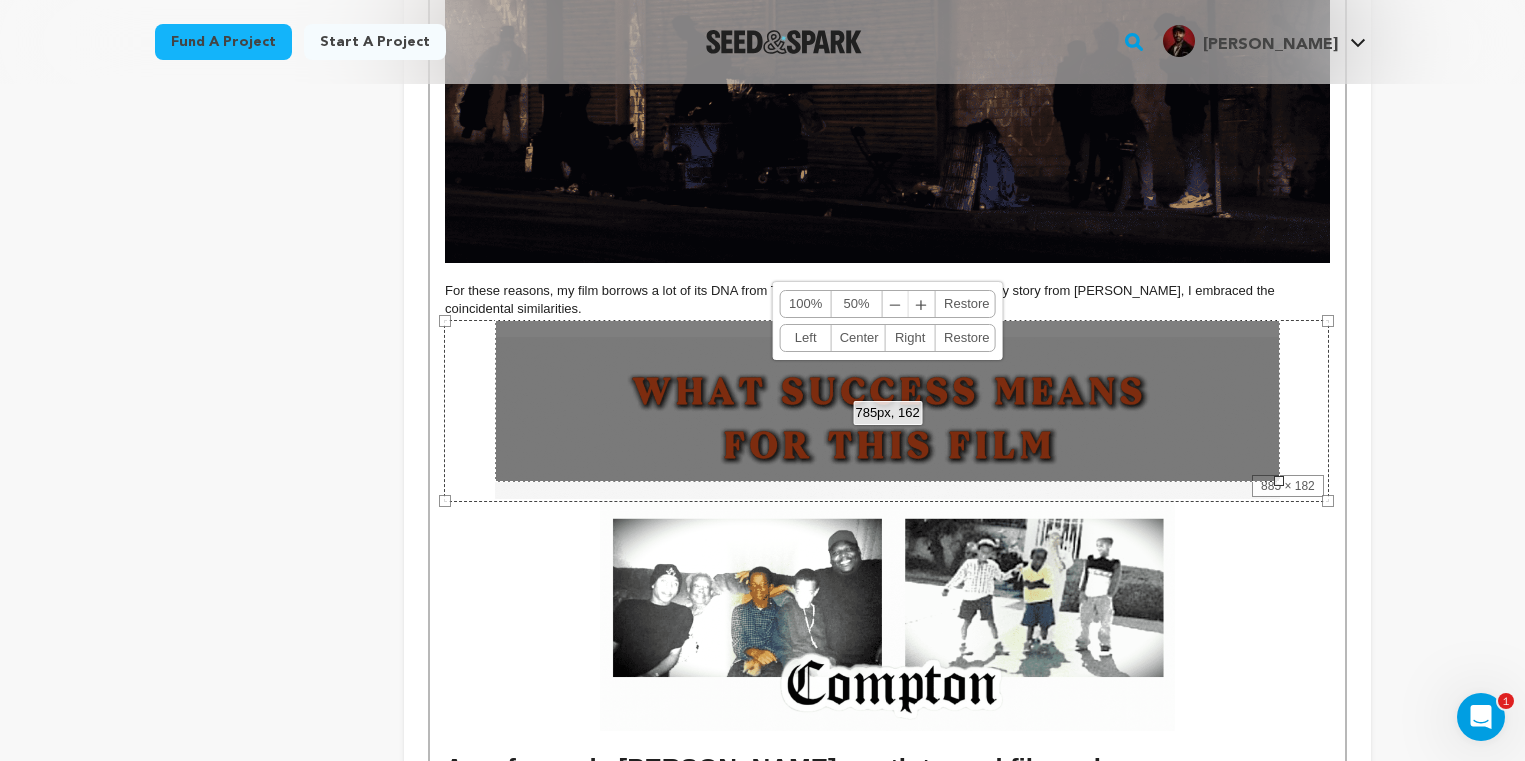 click on "﹣" at bounding box center [896, 304] 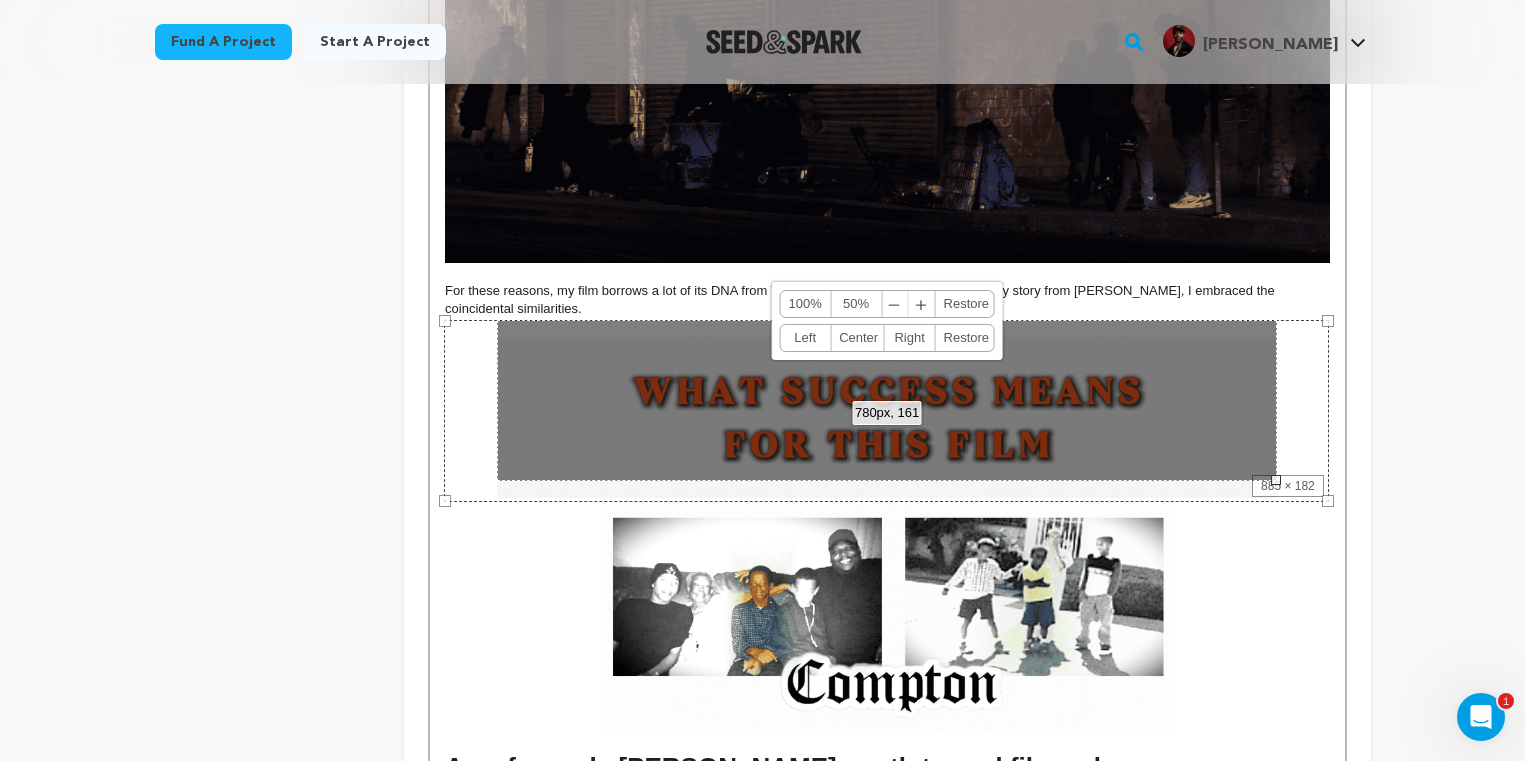 click on "﹣" at bounding box center (895, 304) 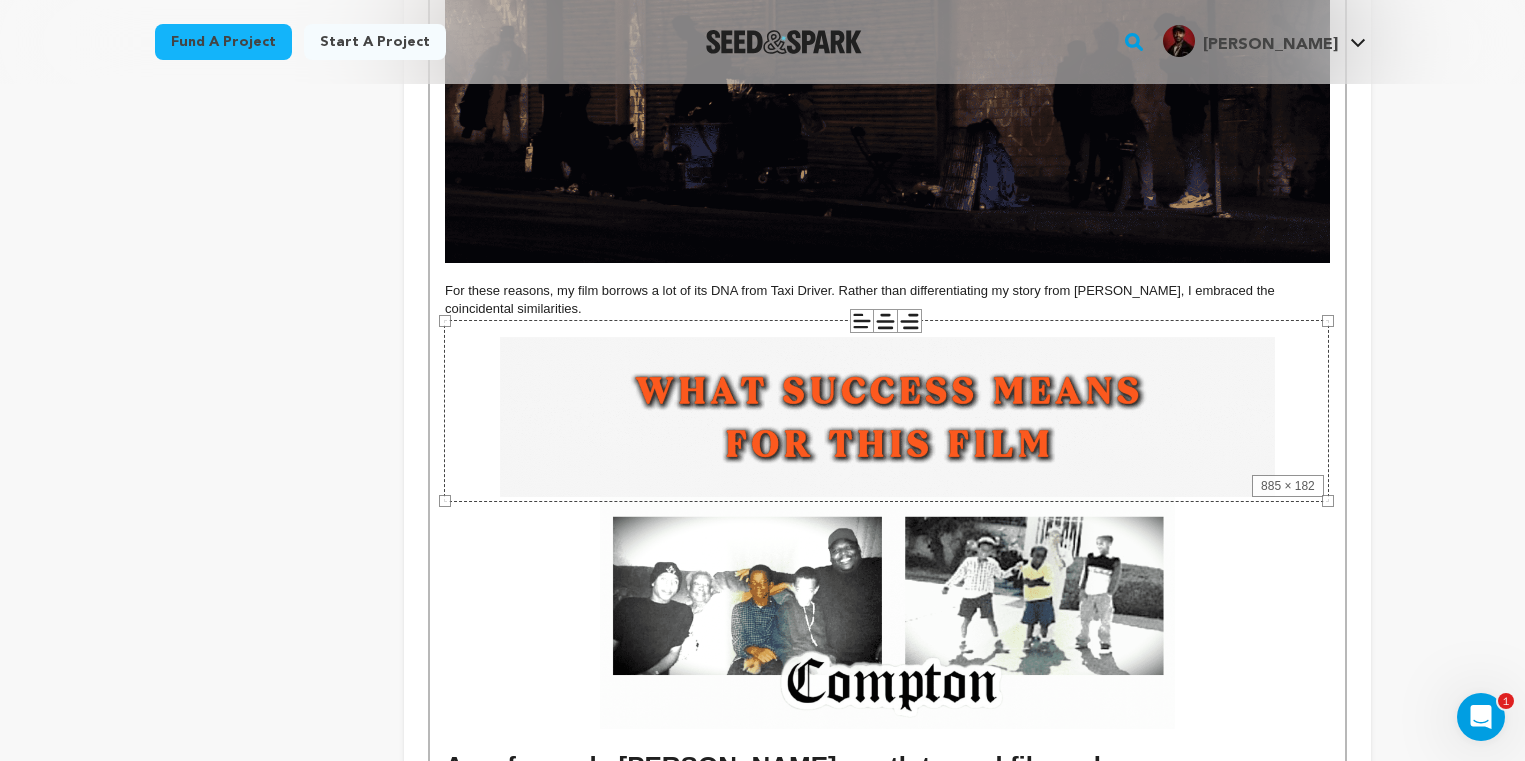 click on "Back to Project Dashboard
Edit Project
Submit For feedback
Submit For feedback
project
story" at bounding box center (763, -1342) 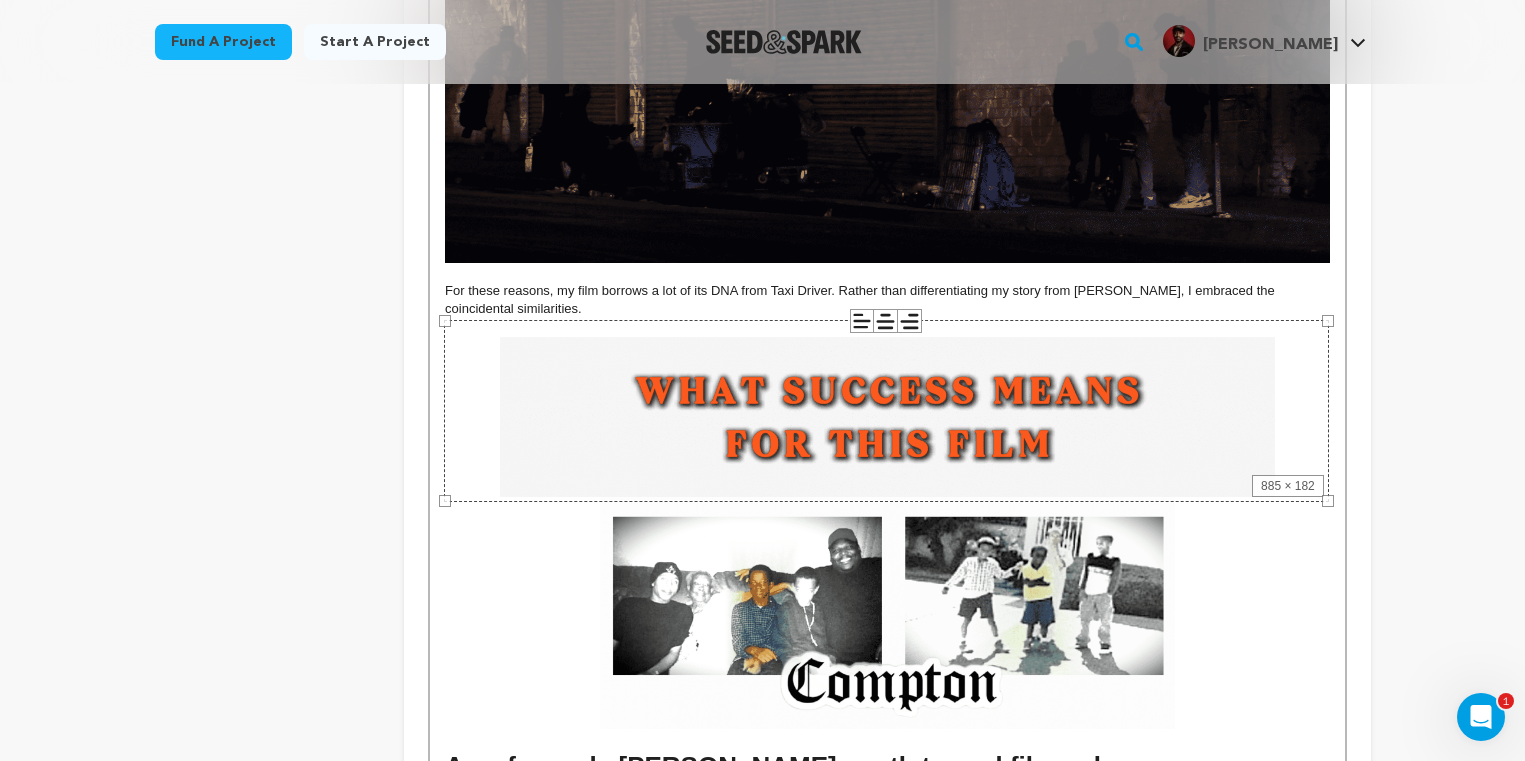 click on "For these reasons, my film borrows a lot of its DNA from Taxi Driver. Rather than differentiating my story from [PERSON_NAME], I embraced the coincidental similarities." at bounding box center (887, 300) 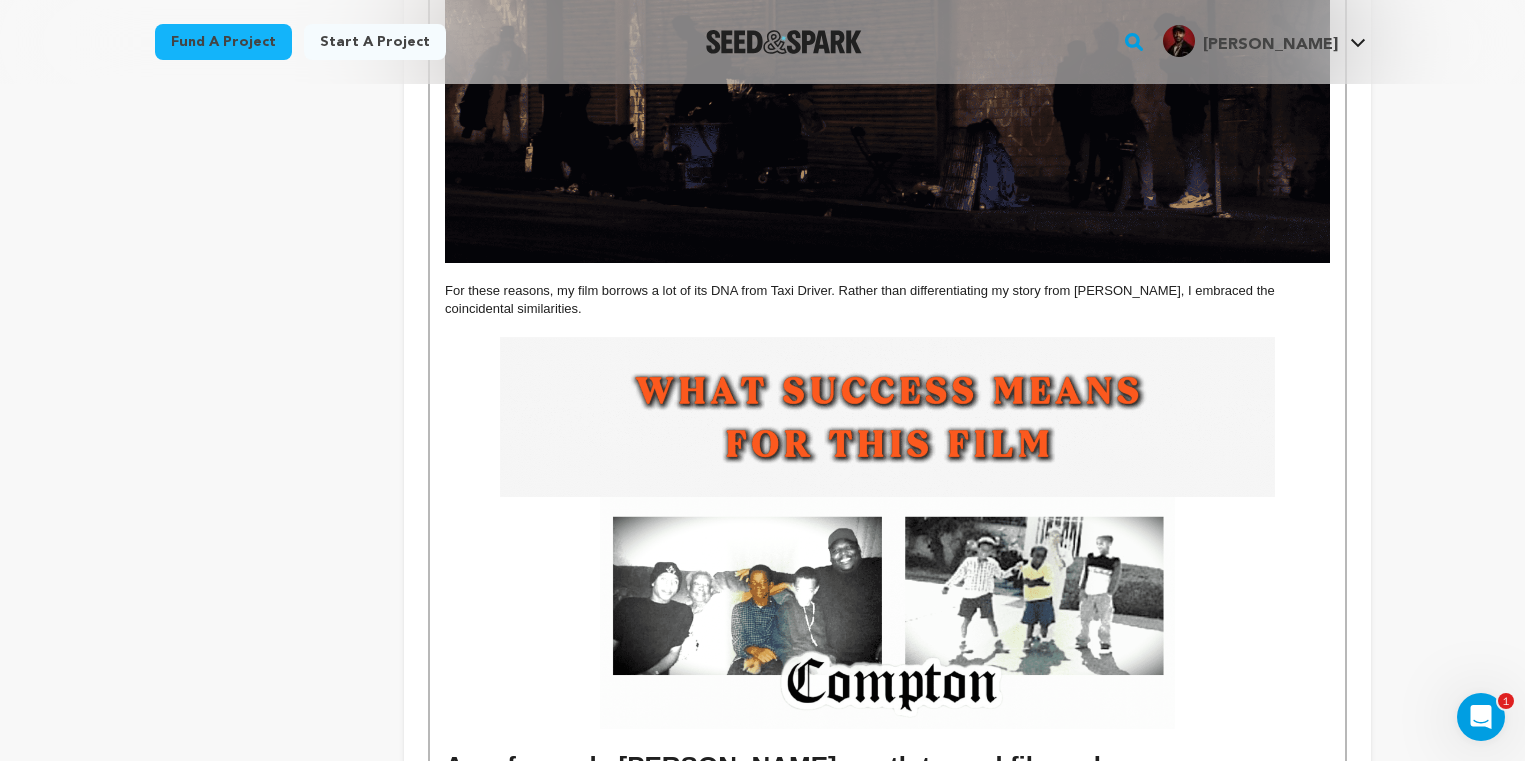 click at bounding box center [887, 417] 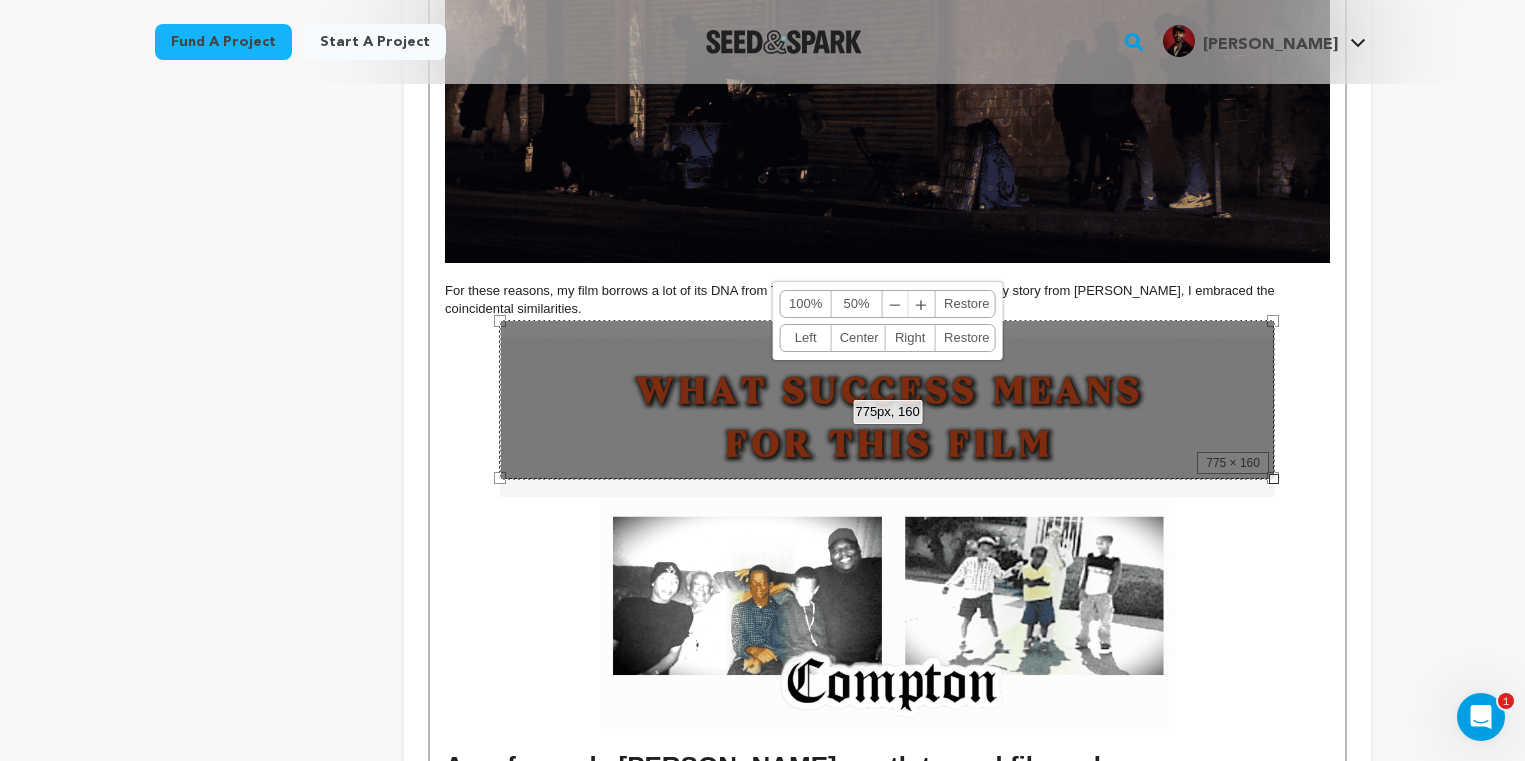 click on "﹣" at bounding box center [896, 304] 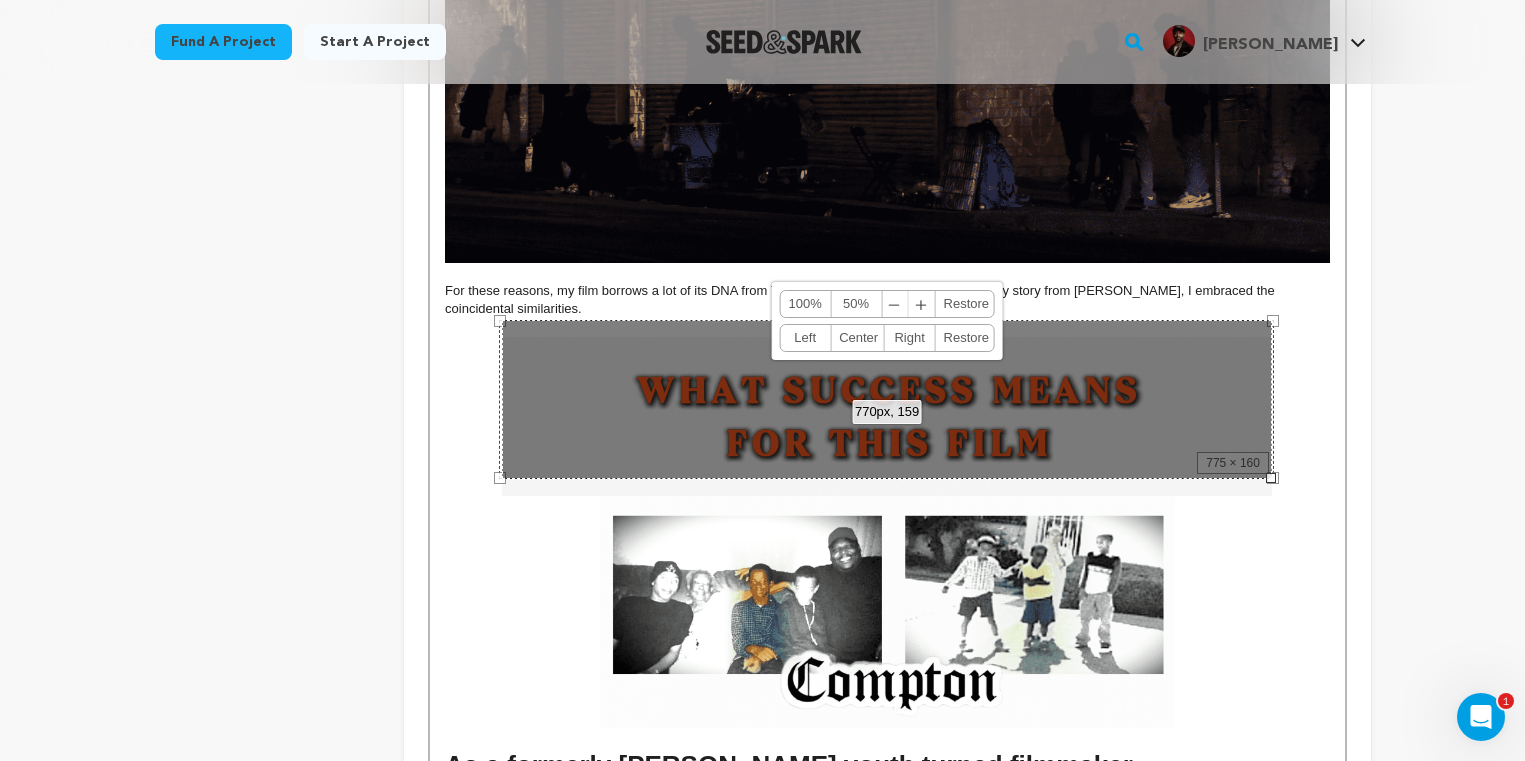 click on "﹣" at bounding box center (895, 304) 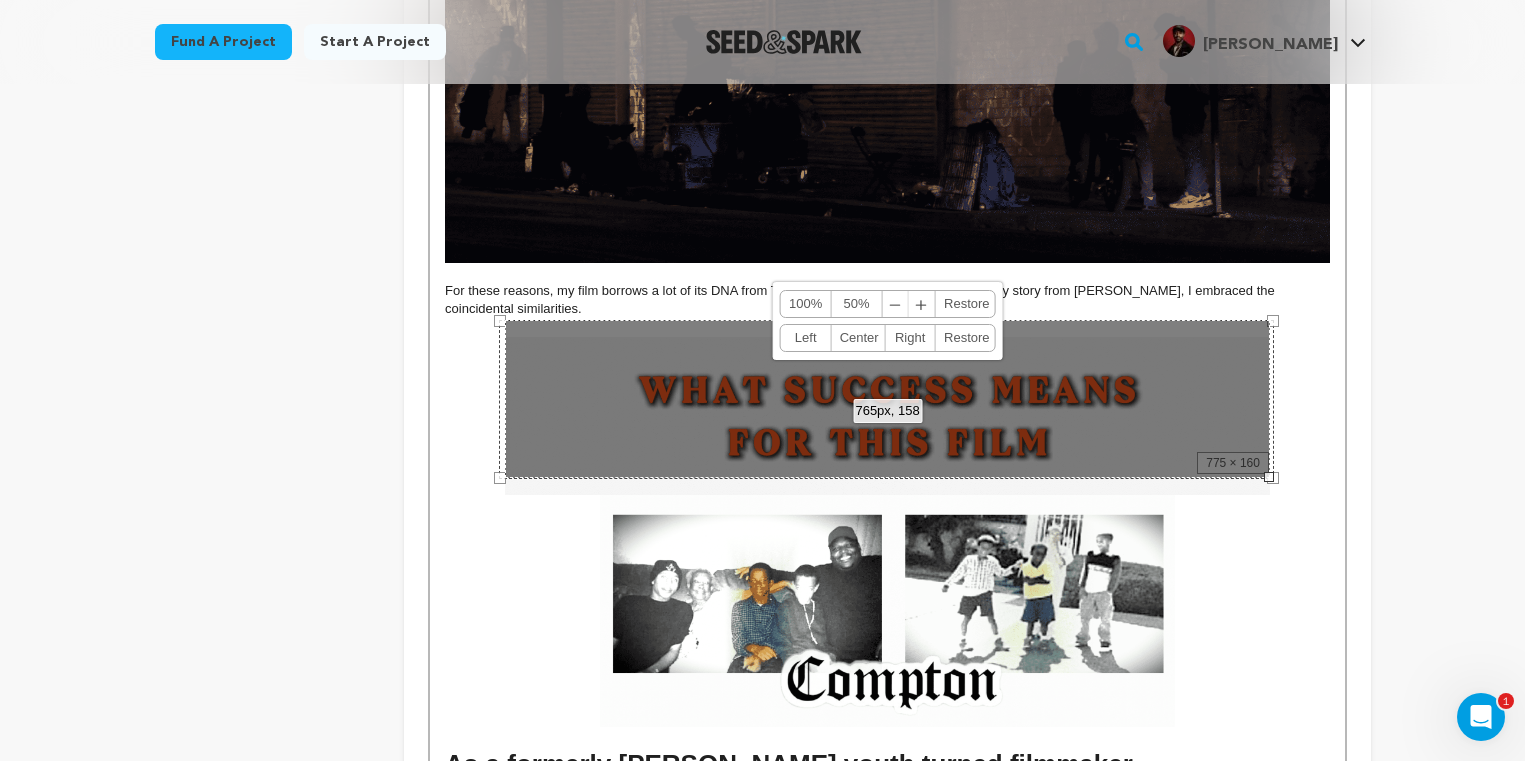 click on "﹣" at bounding box center [896, 304] 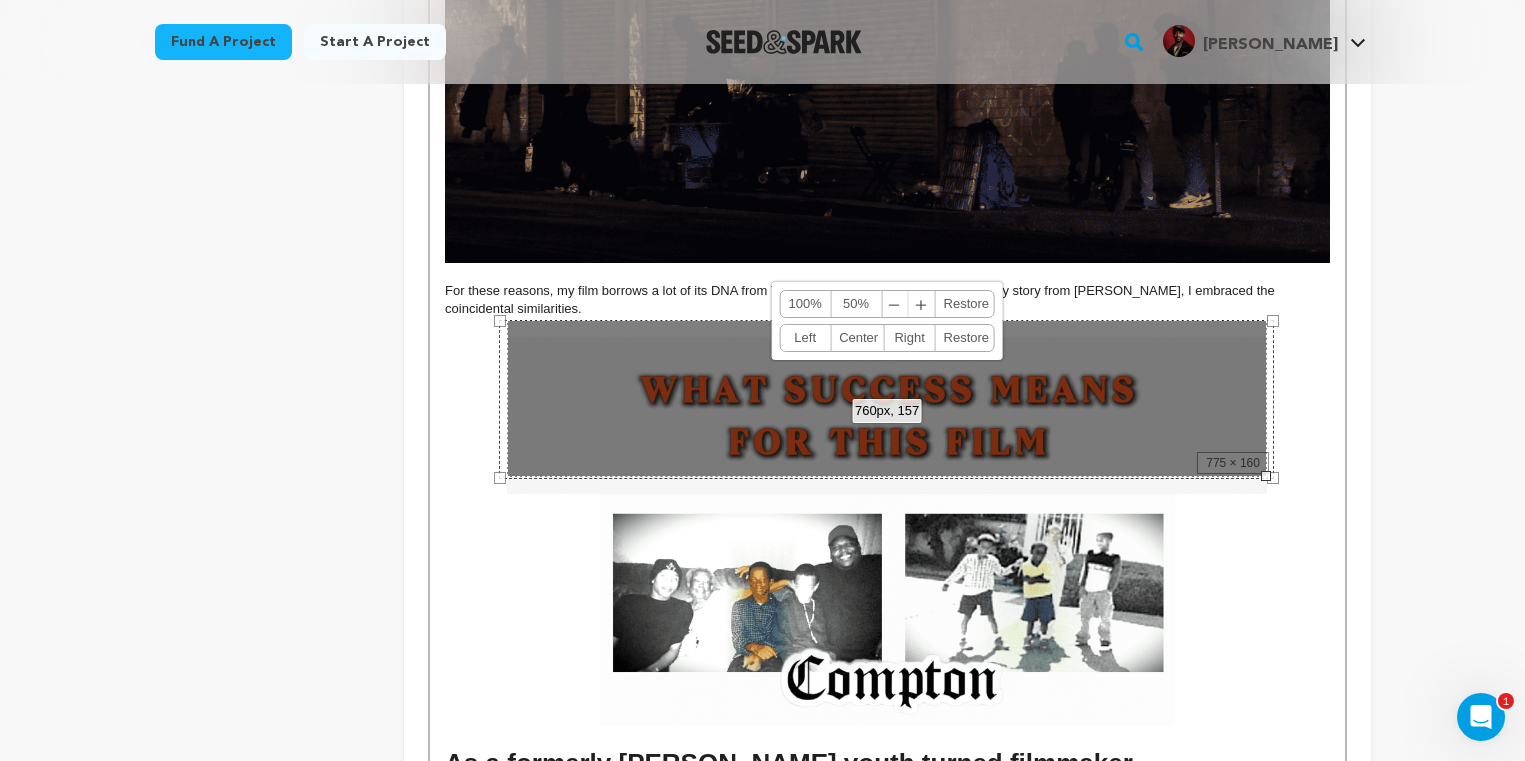 click on "﹣" at bounding box center (895, 304) 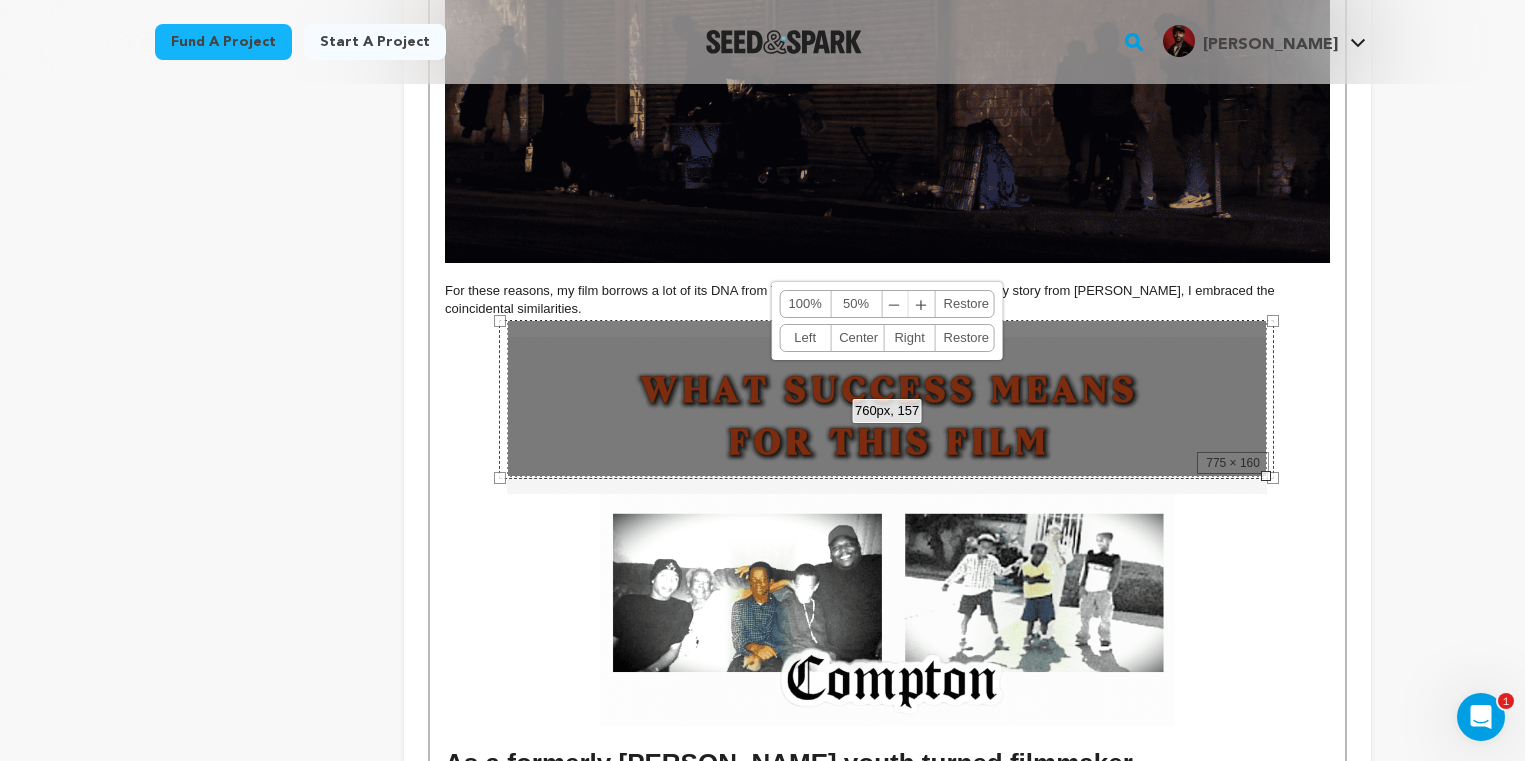 click on "﹣" at bounding box center [895, 304] 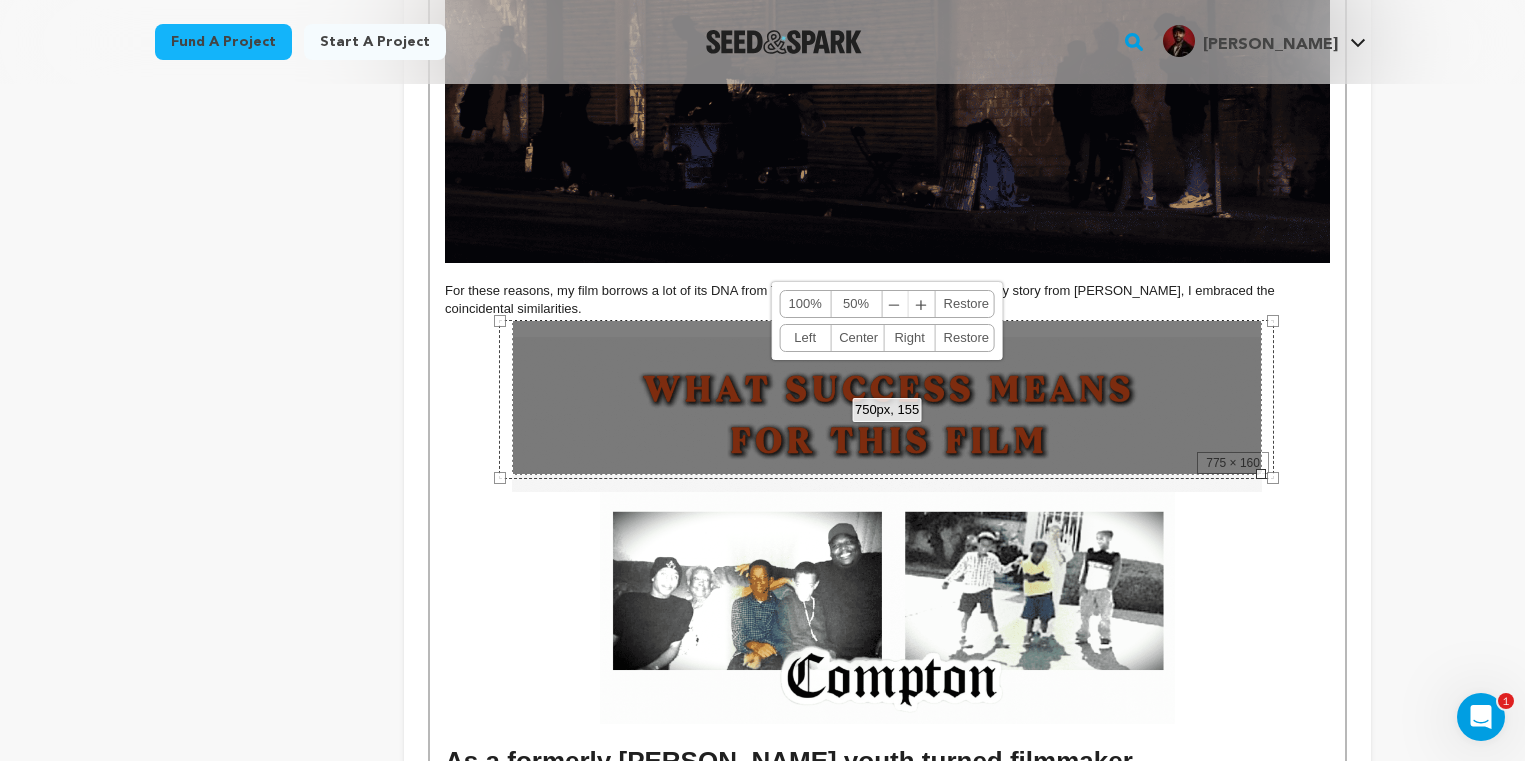 click on "﹣" at bounding box center (895, 304) 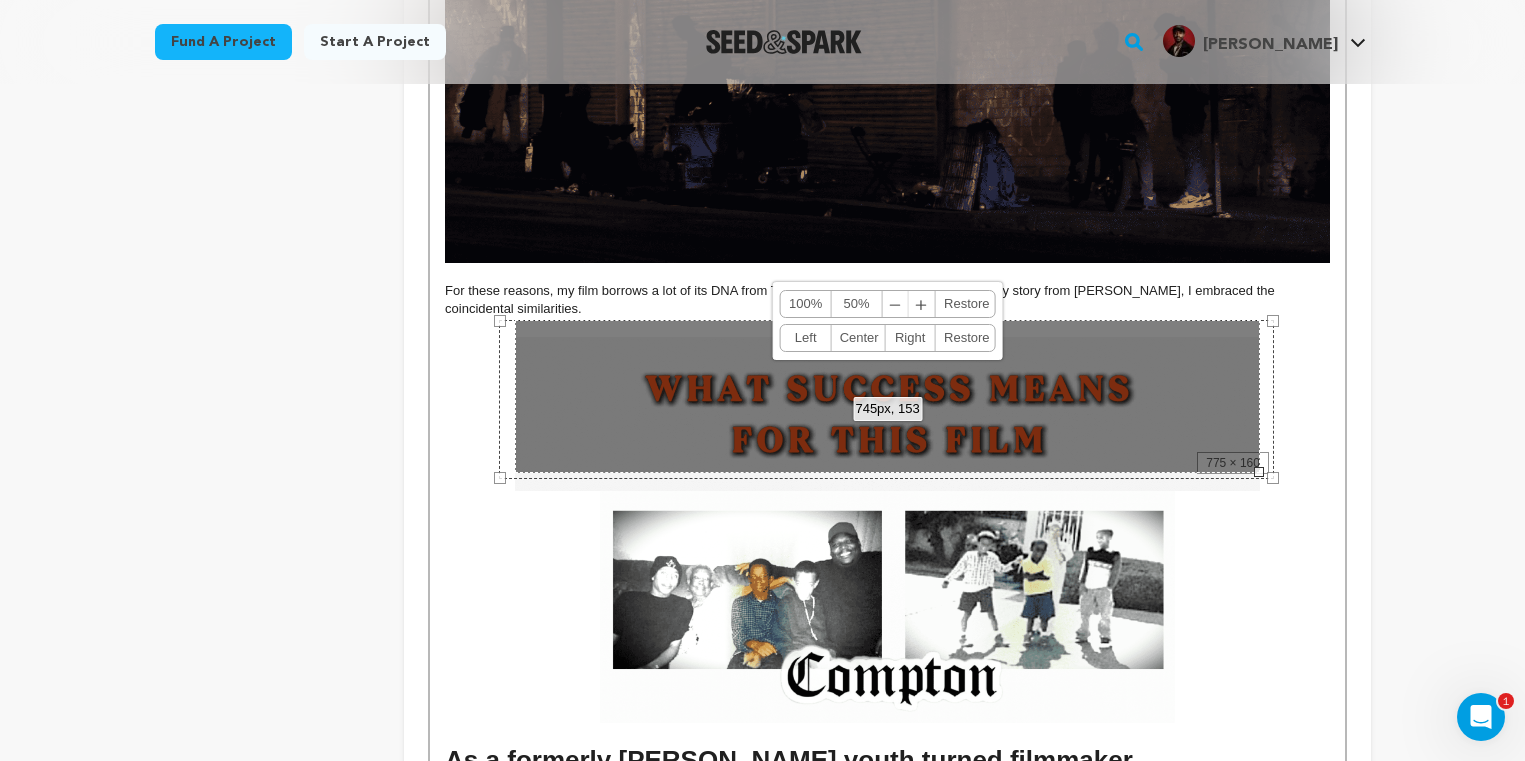 click on "﹣" at bounding box center (896, 304) 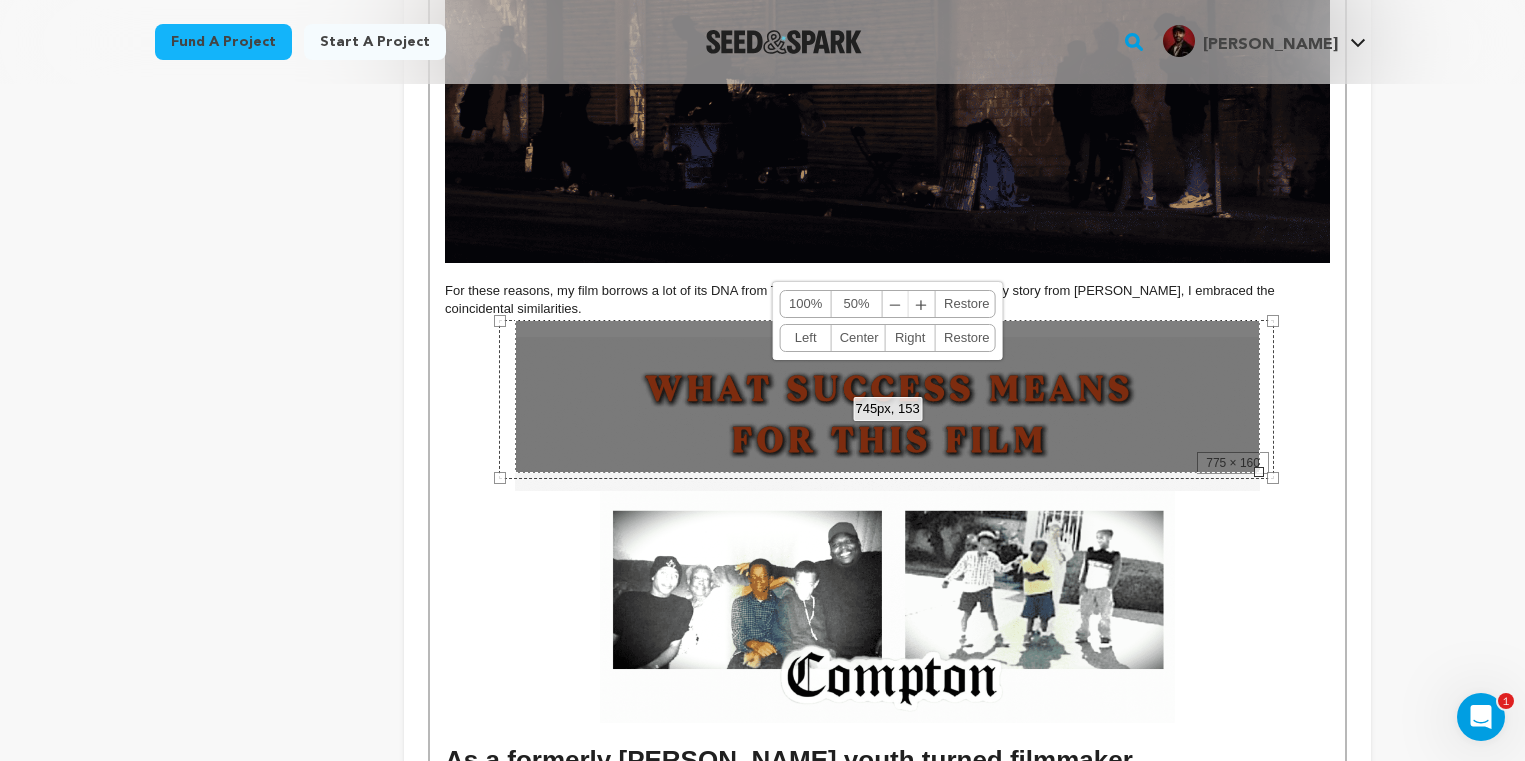 click on "﹣" at bounding box center (896, 304) 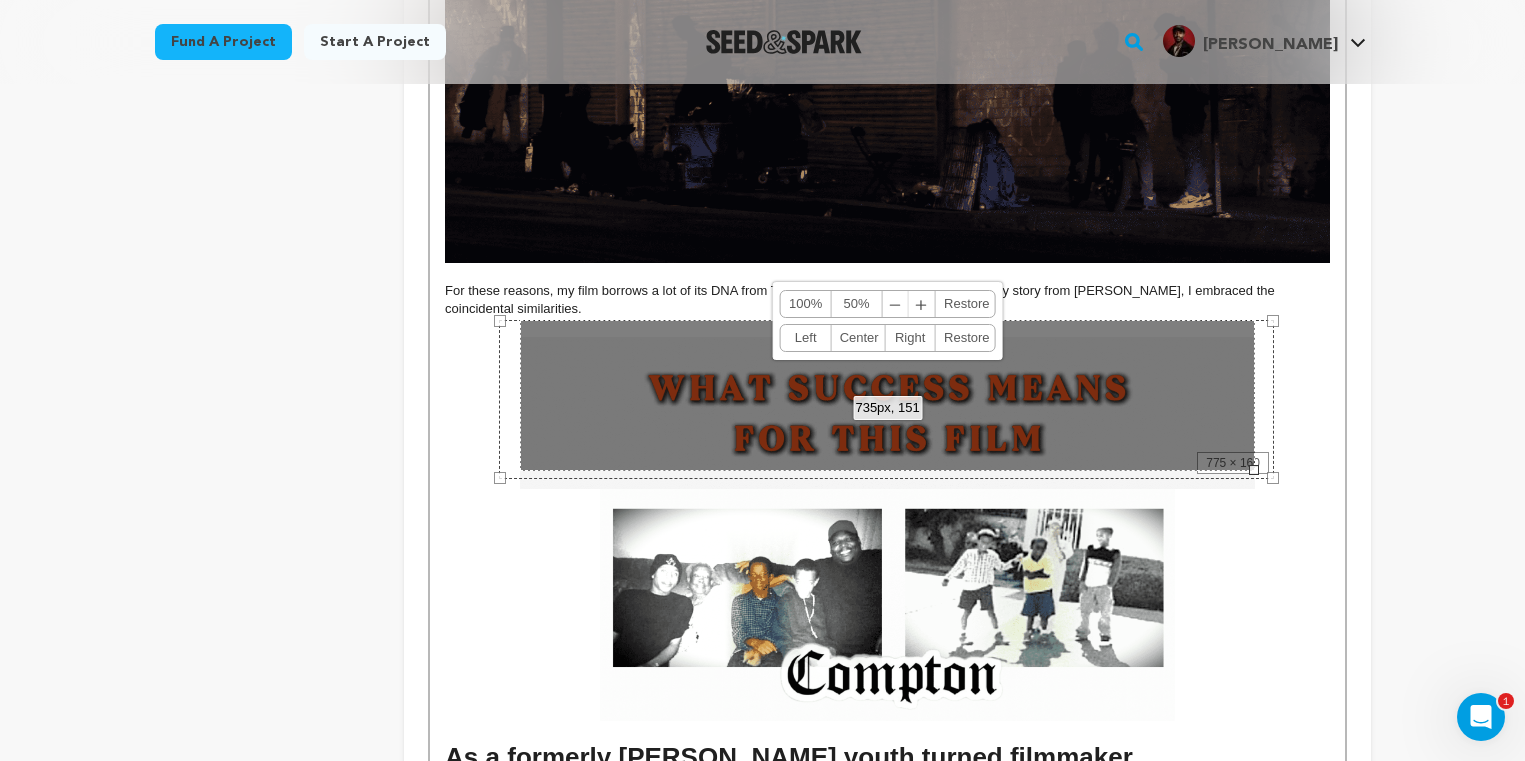 click on "﹣" at bounding box center (896, 304) 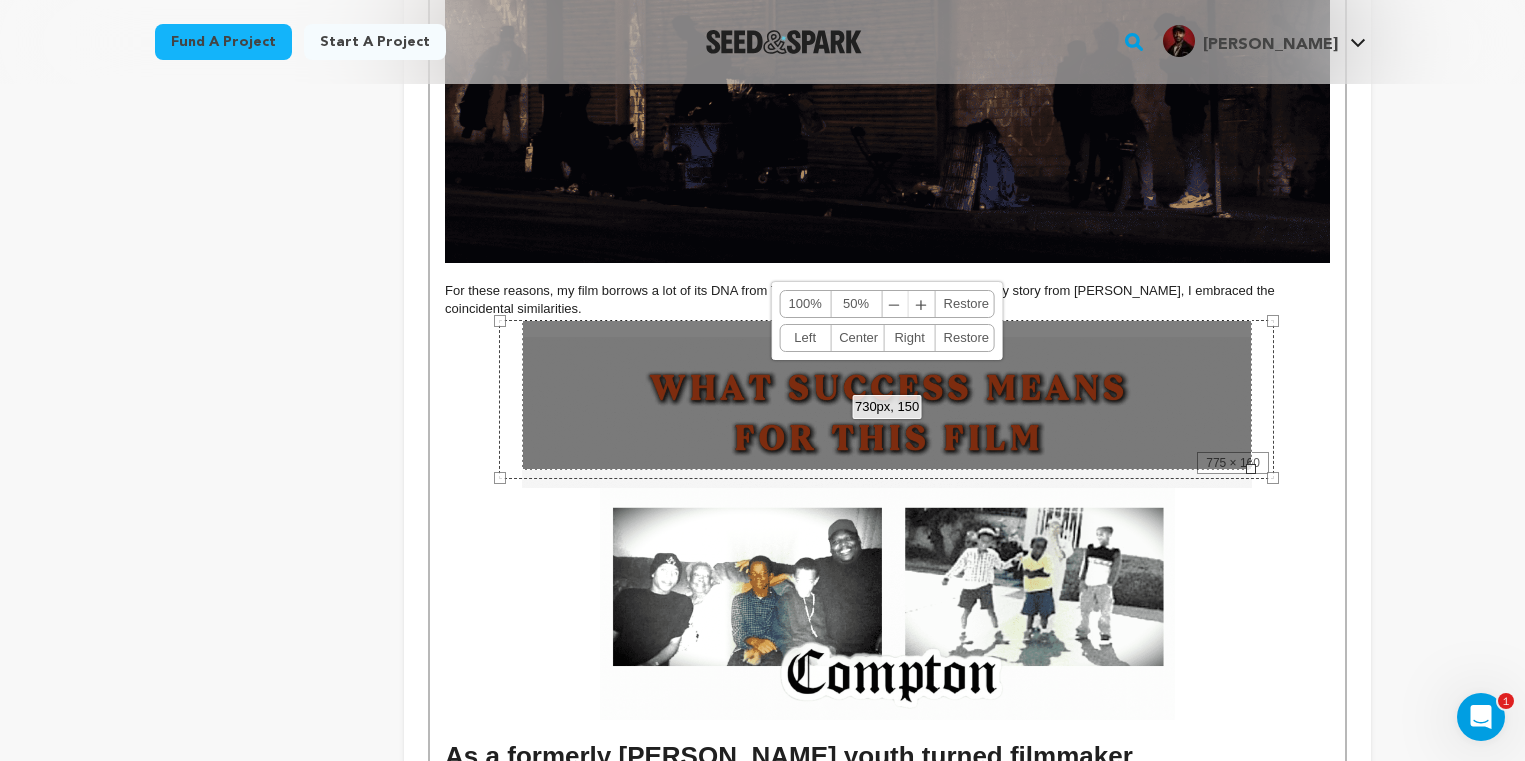 click on "﹢" at bounding box center [922, 304] 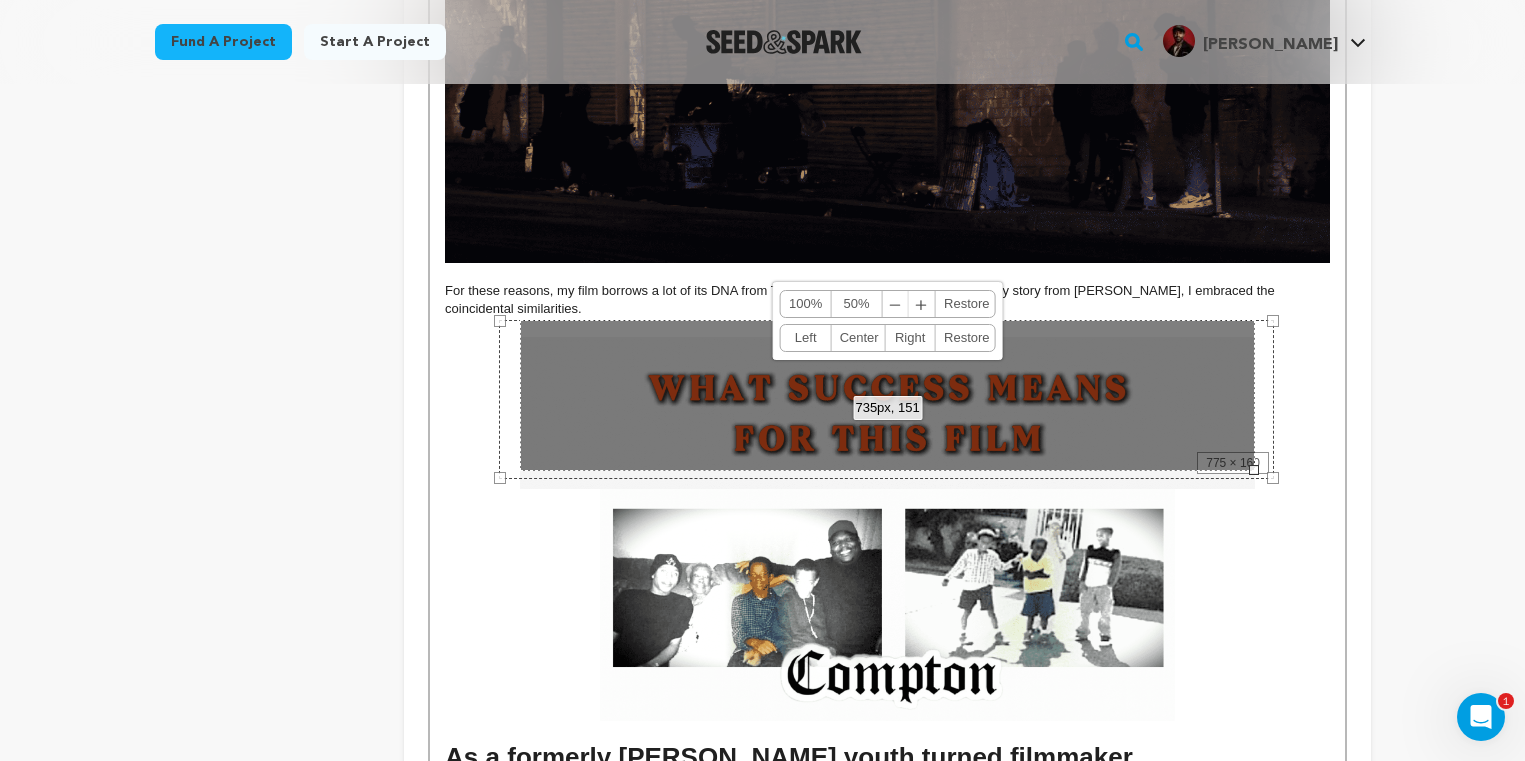 click on "For these reasons, my film borrows a lot of its DNA from Taxi Driver. Rather than differentiating my story from [PERSON_NAME], I embraced the coincidental similarities." at bounding box center [887, 300] 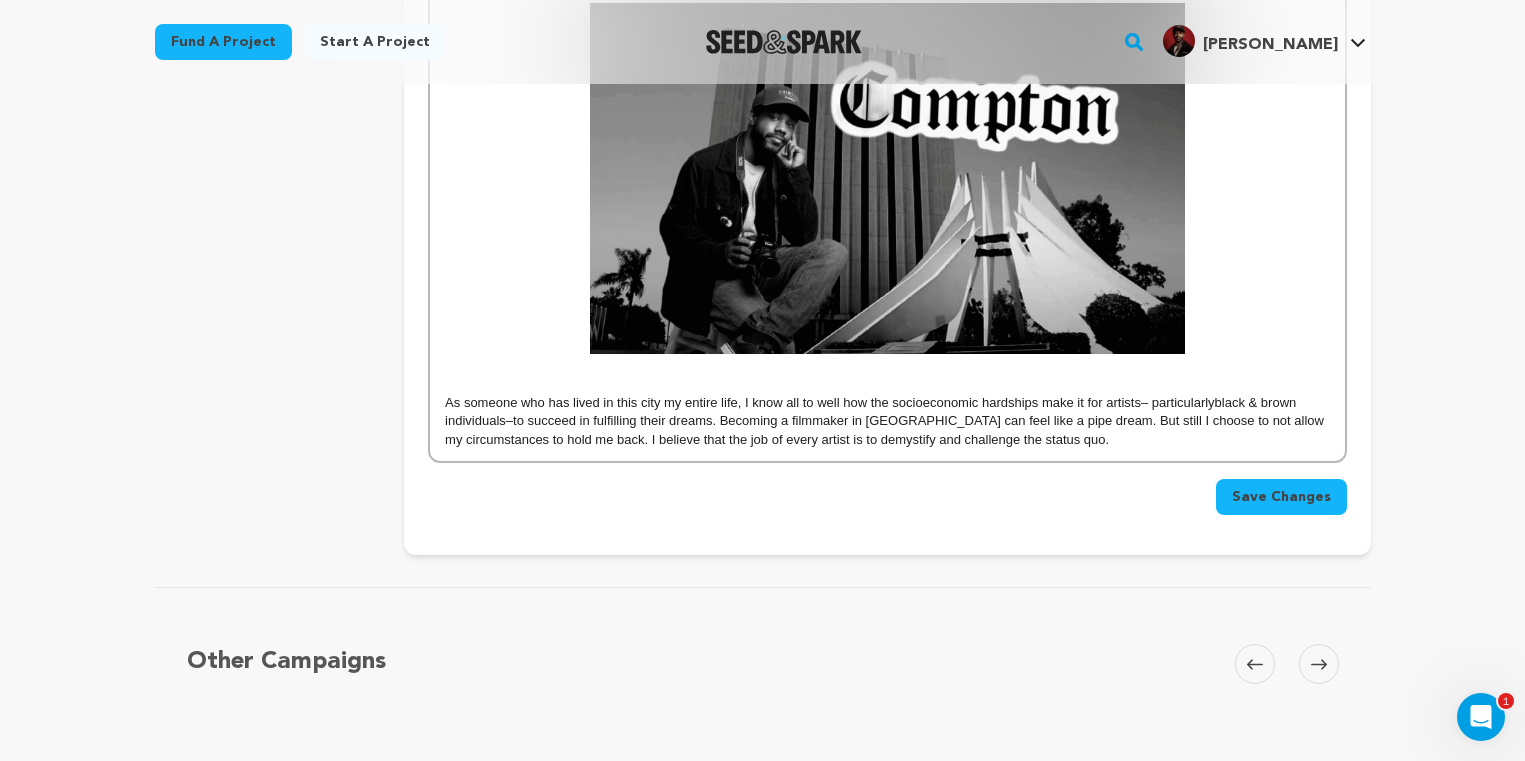 scroll, scrollTop: 5391, scrollLeft: 0, axis: vertical 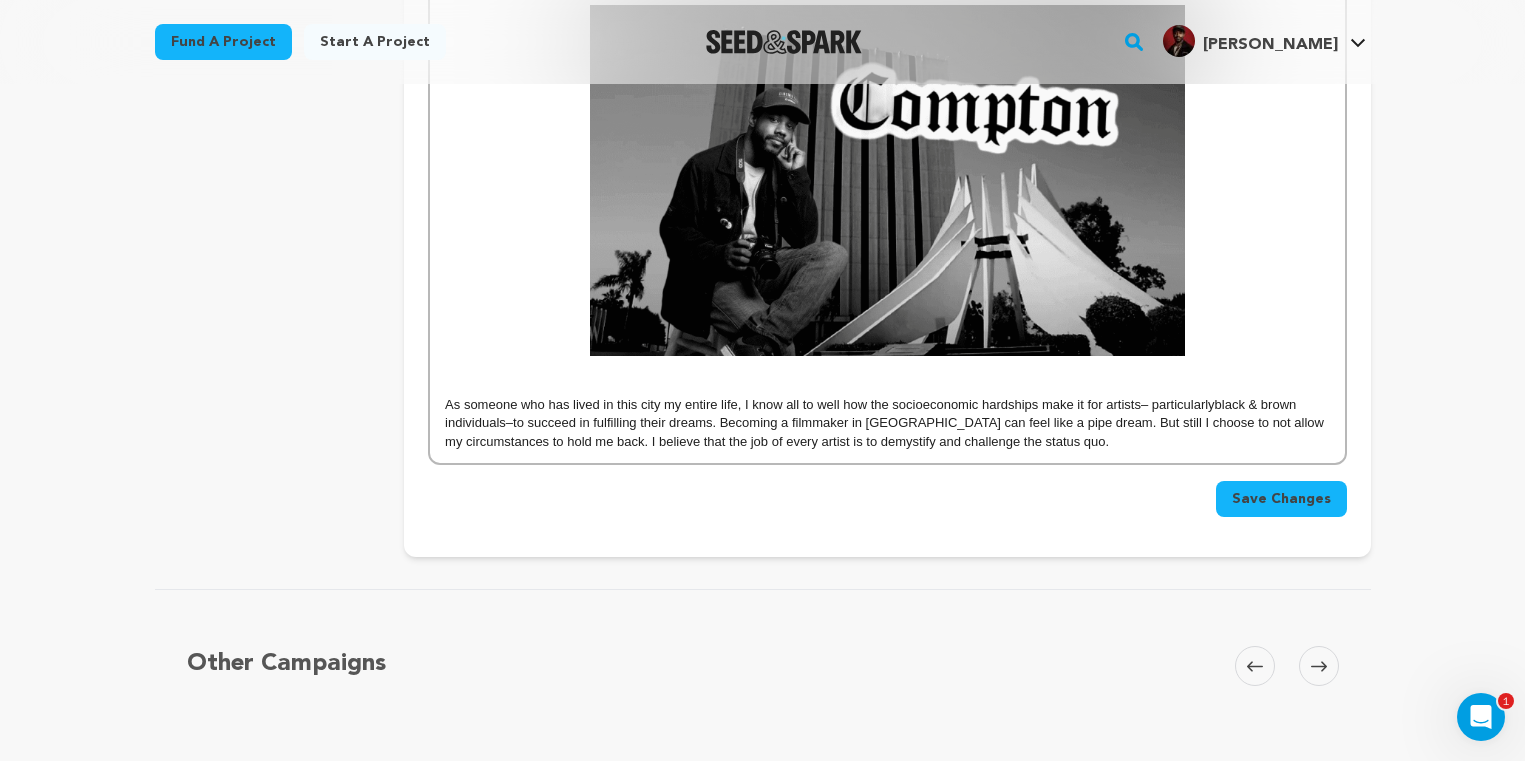 click on "Save Changes" at bounding box center (1281, 499) 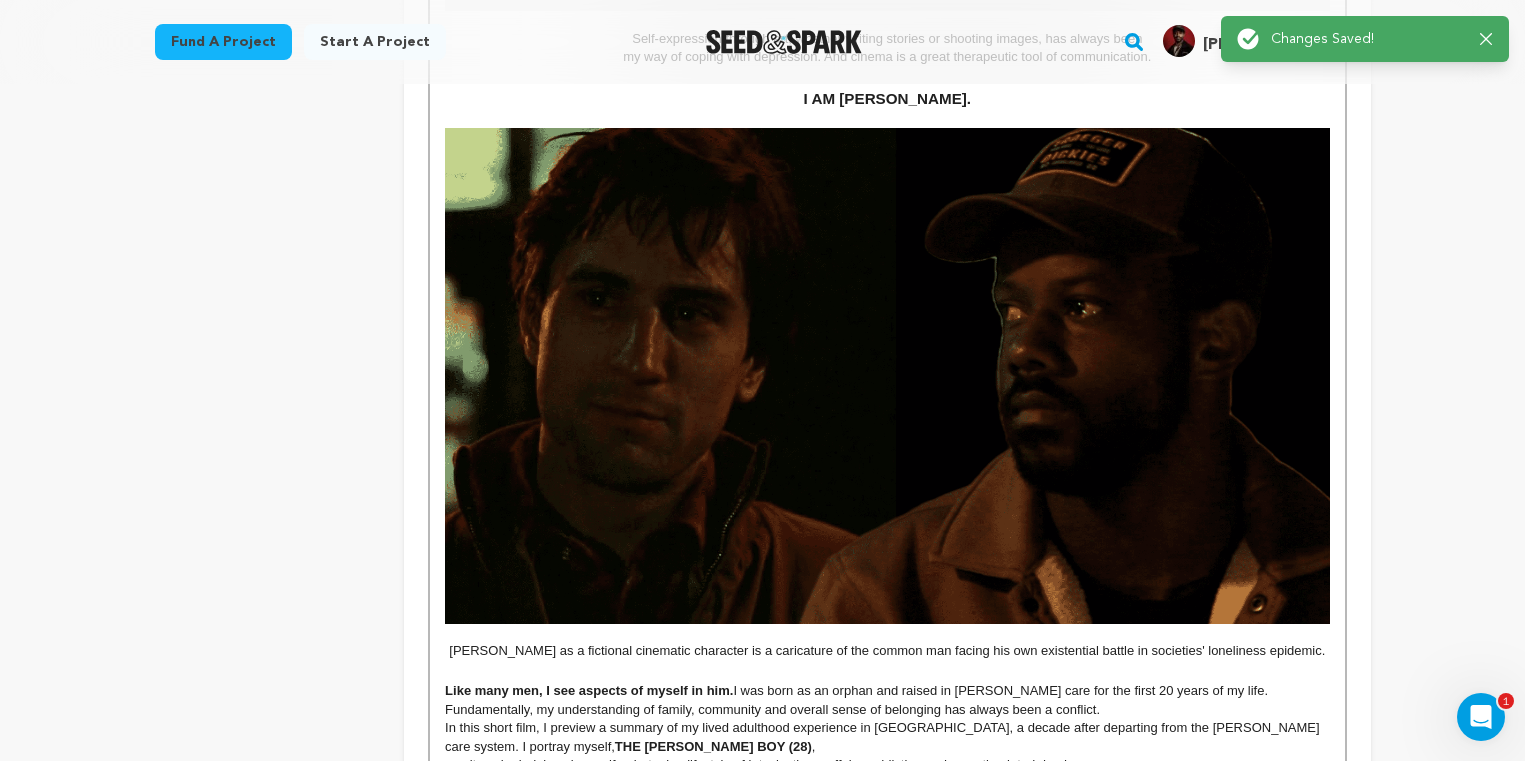 scroll, scrollTop: 0, scrollLeft: 0, axis: both 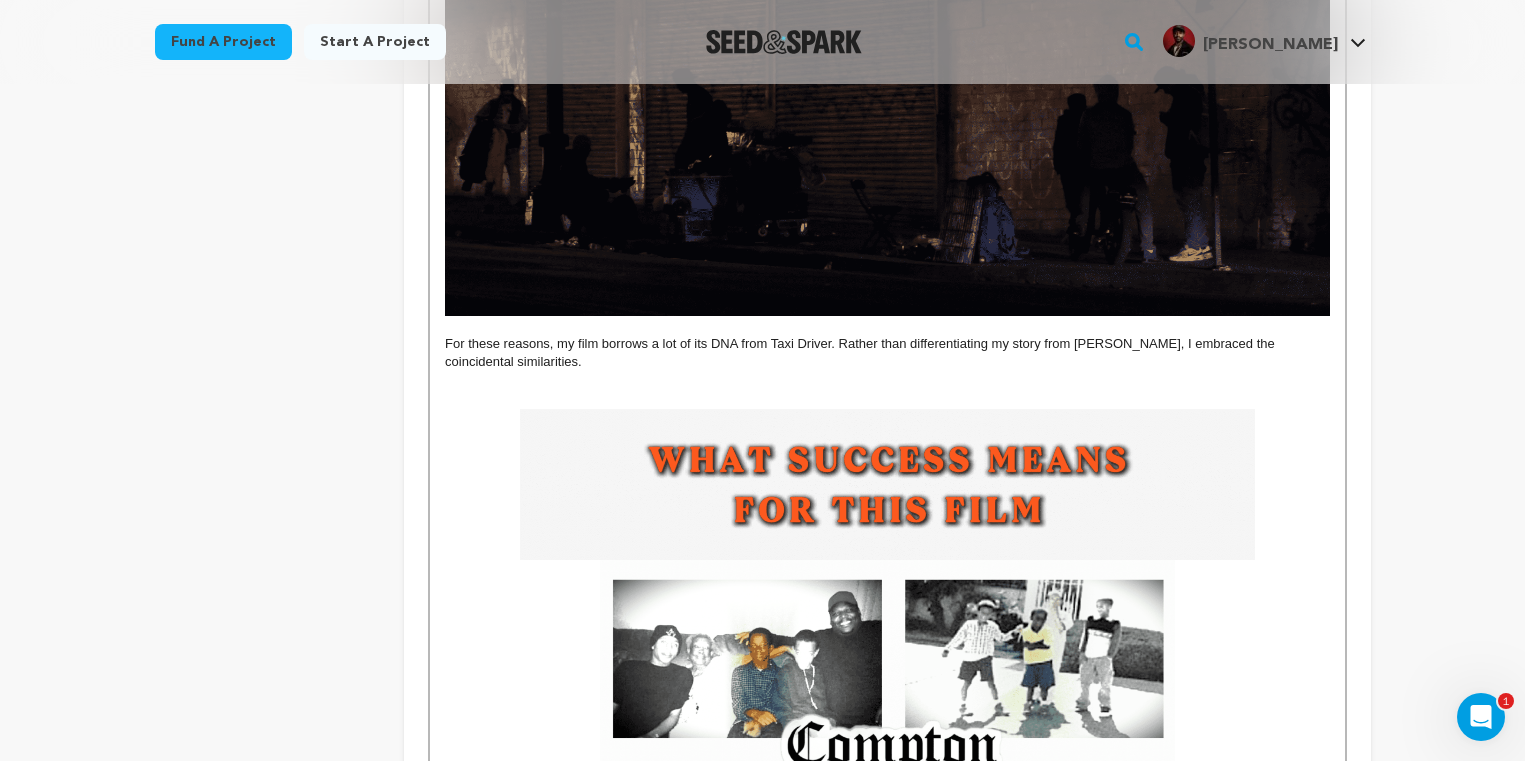 click at bounding box center (887, 381) 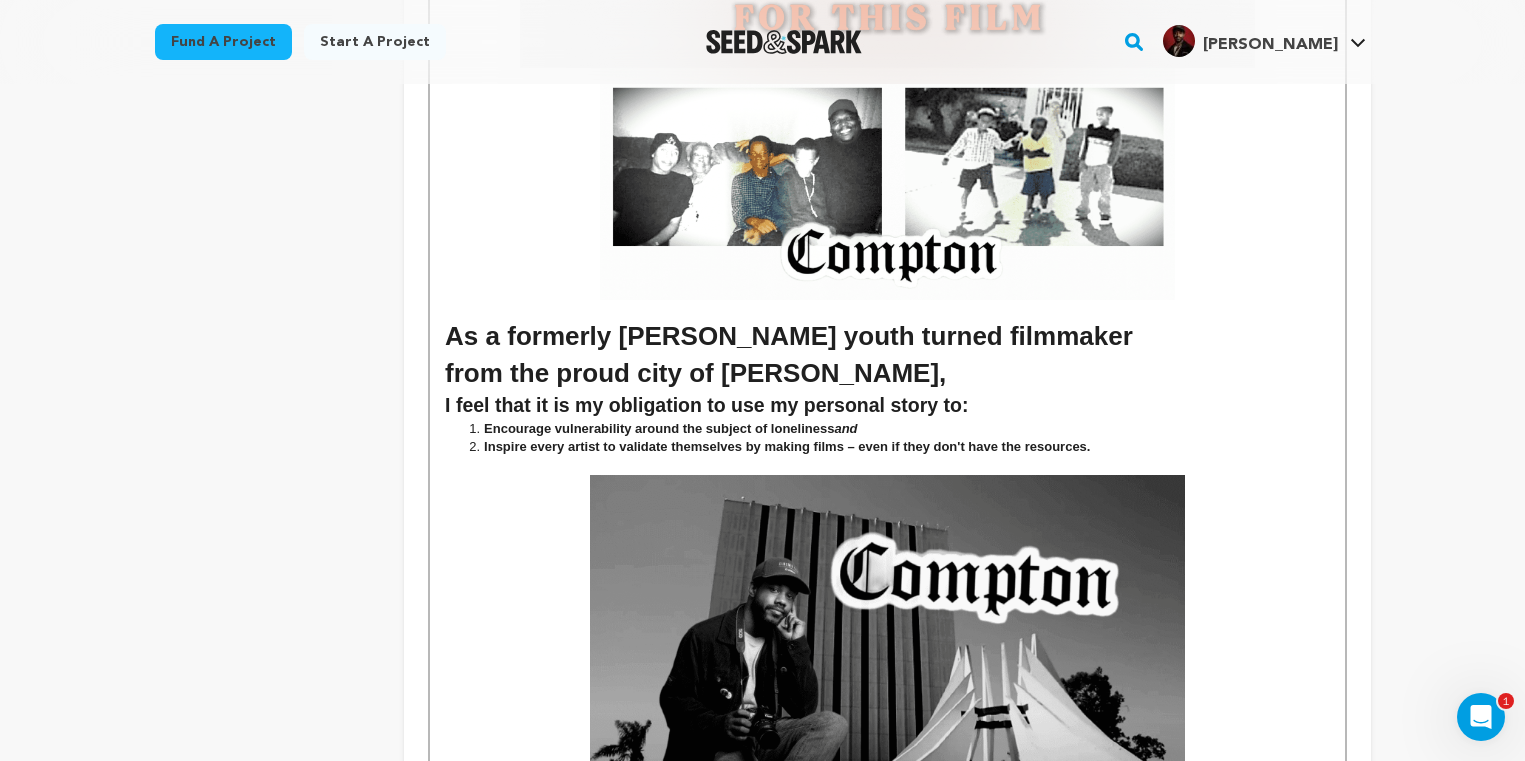 scroll, scrollTop: 4908, scrollLeft: 0, axis: vertical 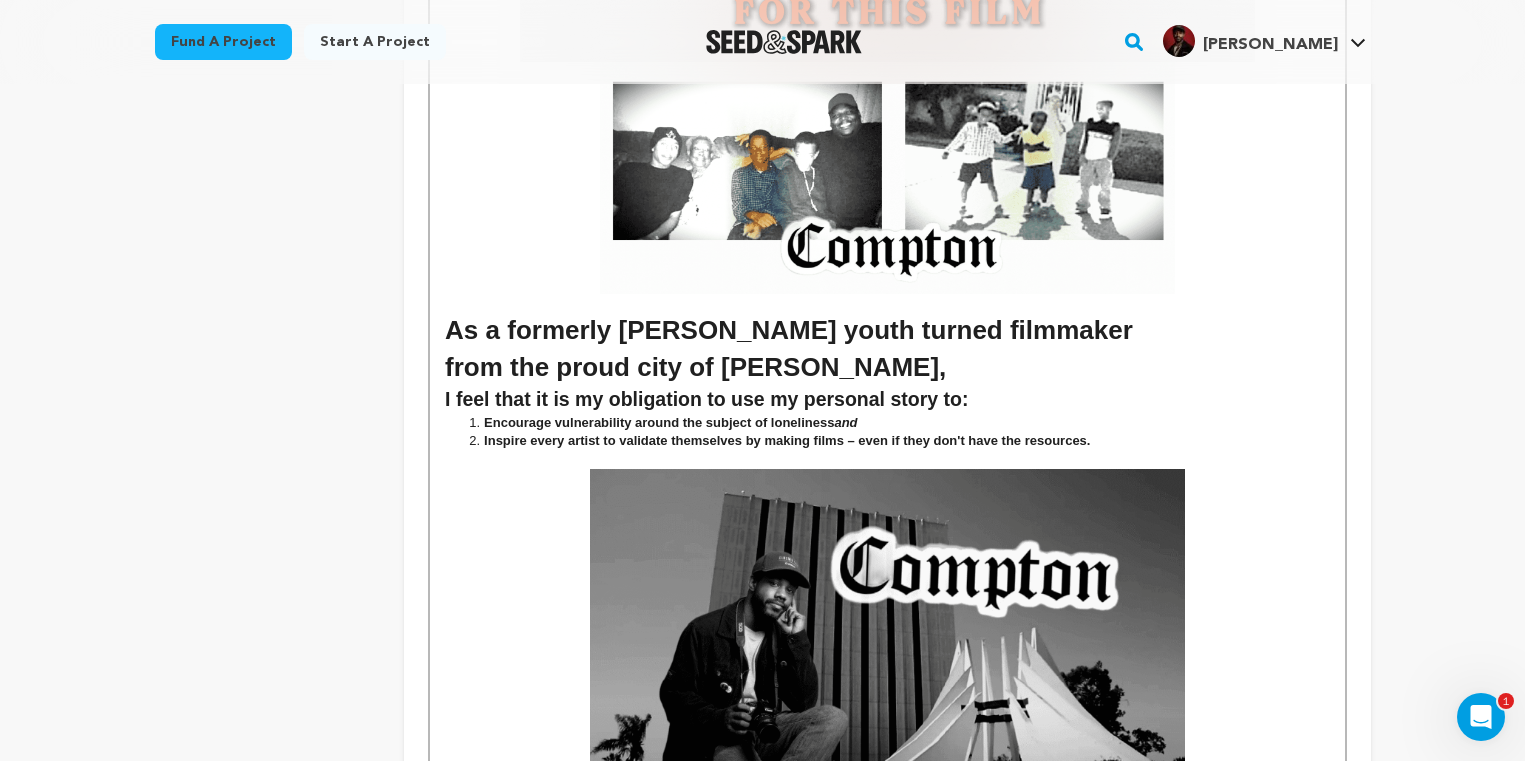 click on "I feel that it is my obligation to use my personal story to:" at bounding box center [887, 400] 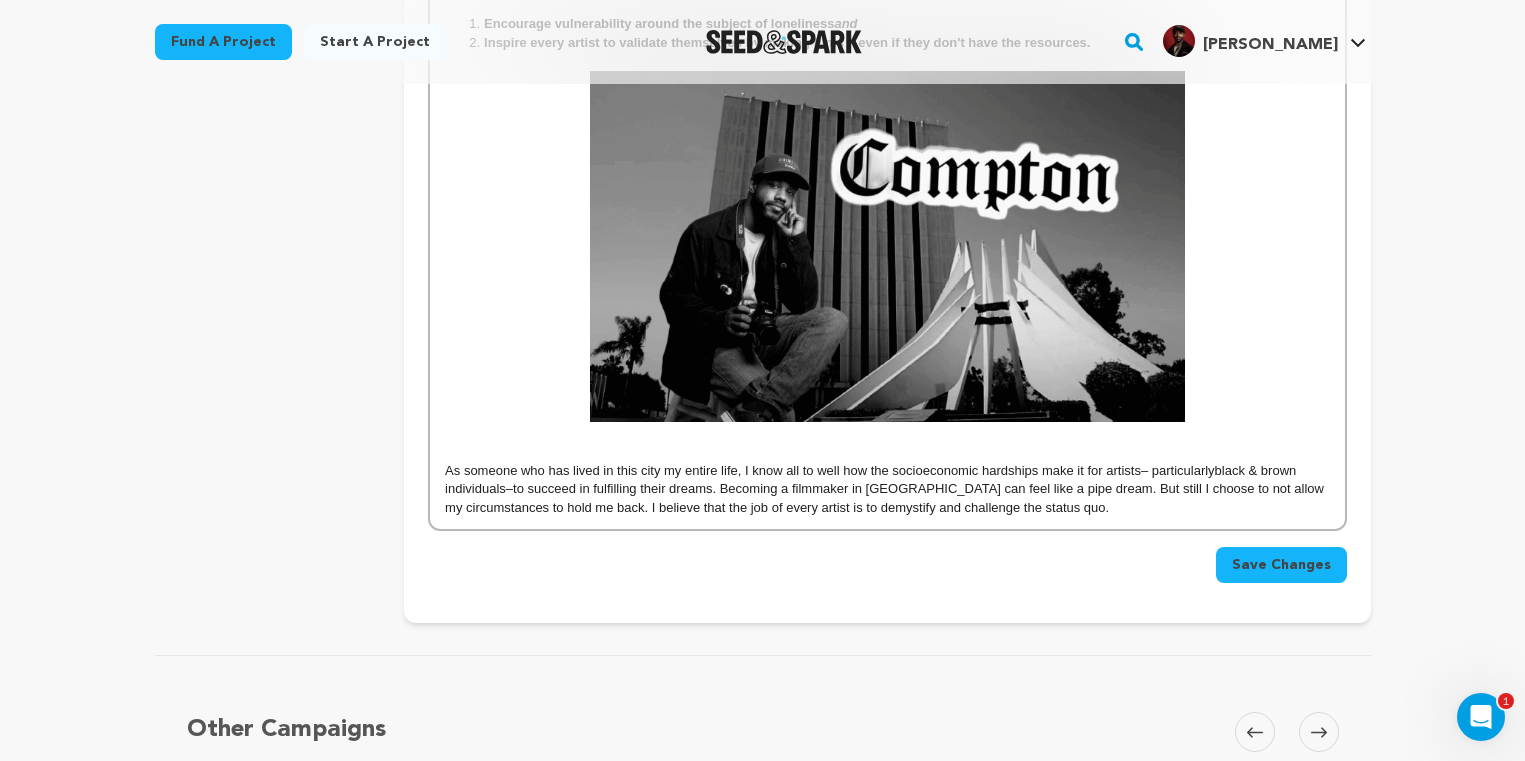 scroll, scrollTop: 5375, scrollLeft: 0, axis: vertical 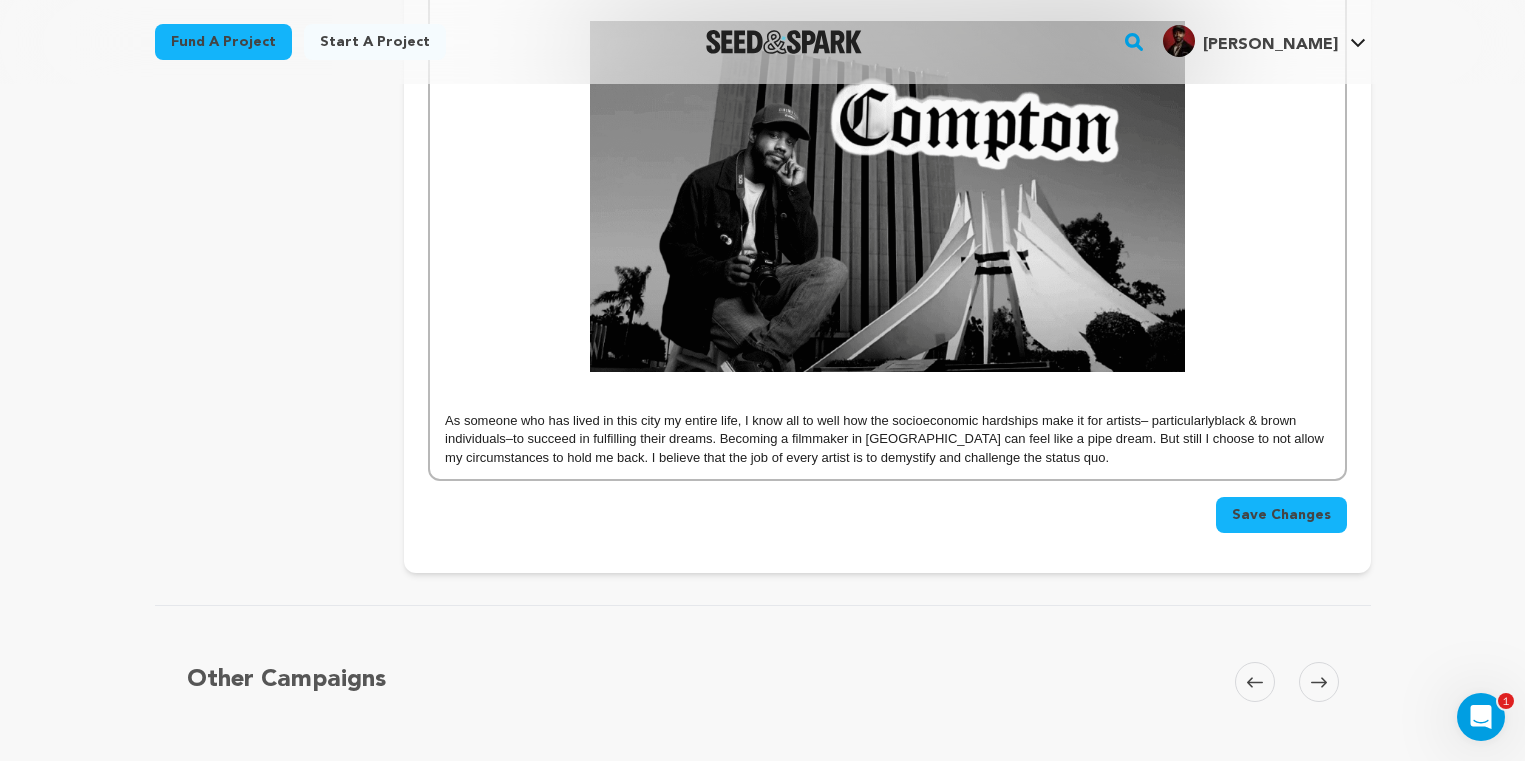 click on "Save Changes" at bounding box center (1281, 515) 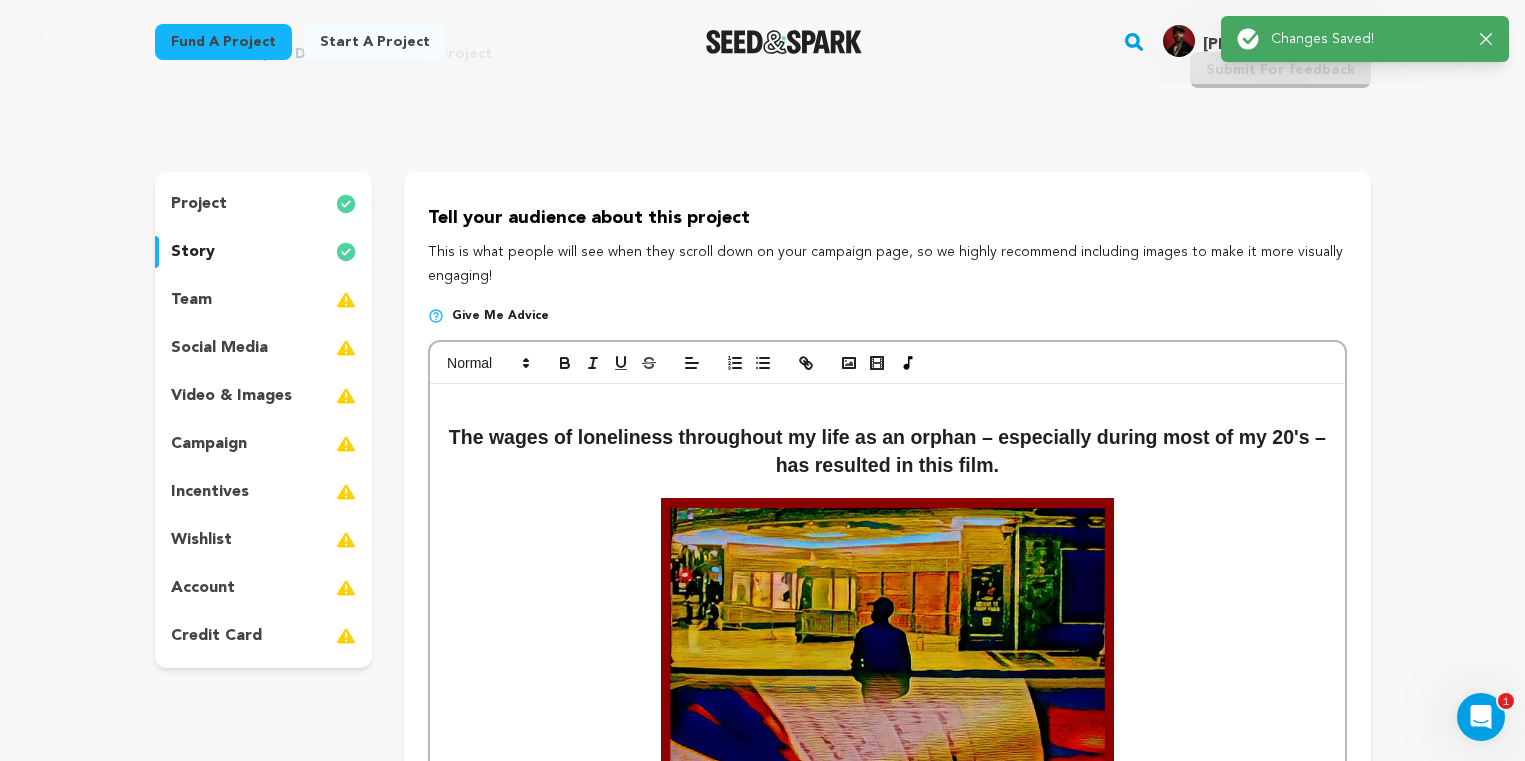 scroll, scrollTop: 0, scrollLeft: 0, axis: both 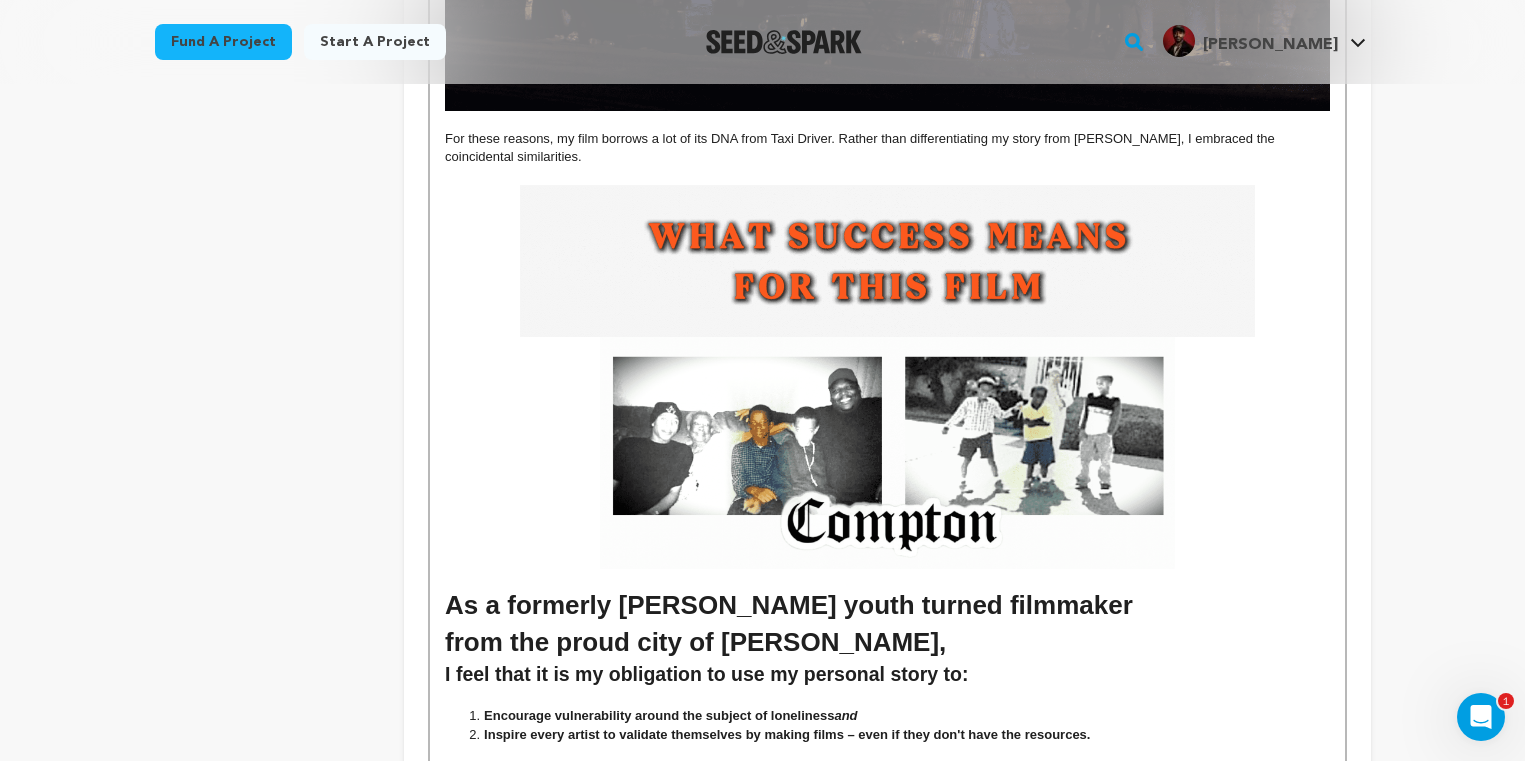 click at bounding box center (887, 453) 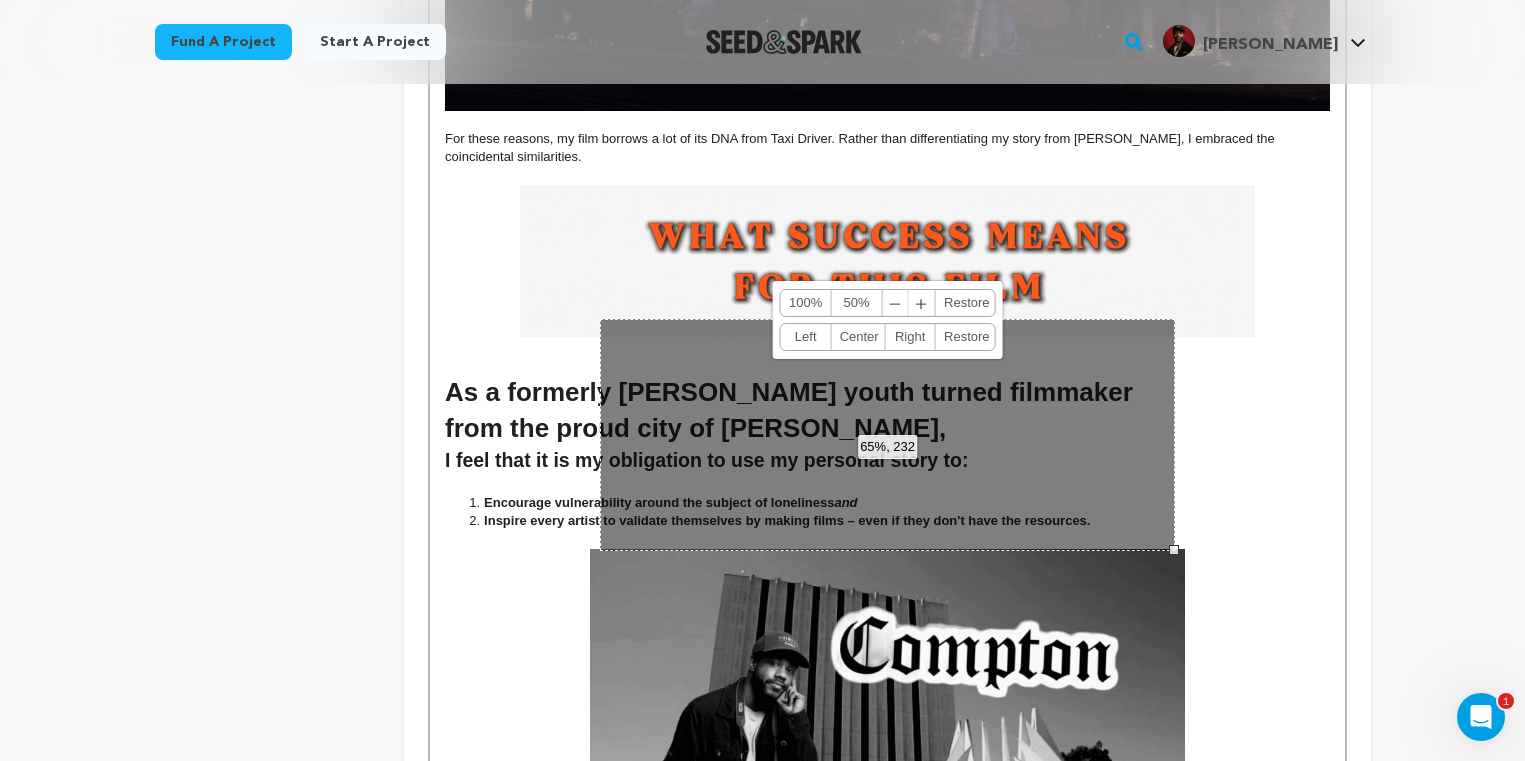 click on "Tell your audience about this project
This is what people will see when they scroll down on your campaign page, so we highly recommend including
images to make it more visually engaging!
Give me advice
The wages of loneliness throughout my life as an orphan – especially during most of my 20's – has resulted in this film. MIDNIGHT DIARIES Written, Filmed & Edited by Keno S. Neal Self-expression through art, whether writing stories or shooting images, has always been my way of coping with depression. And cinema is a great therapeutic tool of communication. I AM TRAVIS BICKLE. , –" at bounding box center [887, -1634] 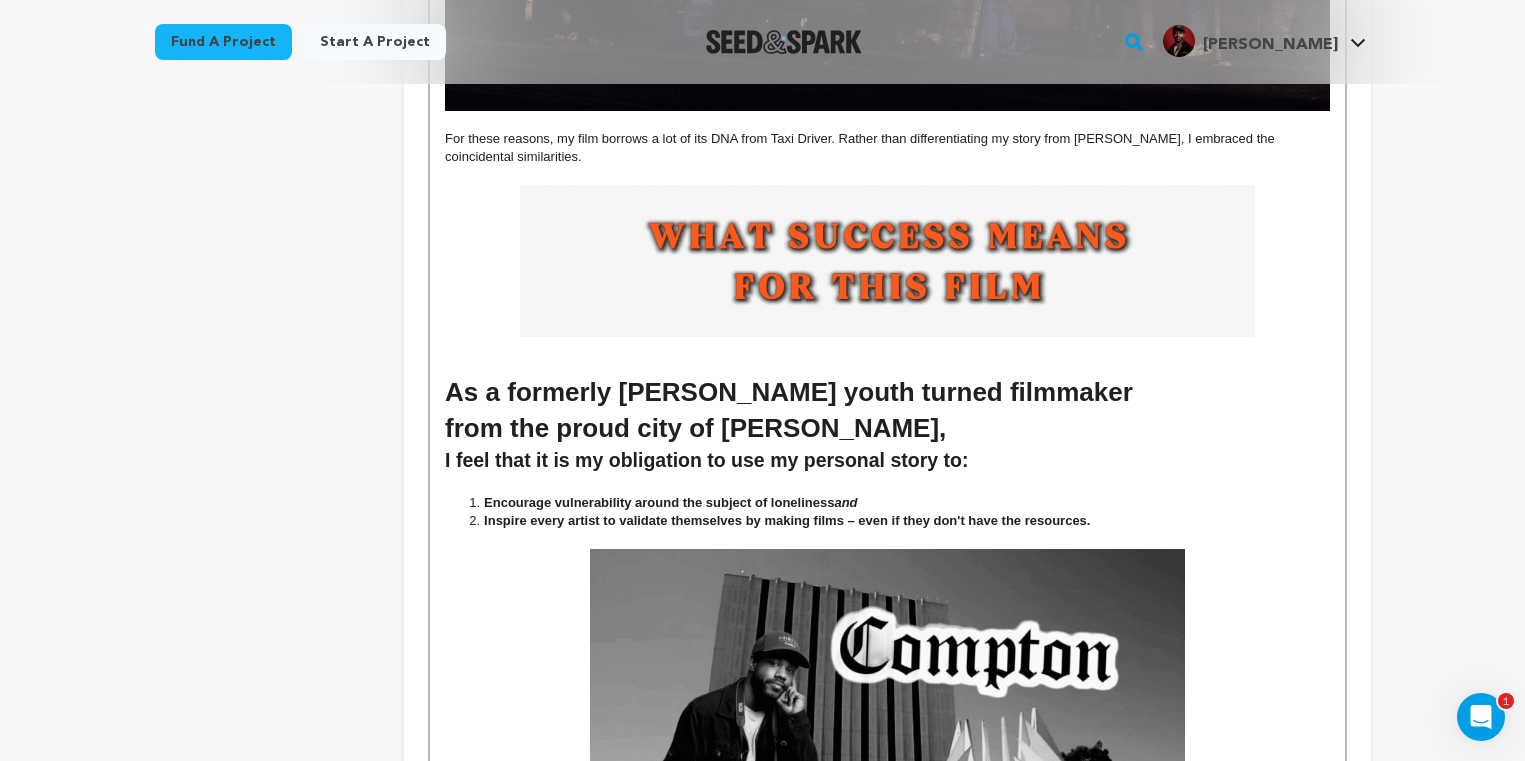 click at bounding box center [887, 346] 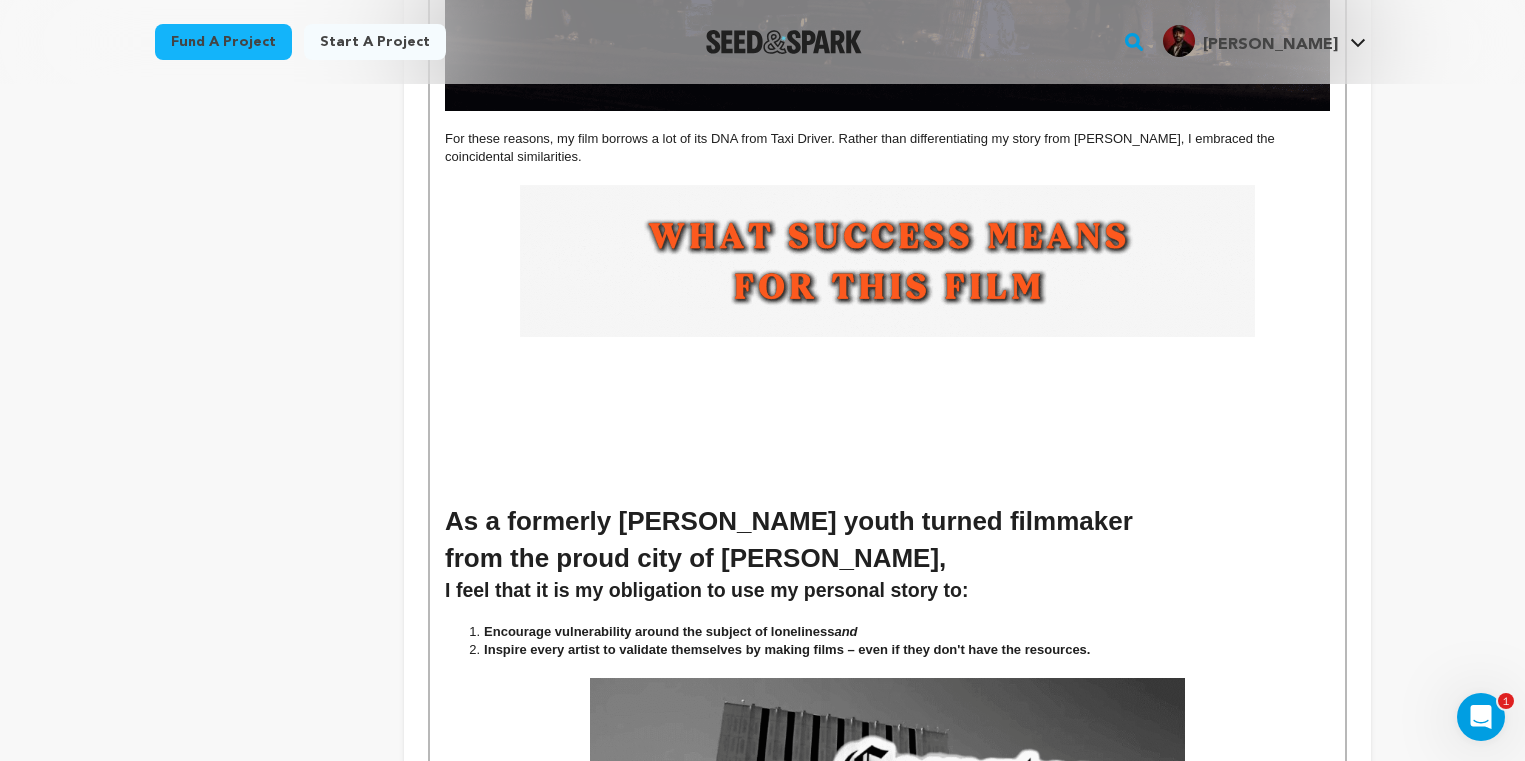 click at bounding box center (887, 419) 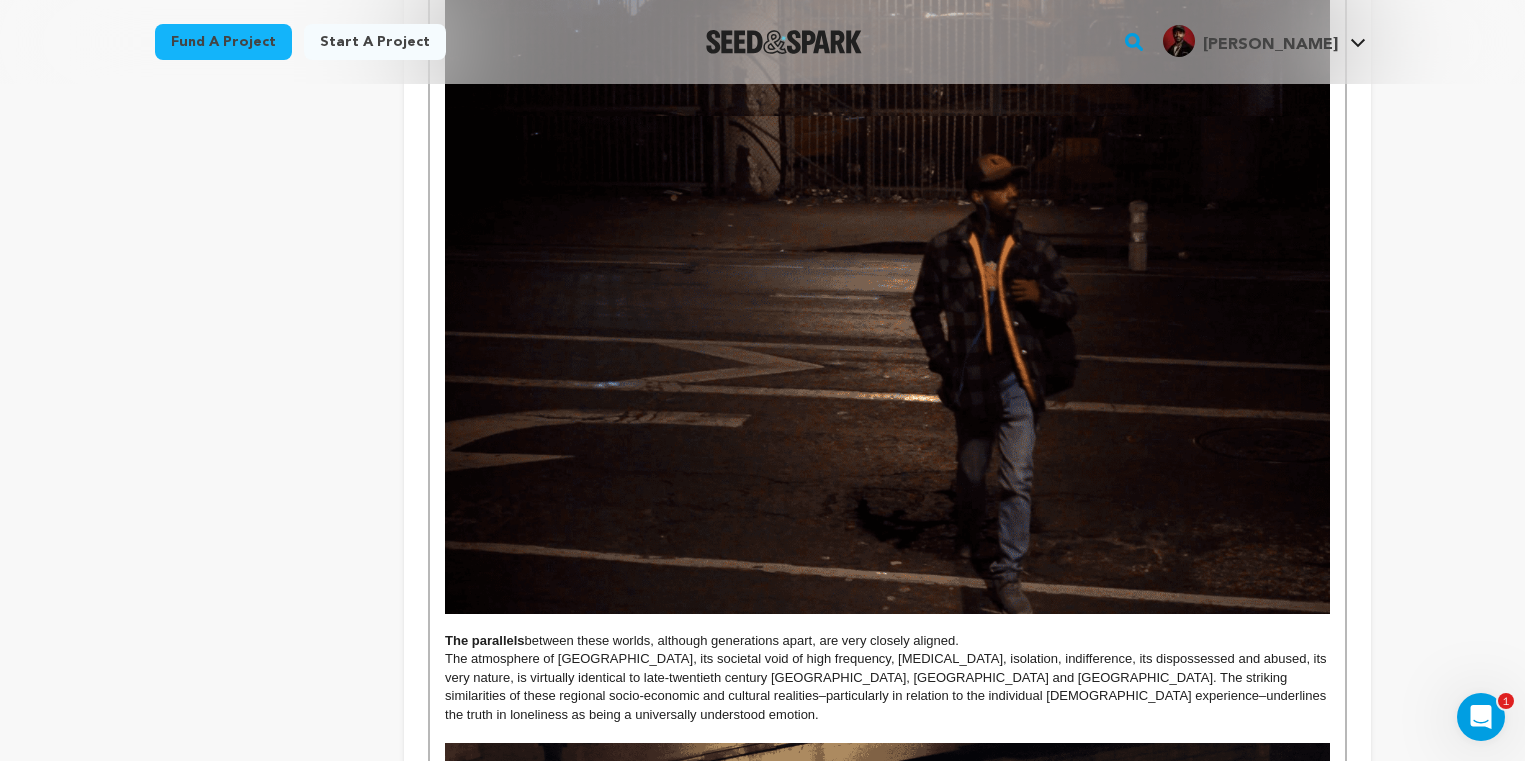scroll, scrollTop: 0, scrollLeft: 0, axis: both 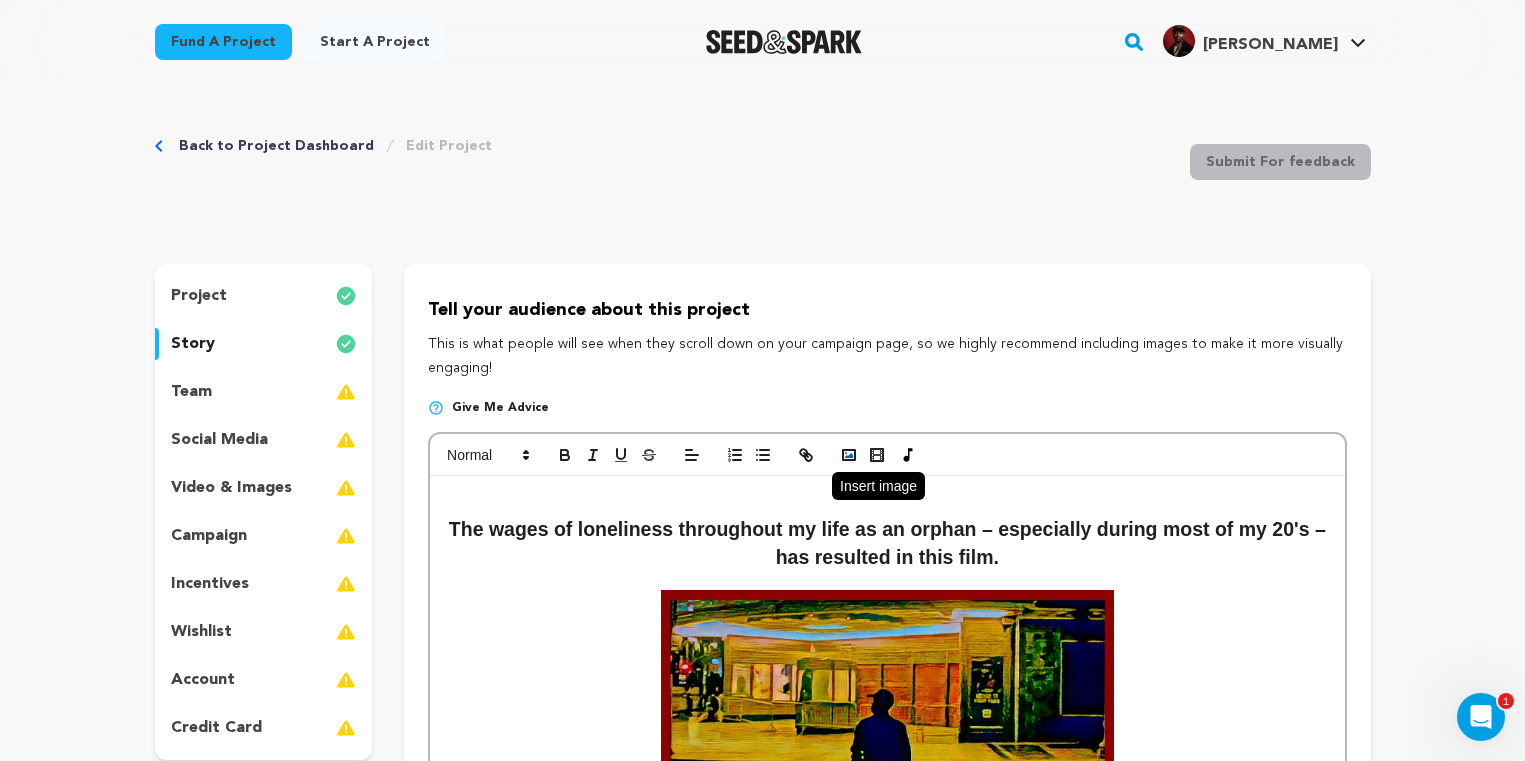 click 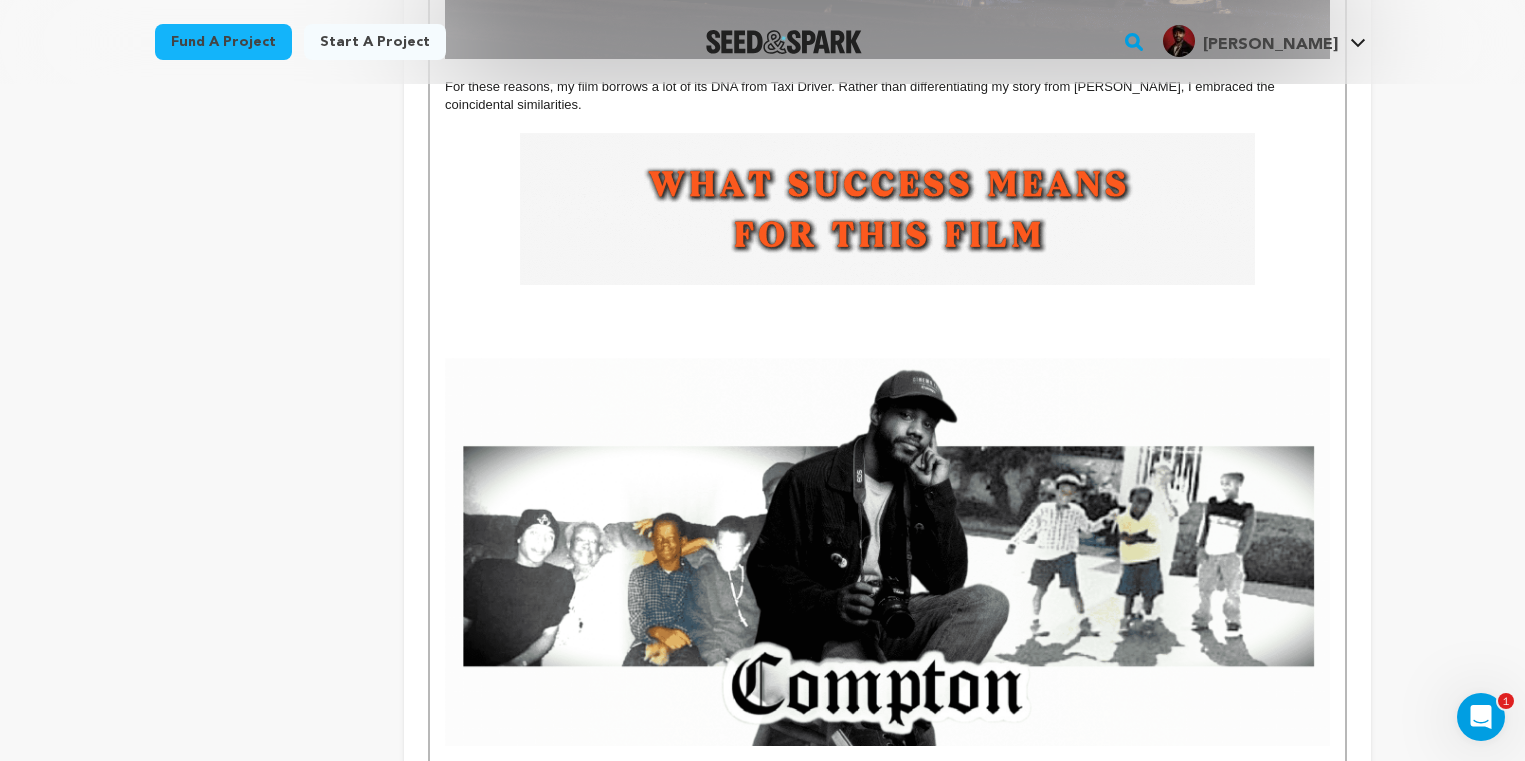 scroll, scrollTop: 4688, scrollLeft: 0, axis: vertical 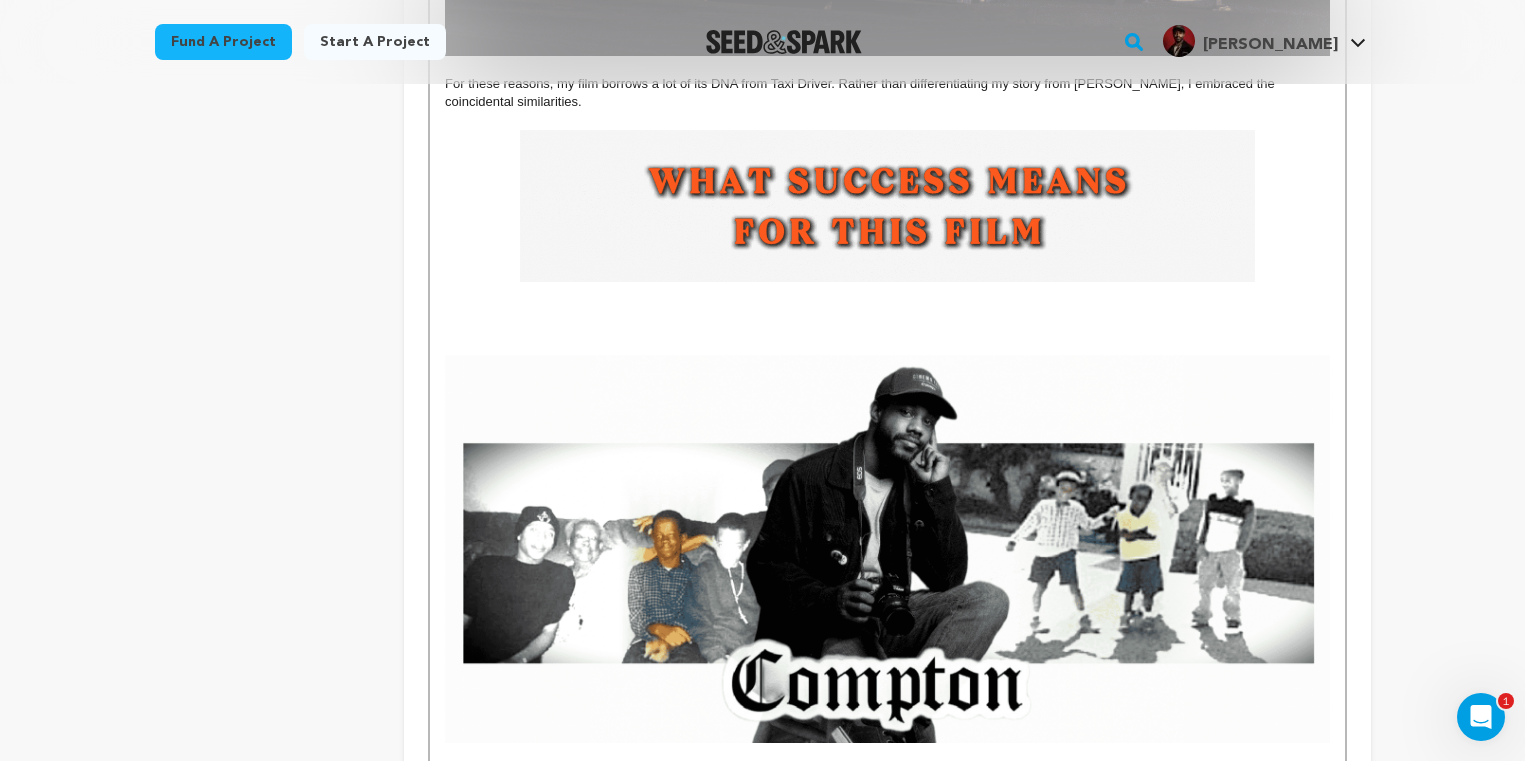 click at bounding box center [887, 291] 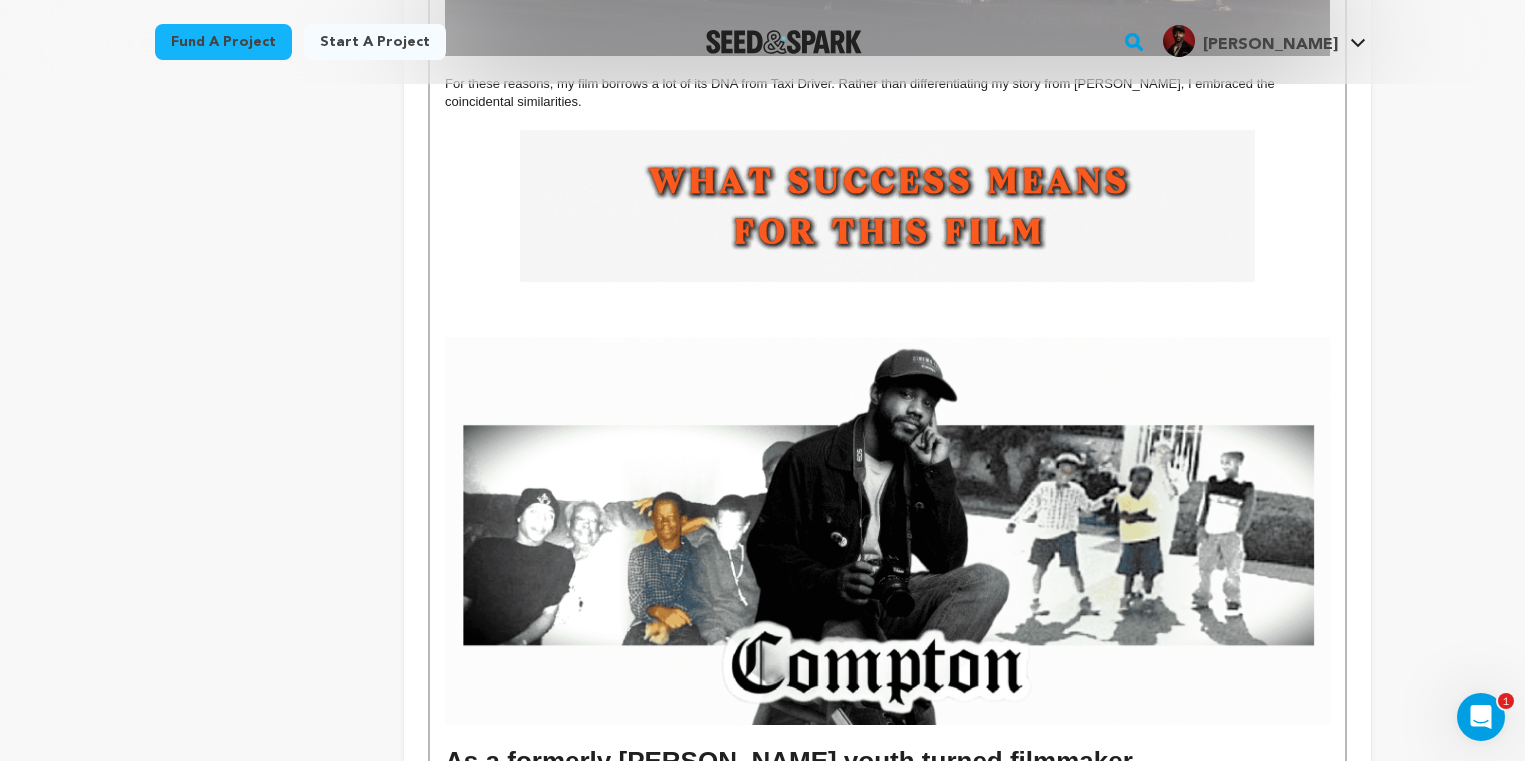 click at bounding box center [887, 309] 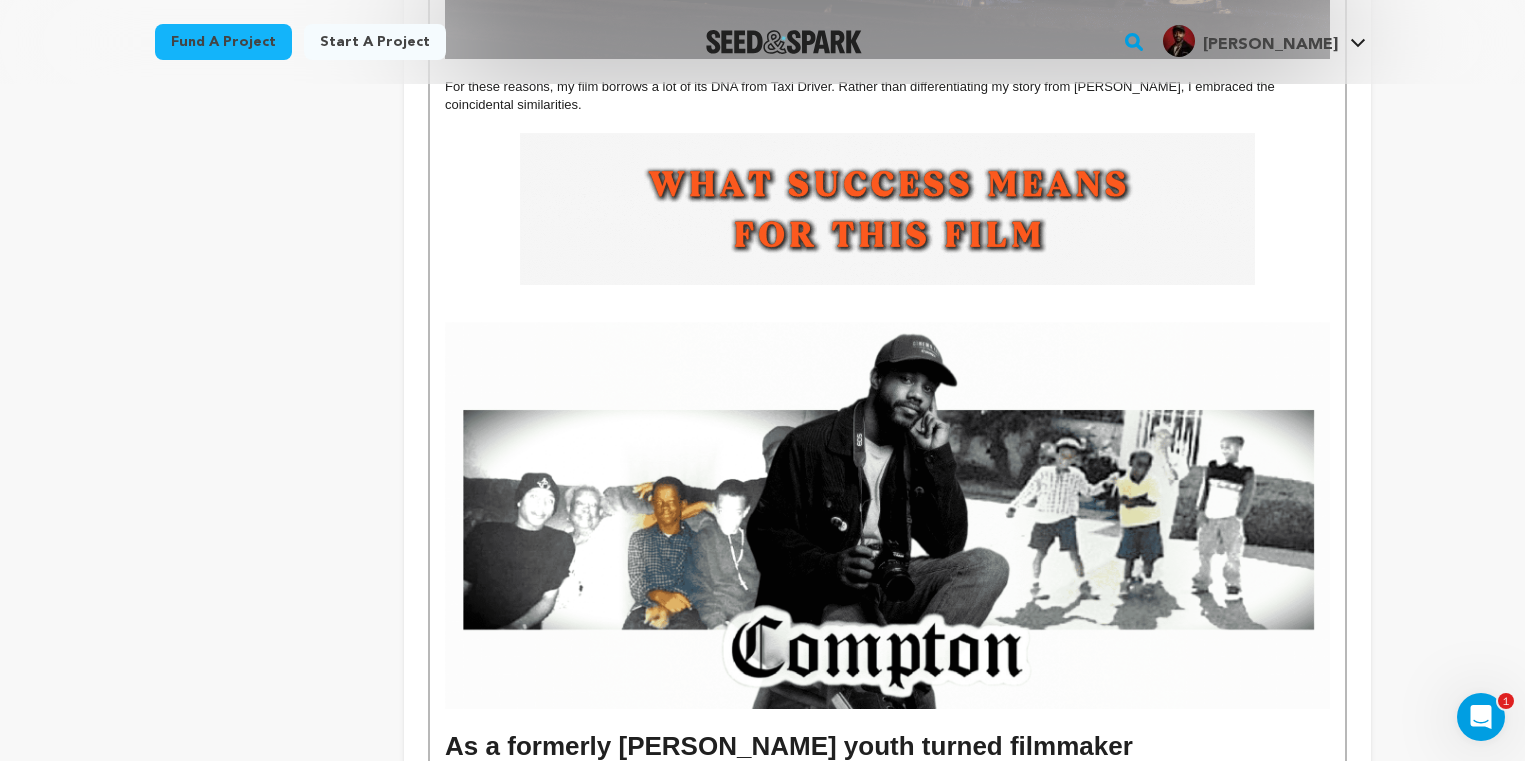 scroll, scrollTop: 4680, scrollLeft: 0, axis: vertical 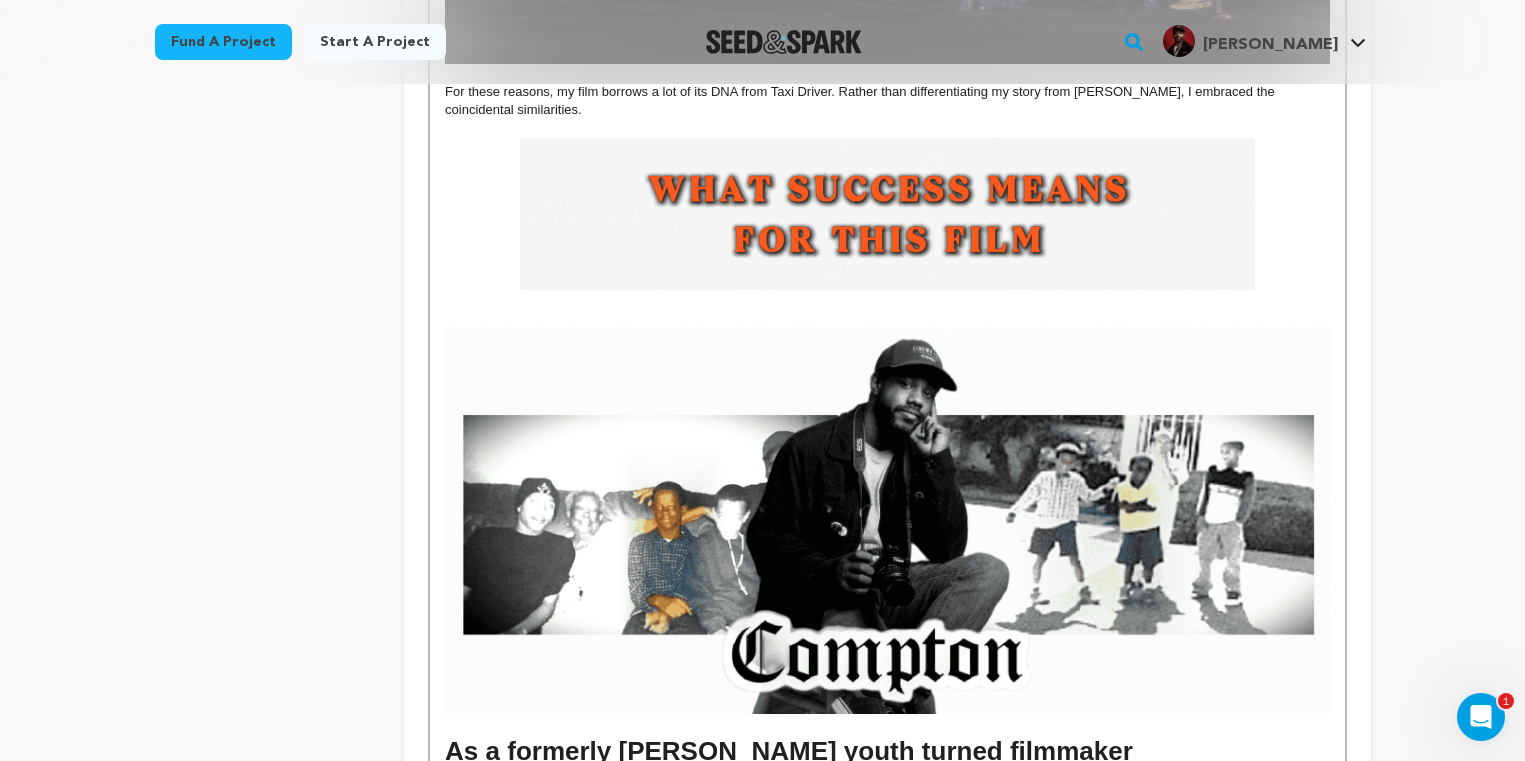 click at bounding box center (887, 520) 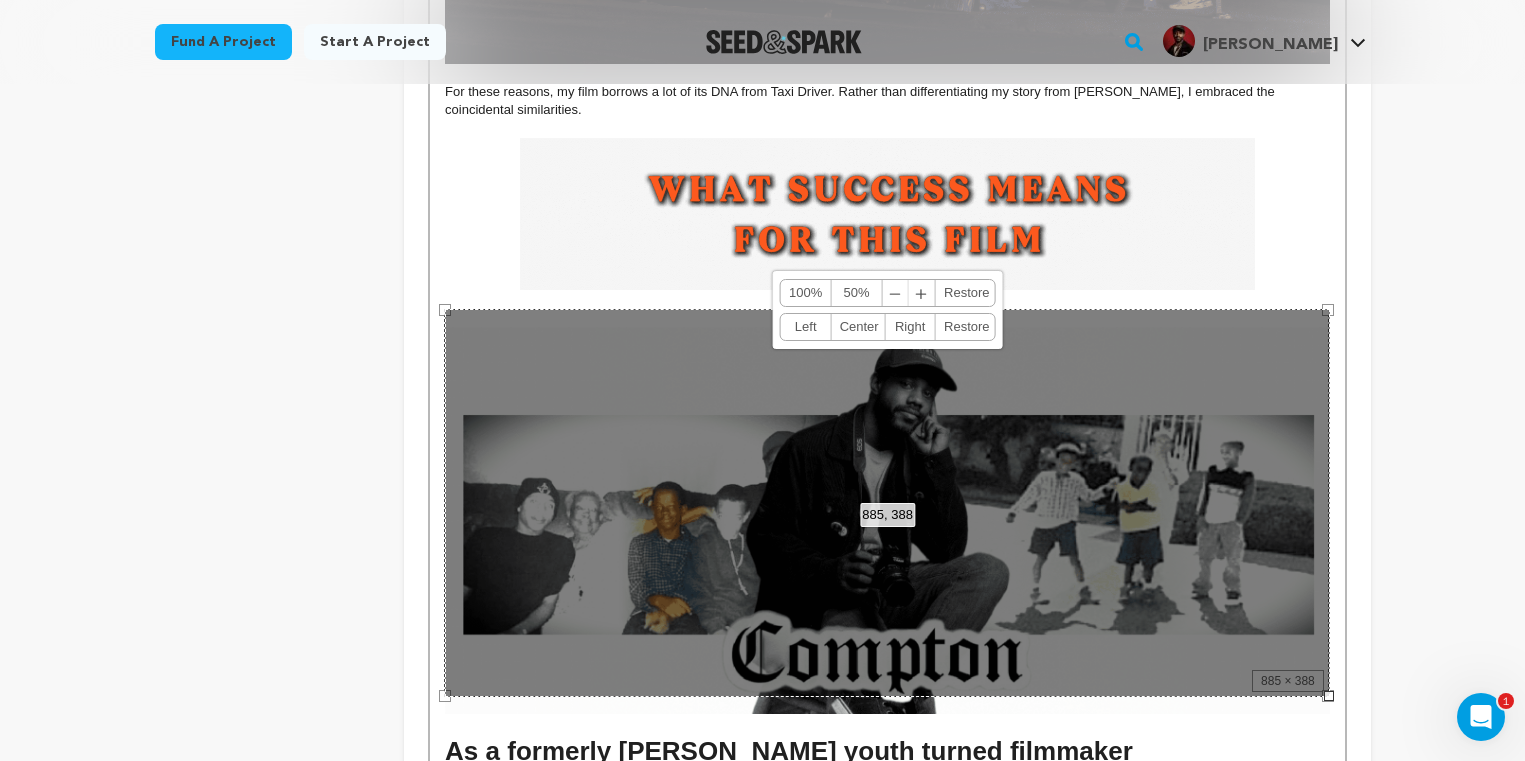 click on "50%" at bounding box center [857, 293] 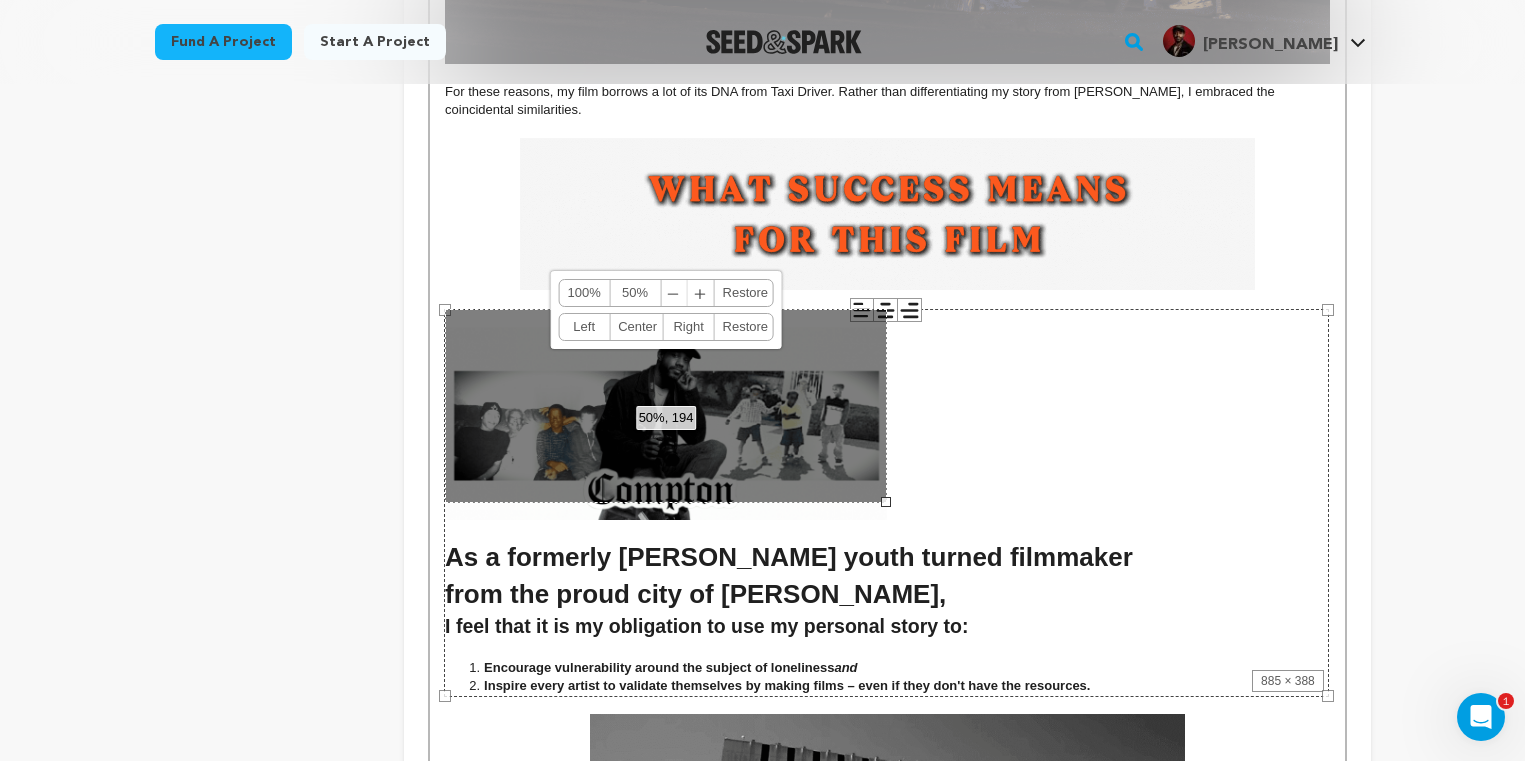 click on "Center" at bounding box center (636, 327) 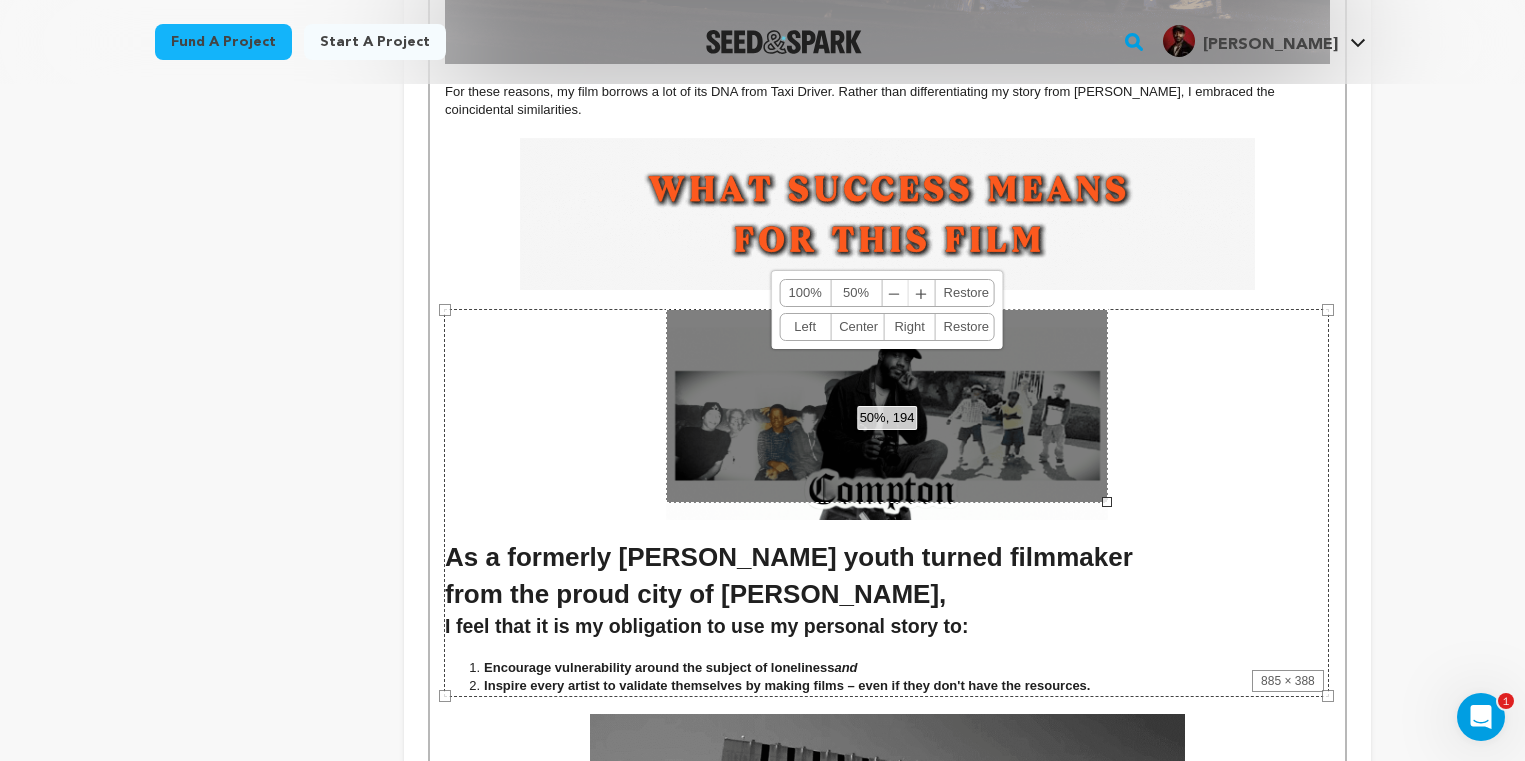 click on "﹢" at bounding box center [922, 293] 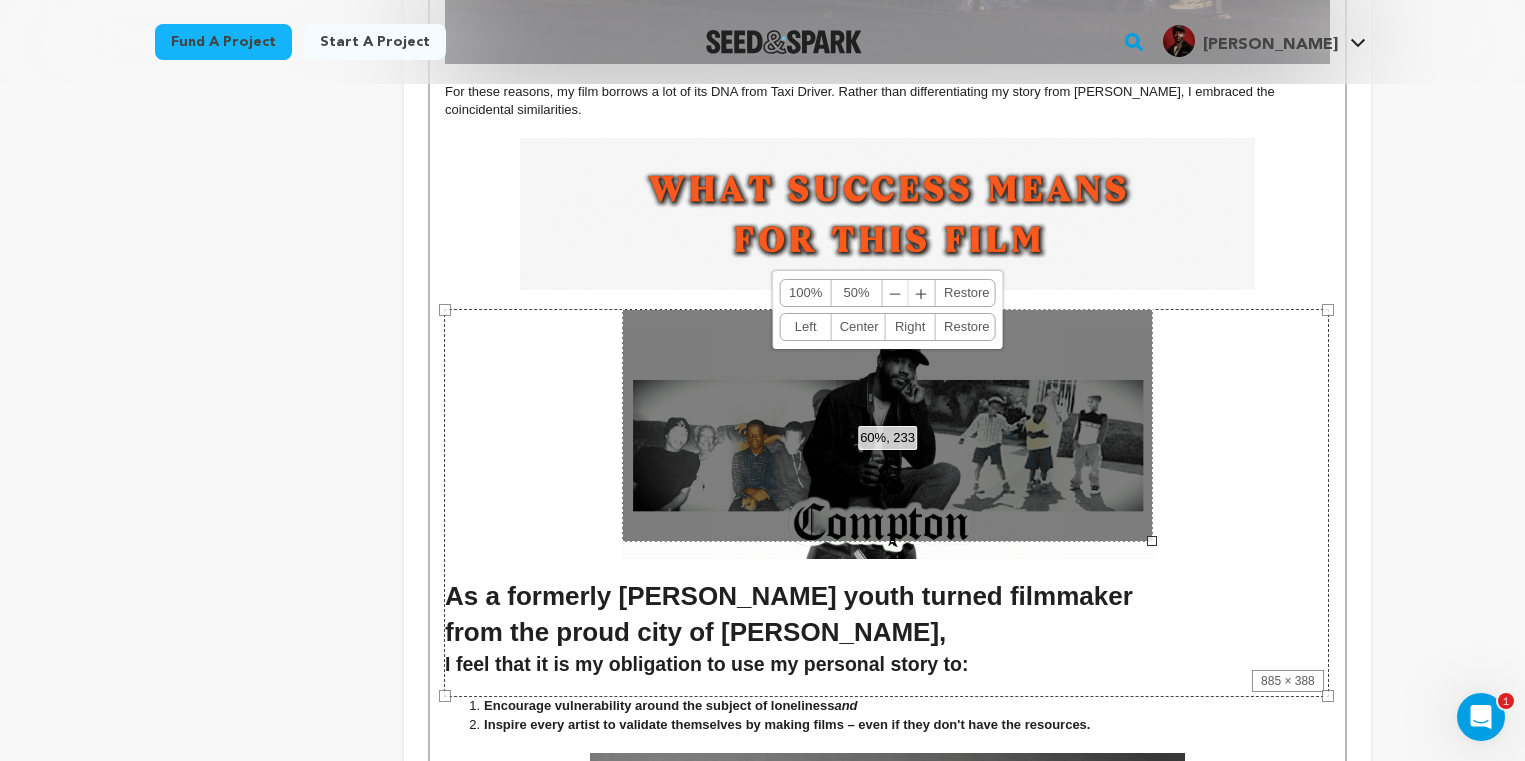 click on "﹢" at bounding box center (922, 293) 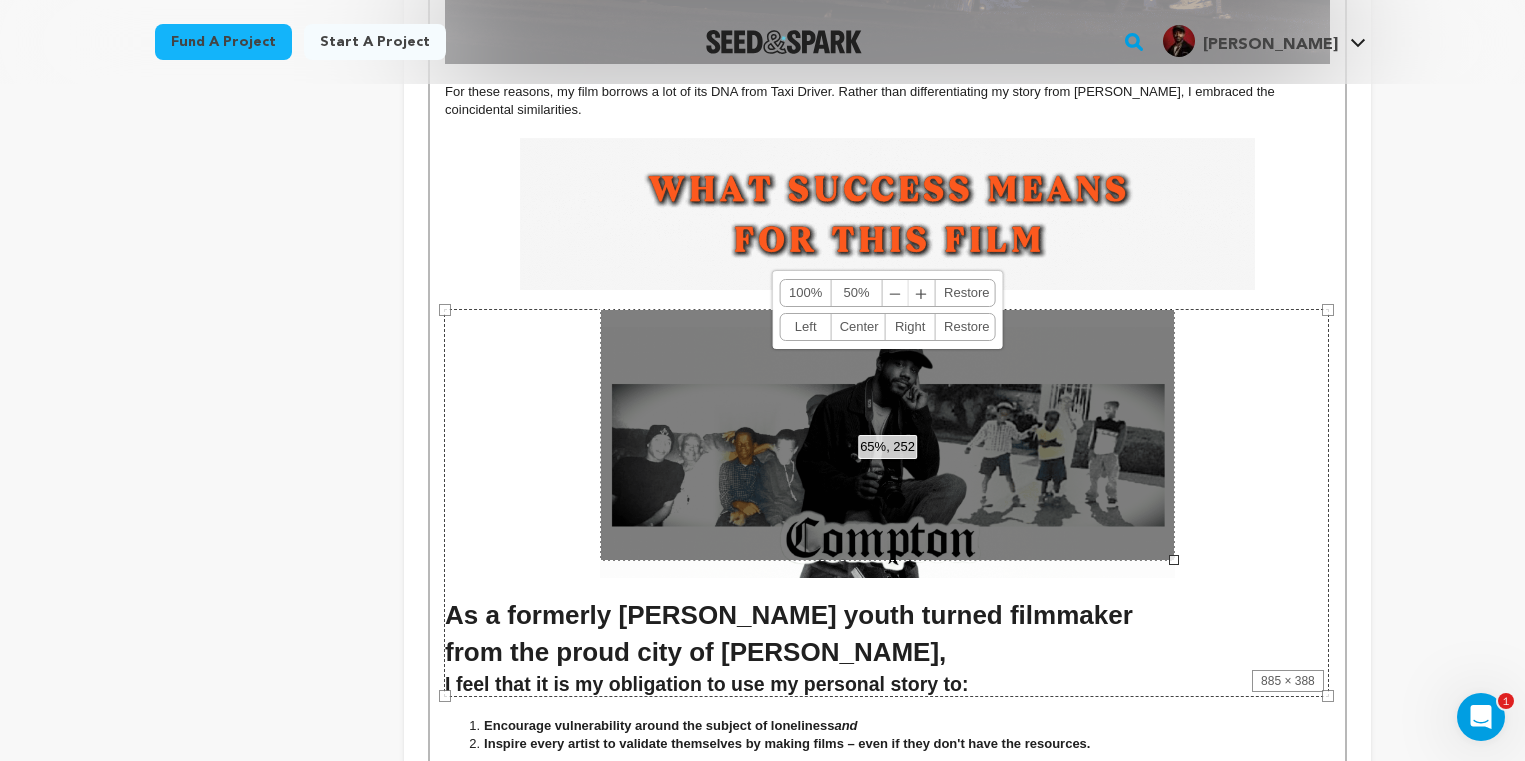 click on "﹢" at bounding box center (922, 293) 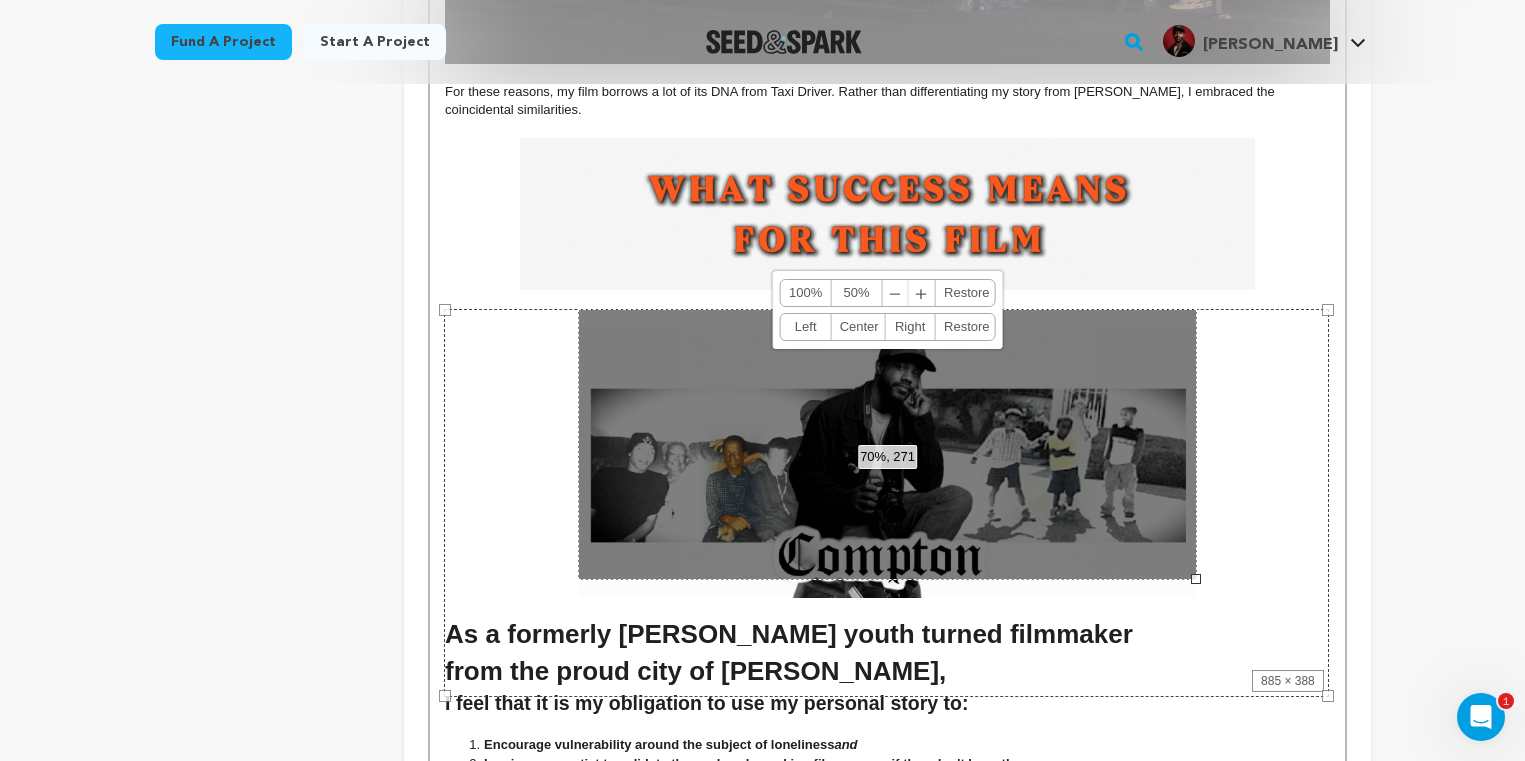 click on "﹣" at bounding box center [896, 293] 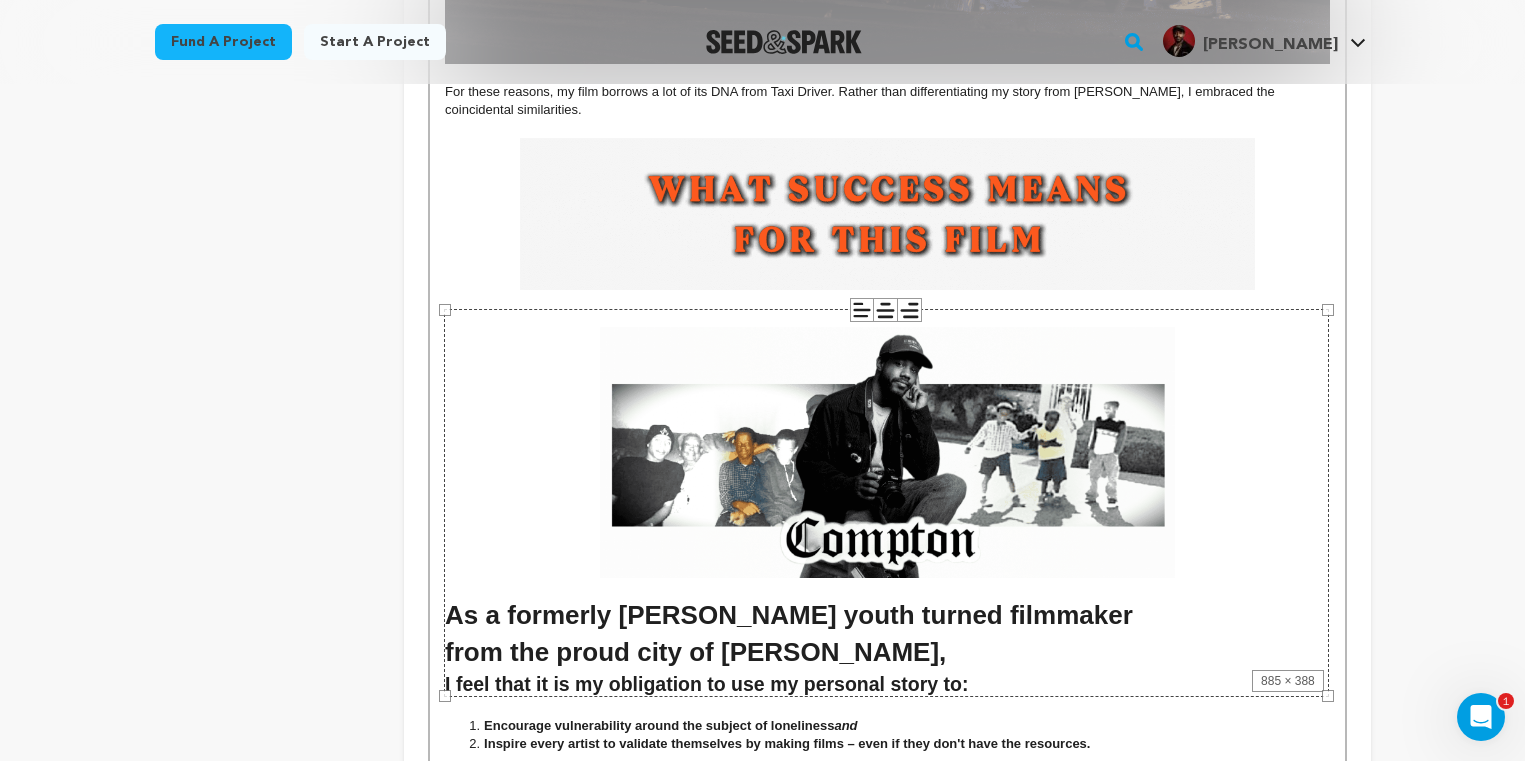 click on "project
story
team
social media
video & images
campaign
incentives
wishlist" at bounding box center [264, -1546] 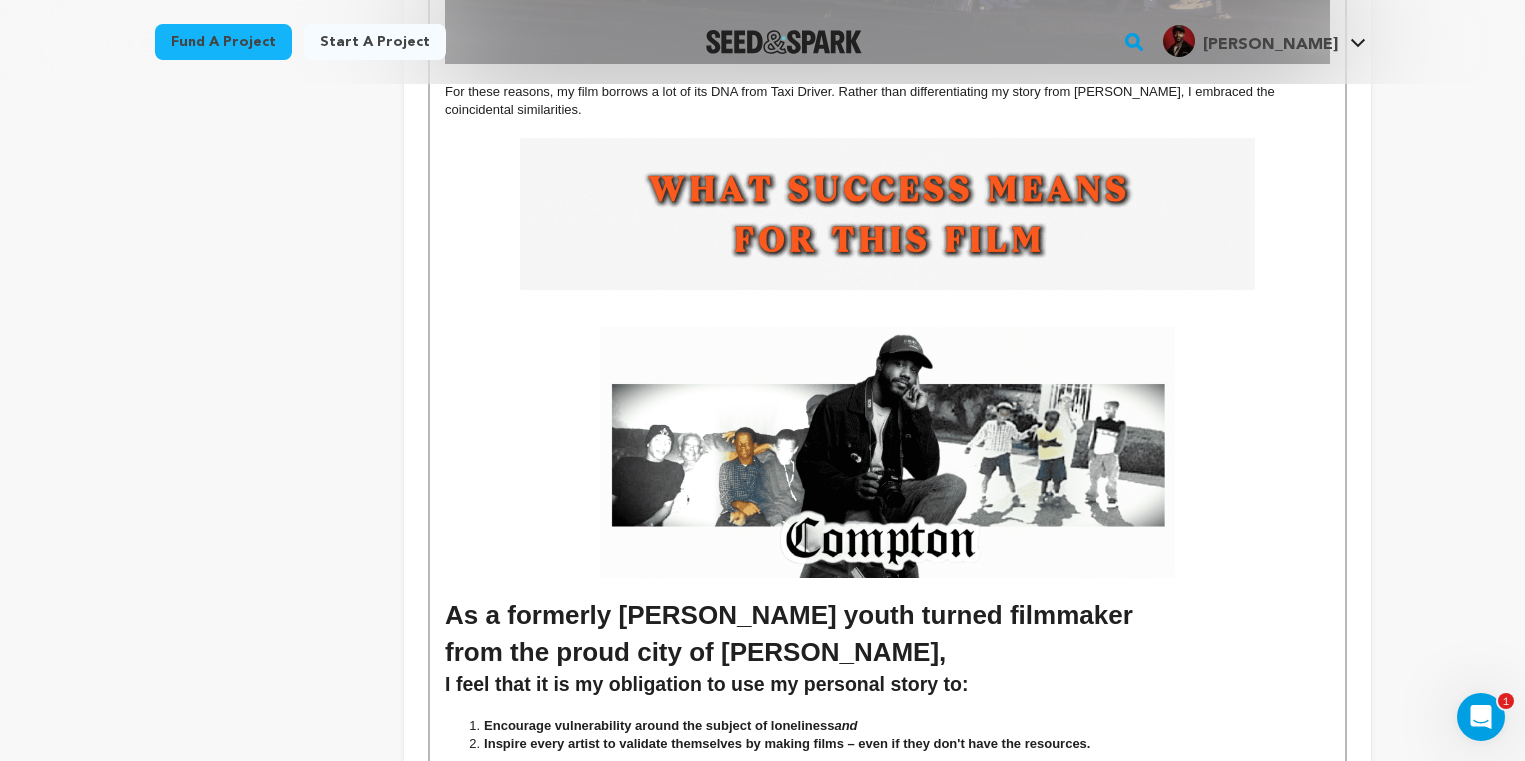 click on "Back to Project Dashboard
Edit Project
Submit For feedback
Submit For feedback
project" at bounding box center [762, -1251] 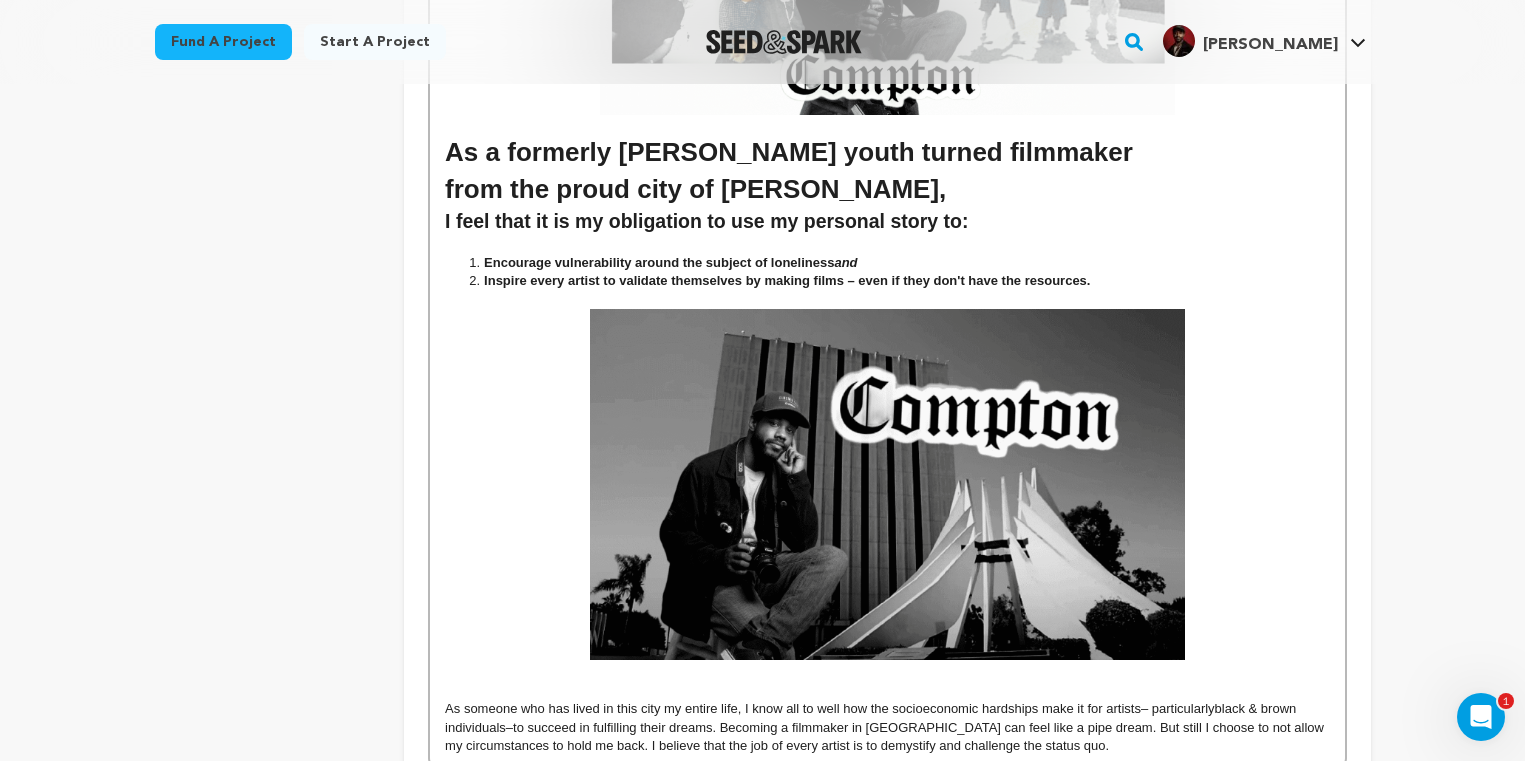 scroll, scrollTop: 5140, scrollLeft: 0, axis: vertical 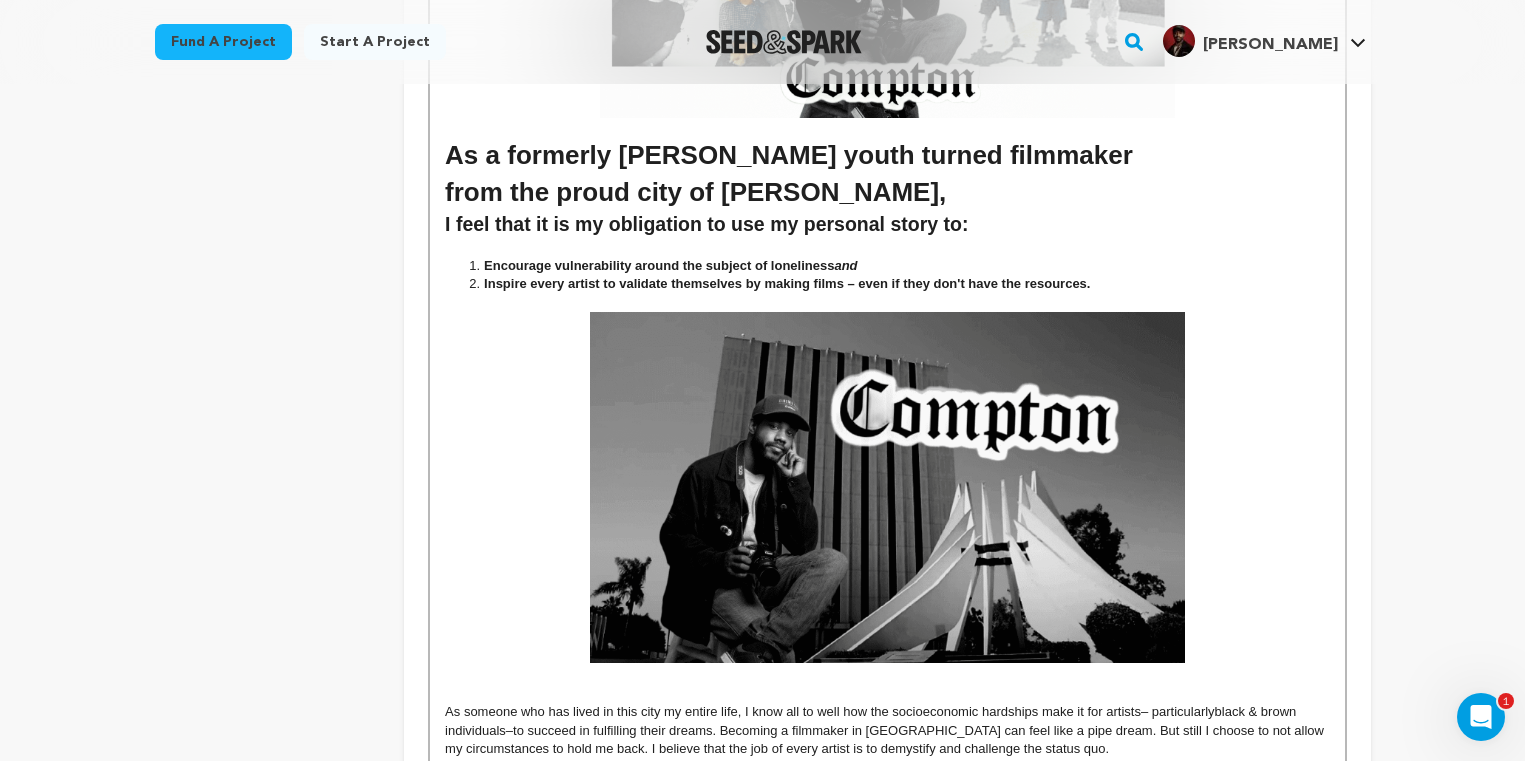 click at bounding box center [887, 487] 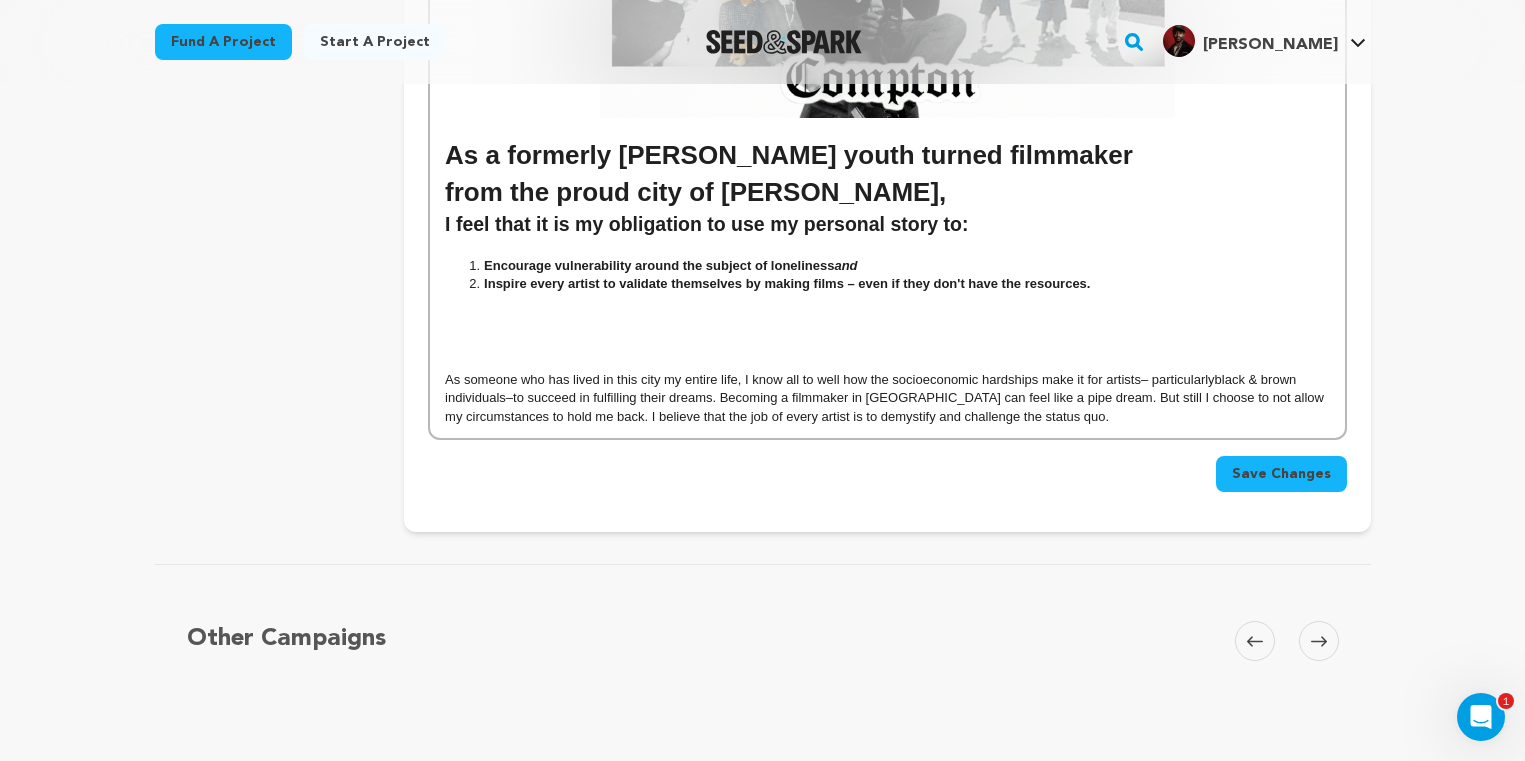 click on "project
story
team
social media
video & images
campaign
incentives
wishlist" at bounding box center (264, -2172) 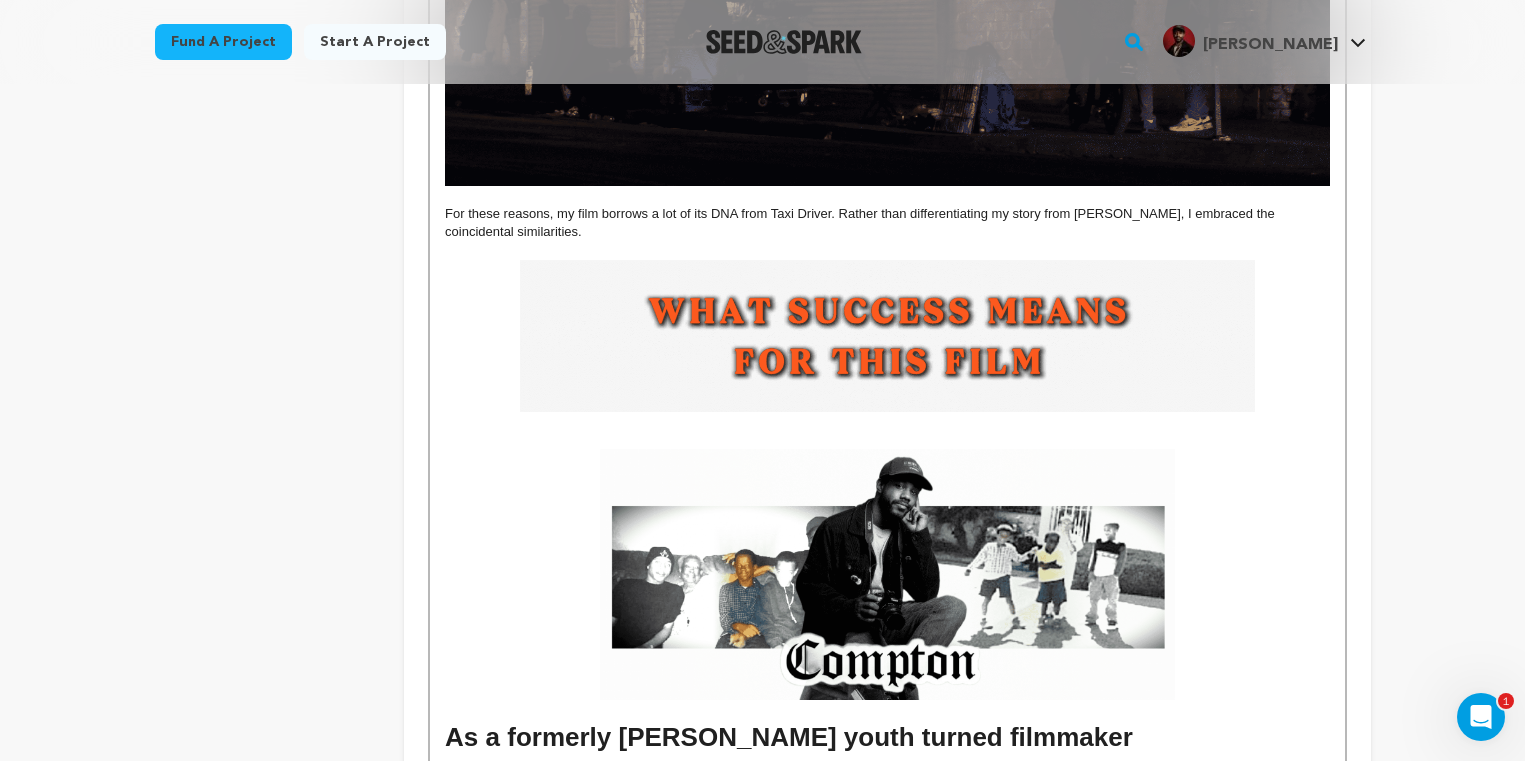 scroll, scrollTop: 4541, scrollLeft: 0, axis: vertical 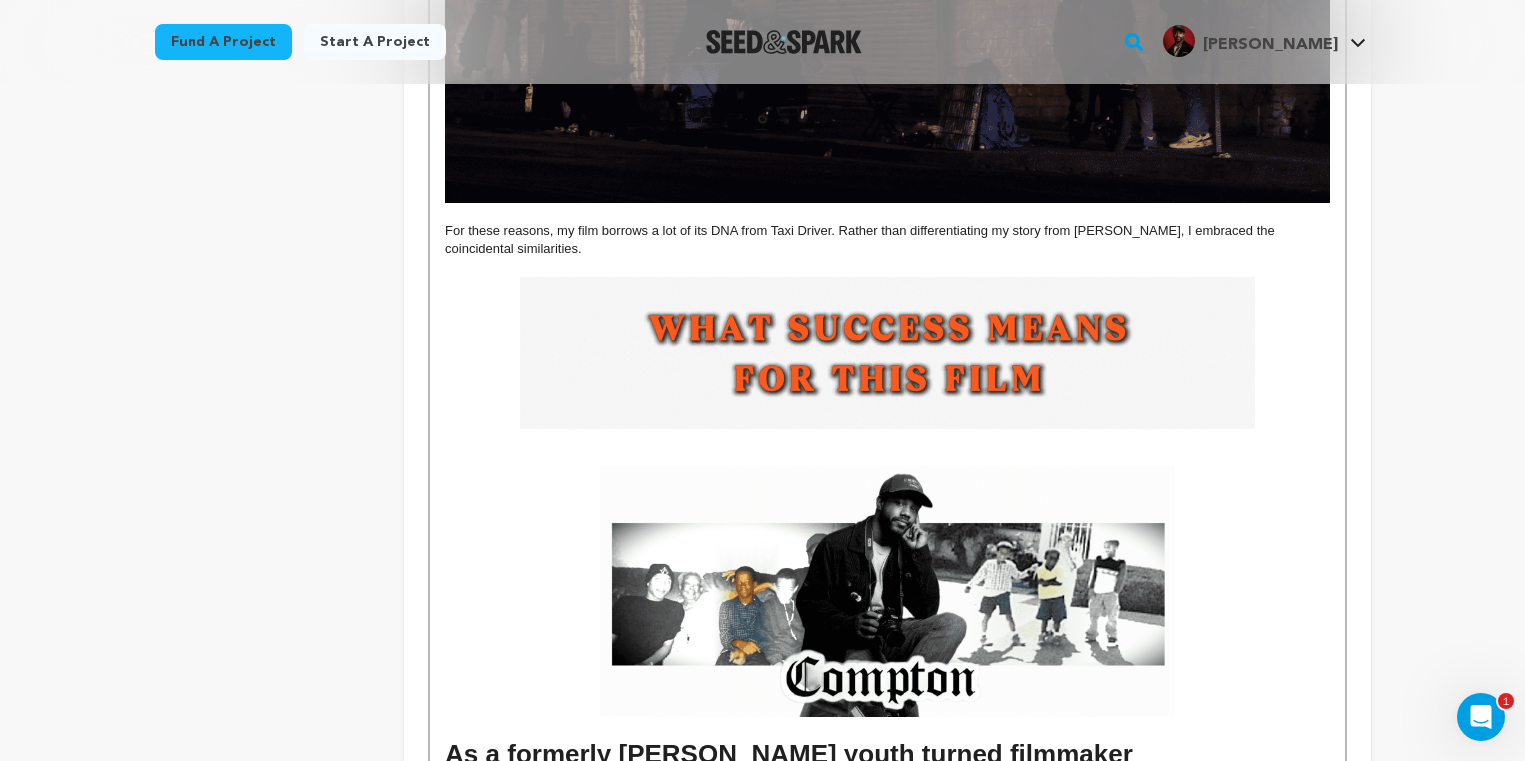 click at bounding box center [887, 456] 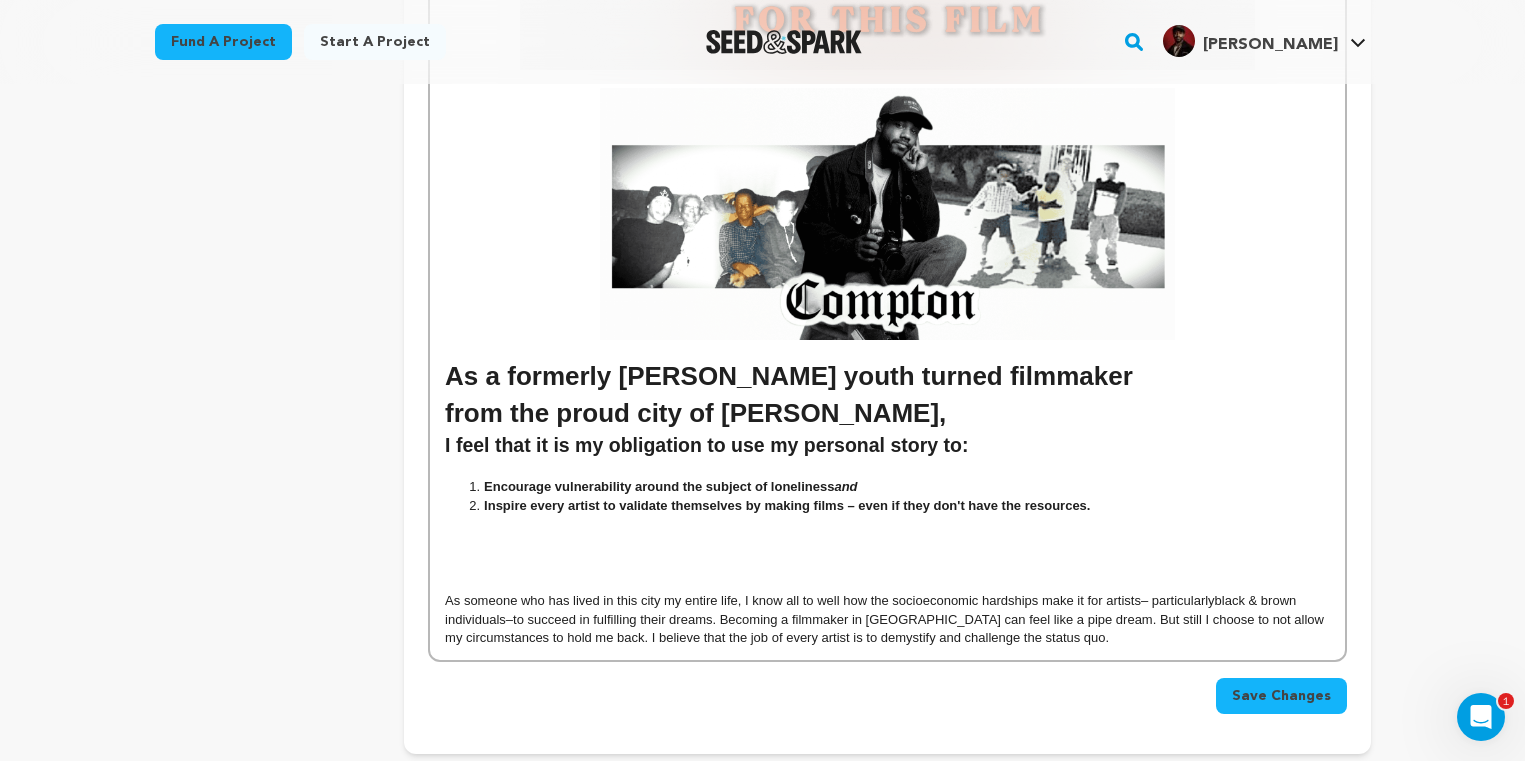 scroll, scrollTop: 4915, scrollLeft: 0, axis: vertical 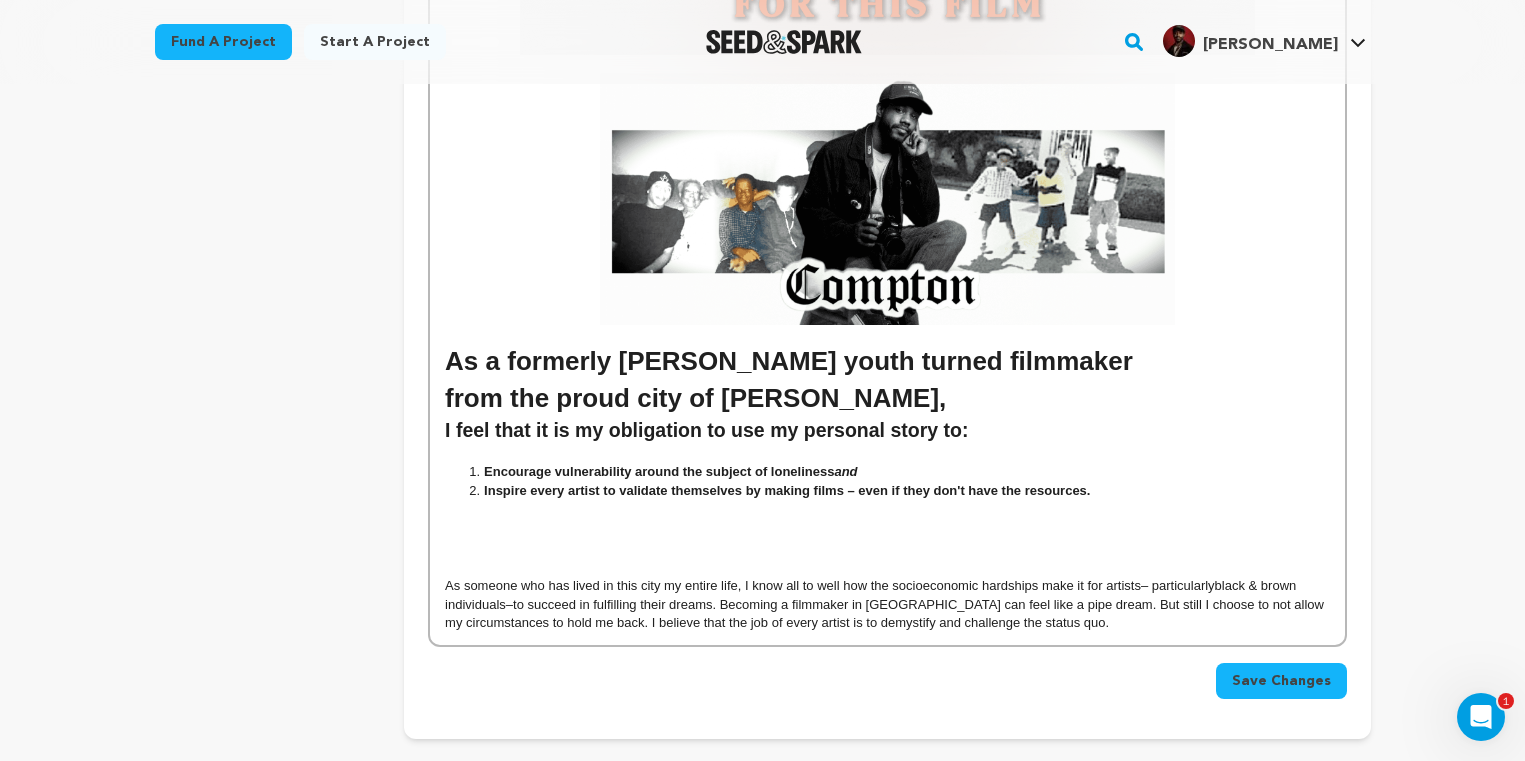 click on "Save Changes" at bounding box center [1281, 681] 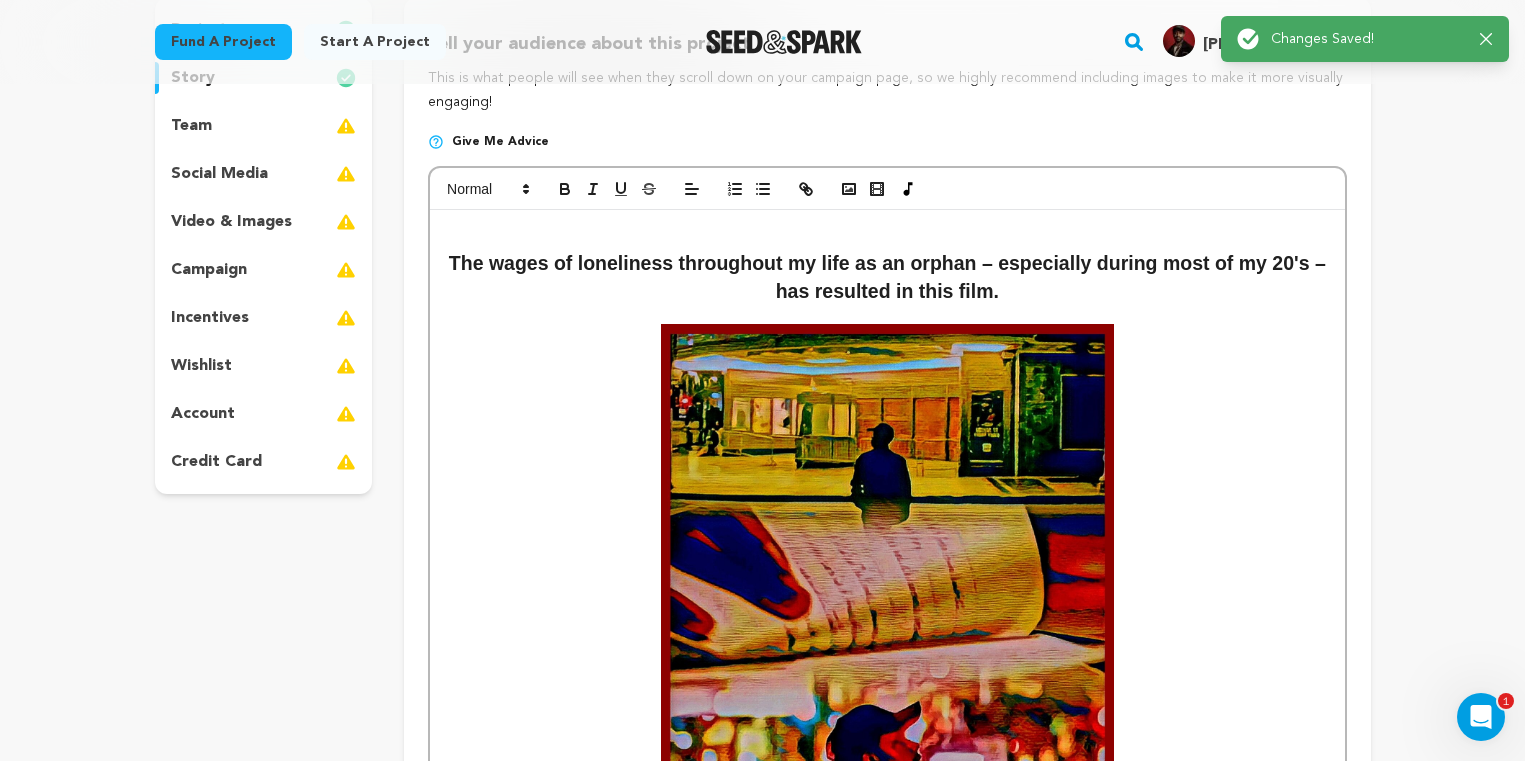 scroll, scrollTop: 0, scrollLeft: 0, axis: both 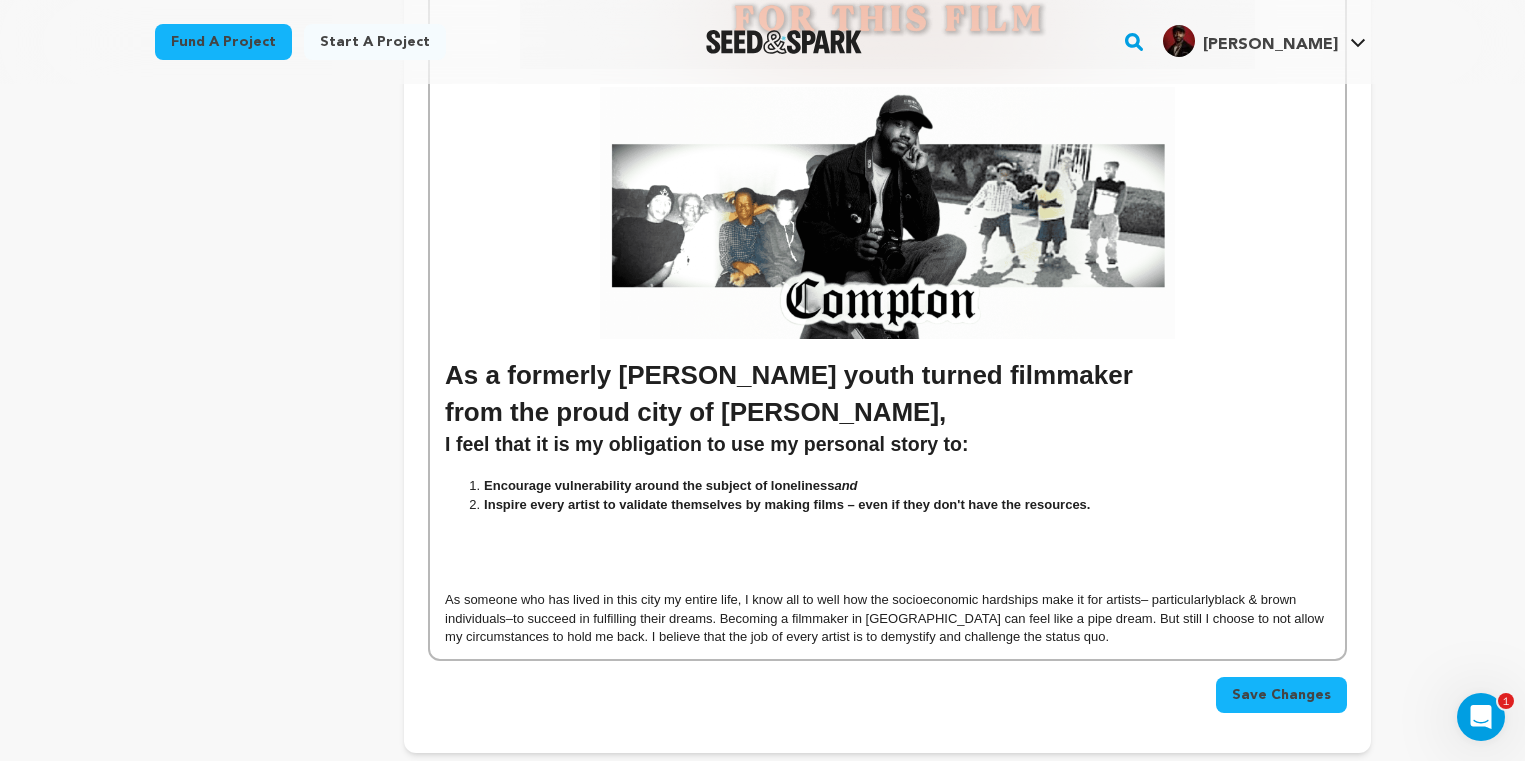 click at bounding box center [887, 213] 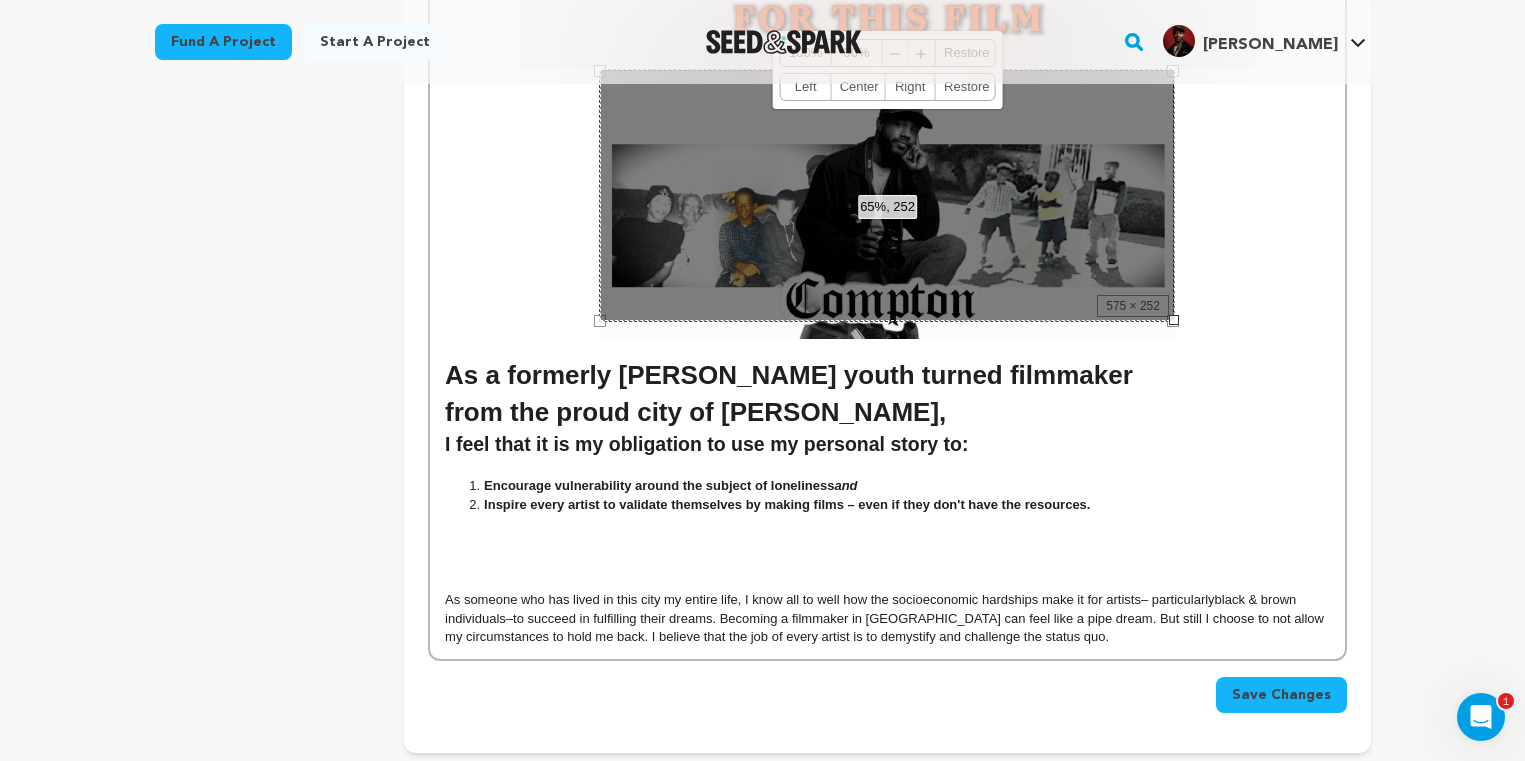 scroll, scrollTop: 4800, scrollLeft: 0, axis: vertical 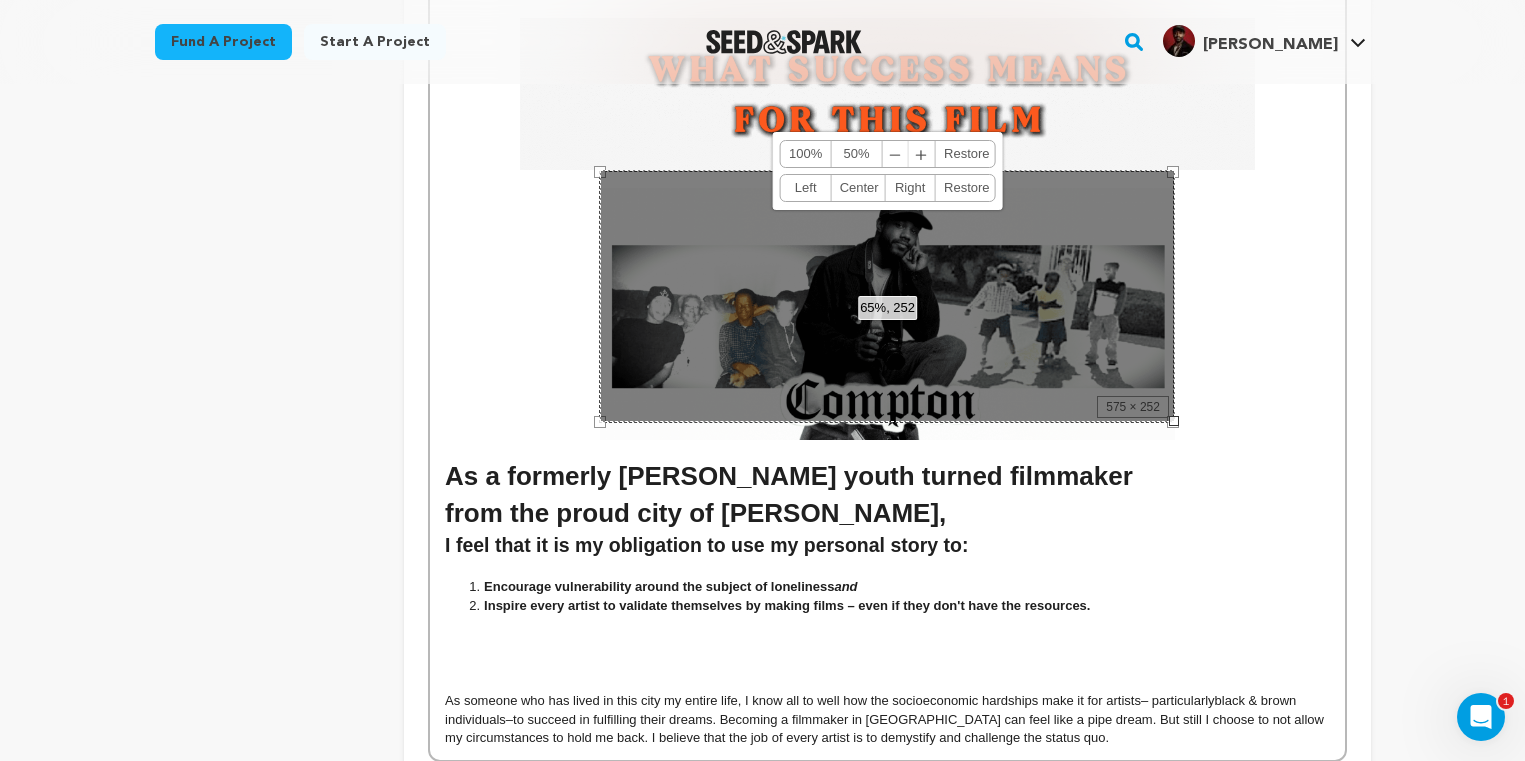 click on "﹢" at bounding box center [922, 154] 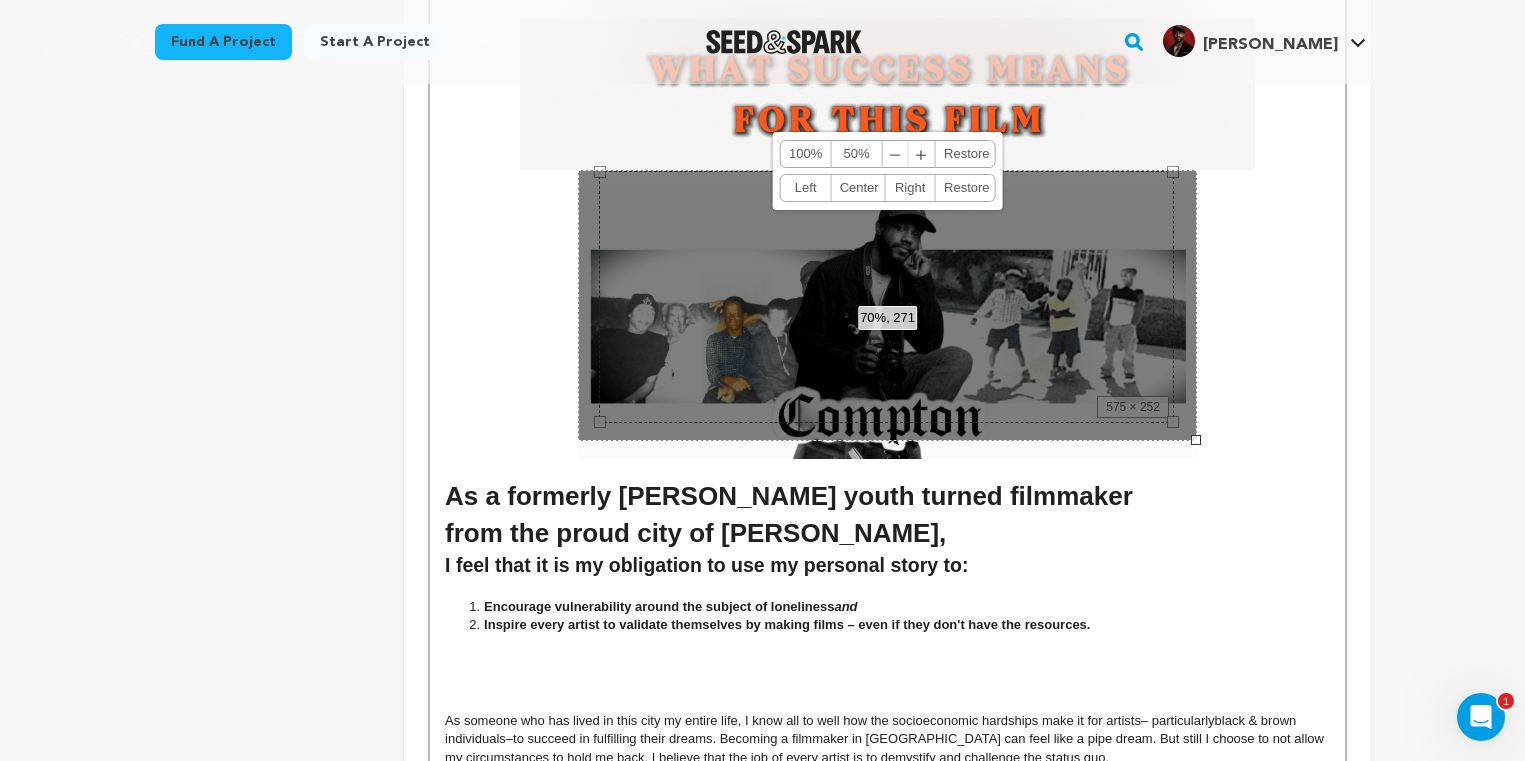 click on "﹢" at bounding box center (922, 154) 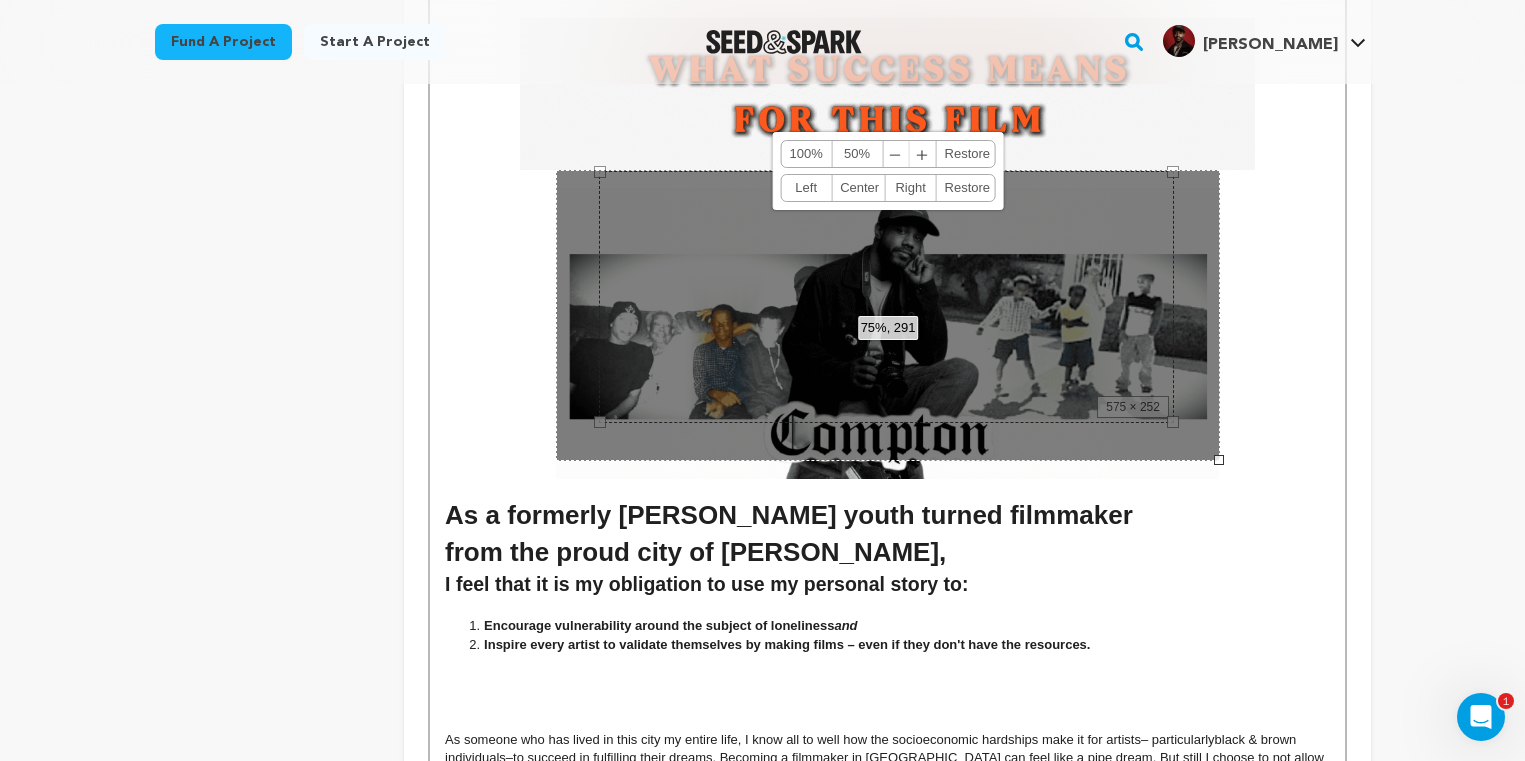 click on "﹢" at bounding box center [923, 154] 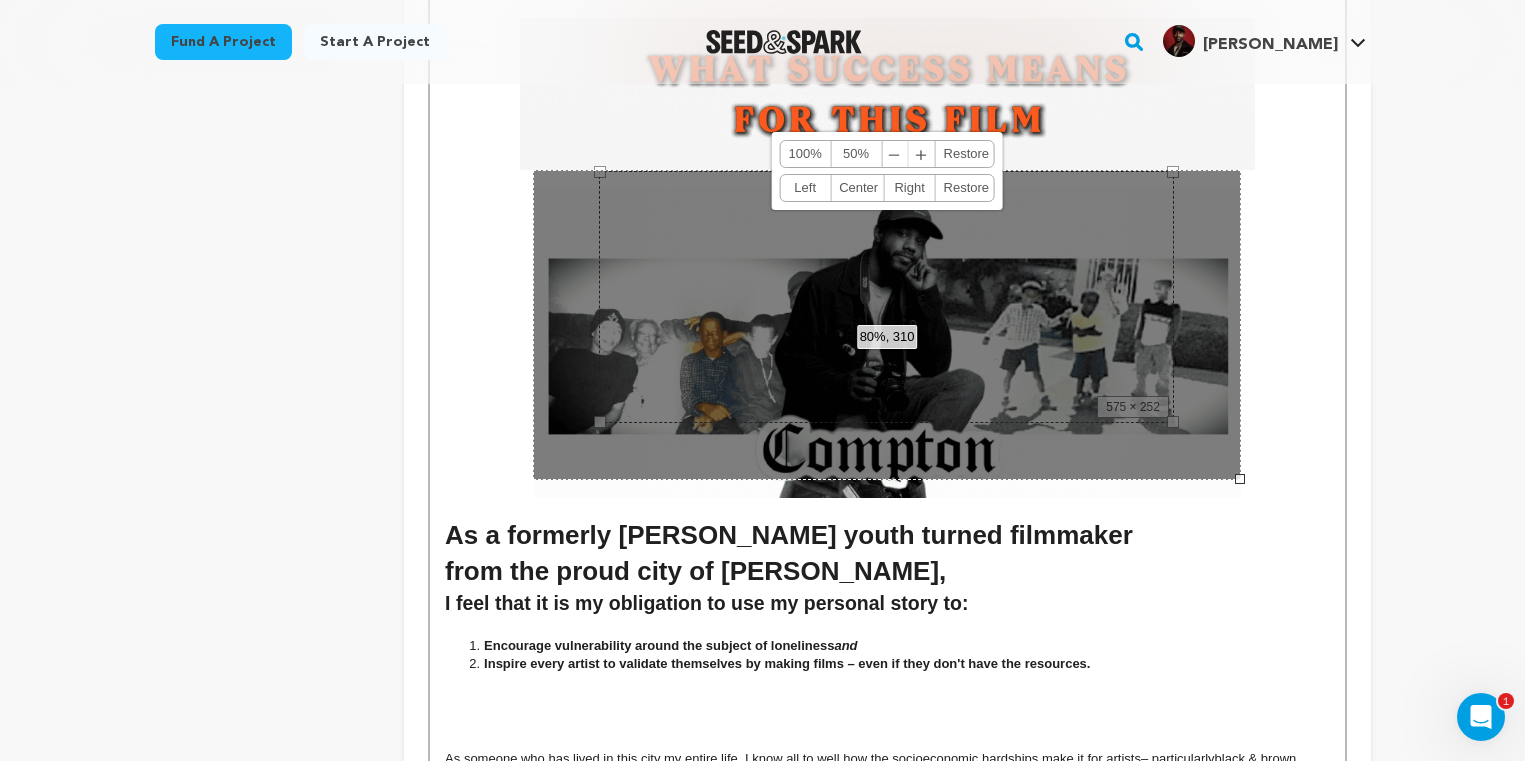click on "﹣" at bounding box center [895, 154] 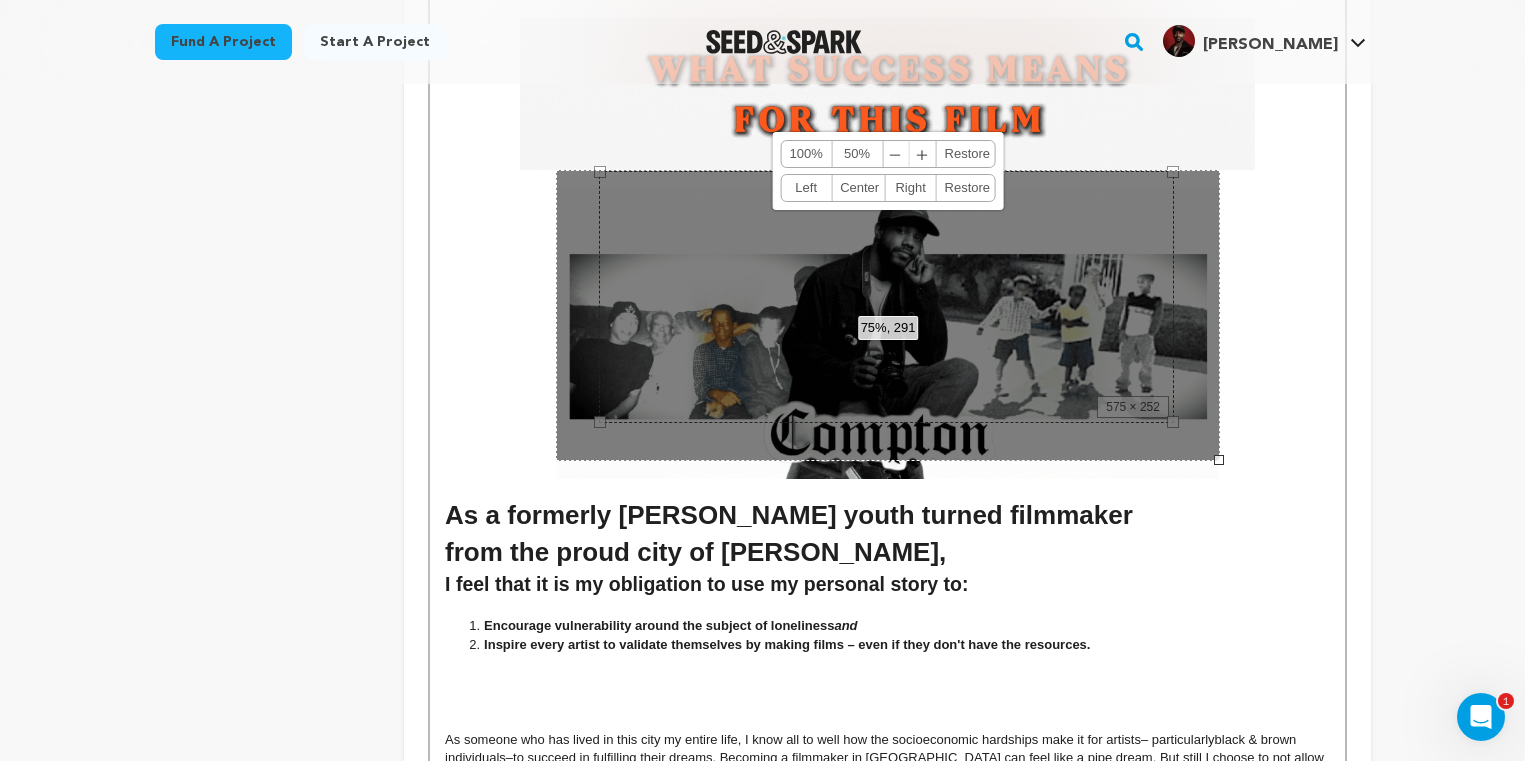 click on "Back to Project Dashboard
Edit Project
Submit For feedback
Submit For feedback
project" at bounding box center [762, -1527] 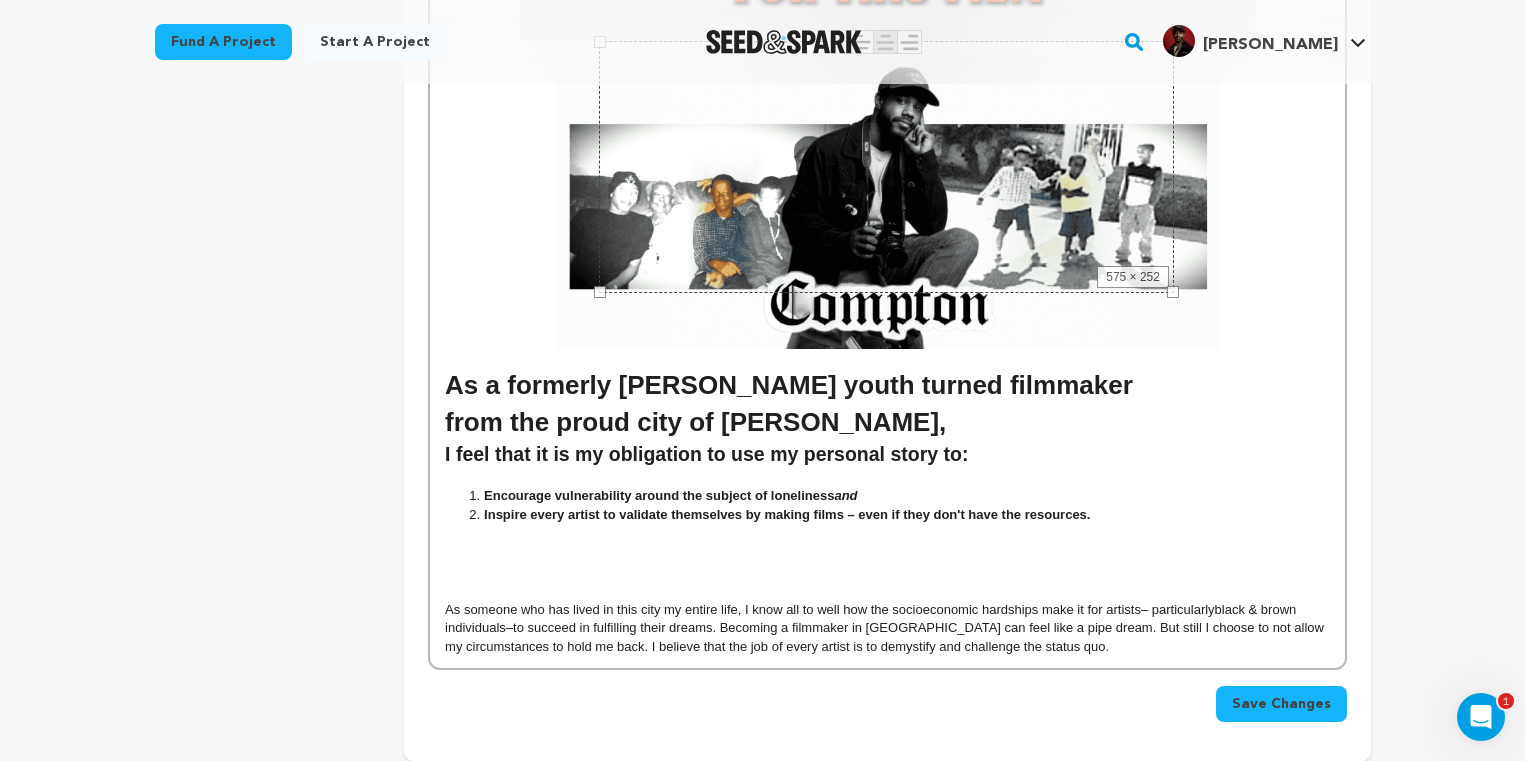 scroll, scrollTop: 4967, scrollLeft: 0, axis: vertical 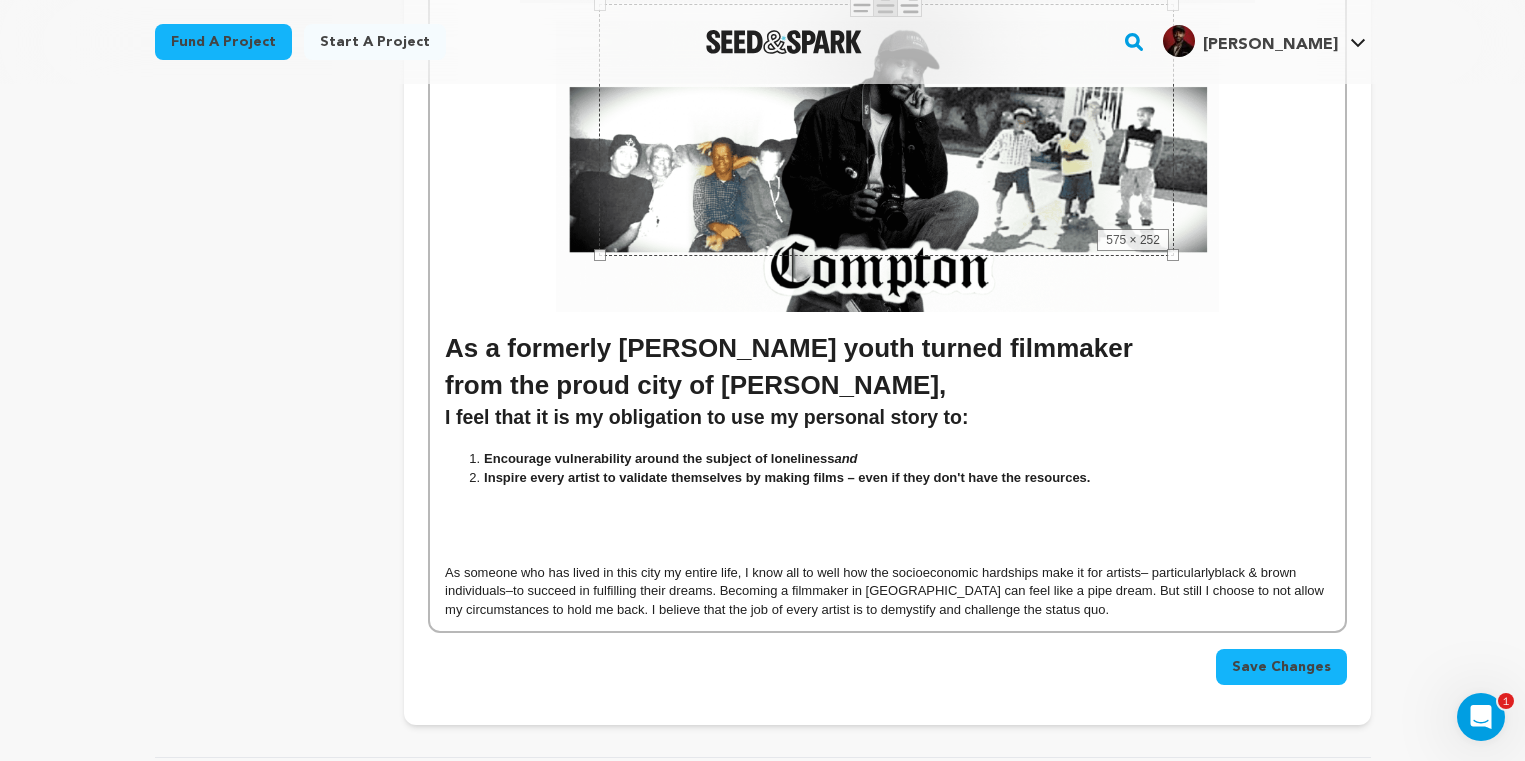 click on "Save Changes" at bounding box center (1281, 667) 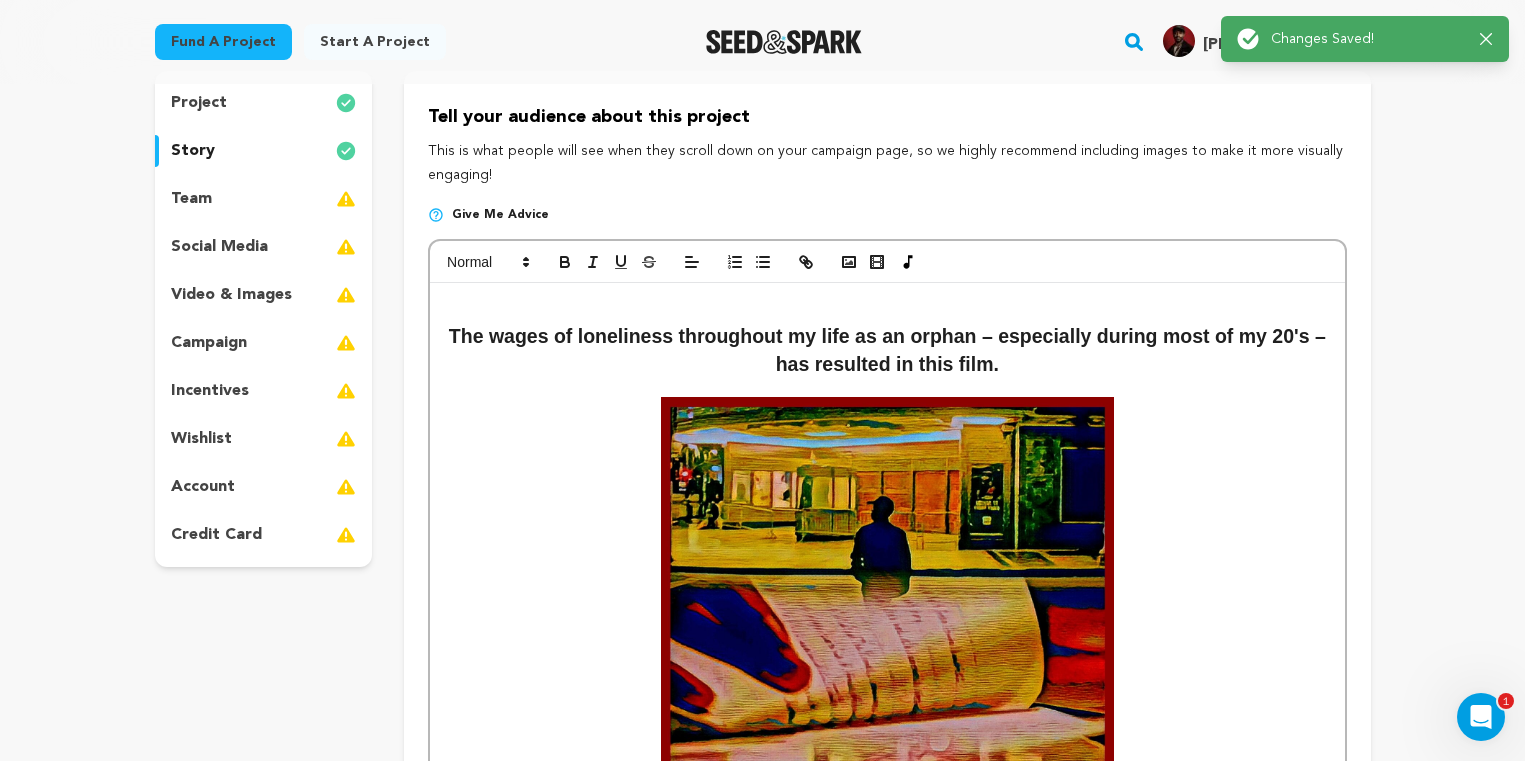 scroll, scrollTop: 0, scrollLeft: 0, axis: both 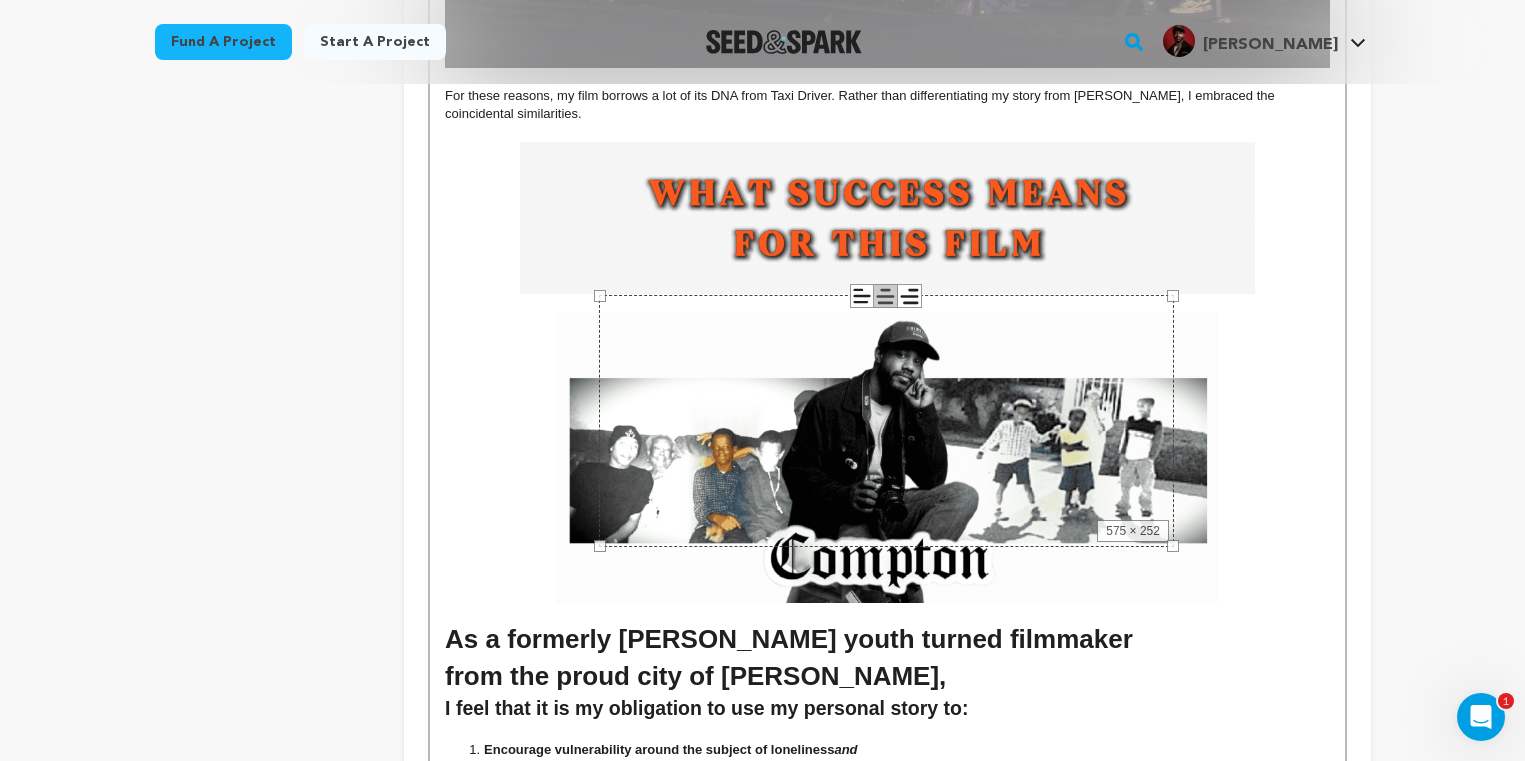 click on "575 × 252" at bounding box center (886, 421) 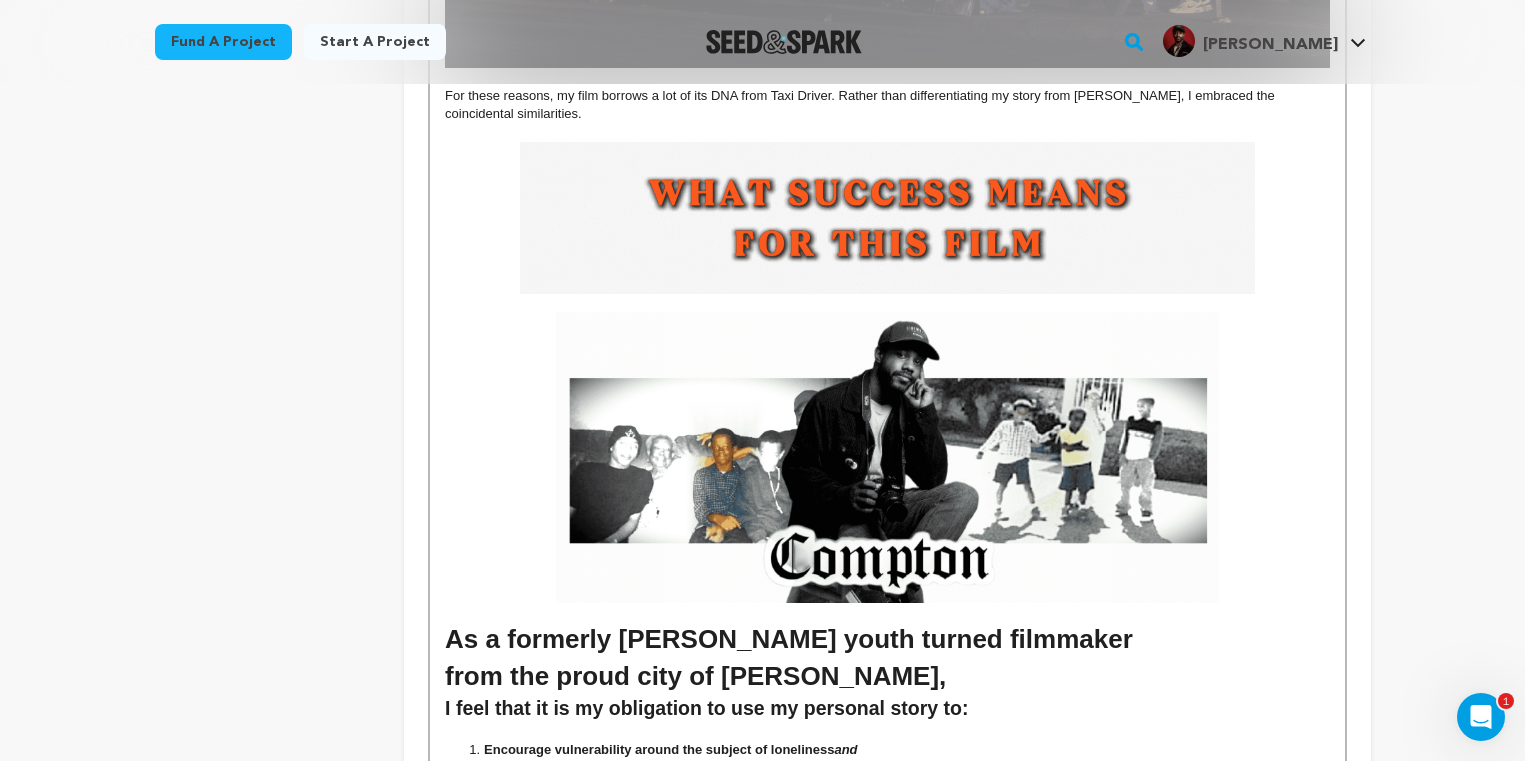 click at bounding box center (887, 457) 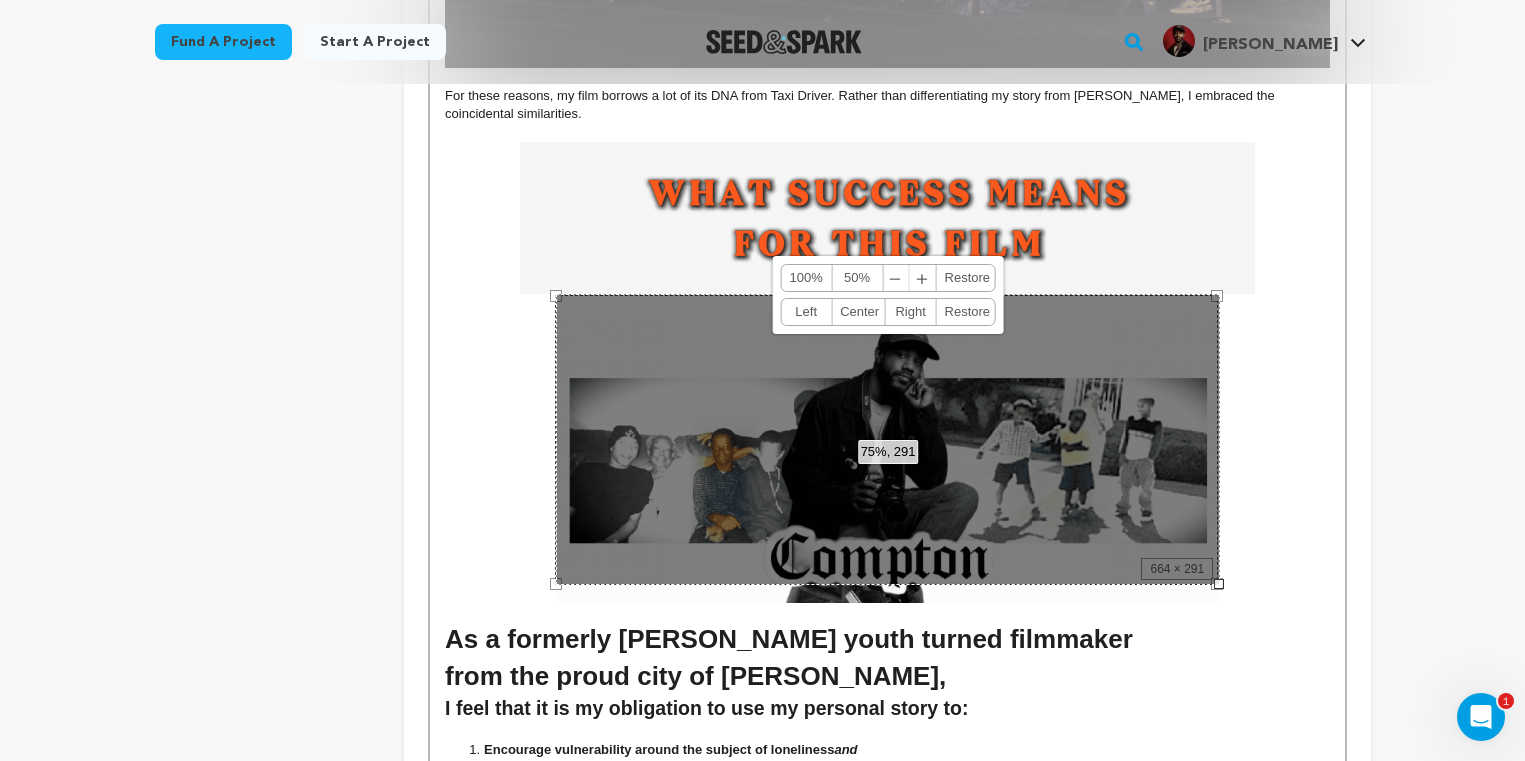 click on "﹢" at bounding box center (923, 278) 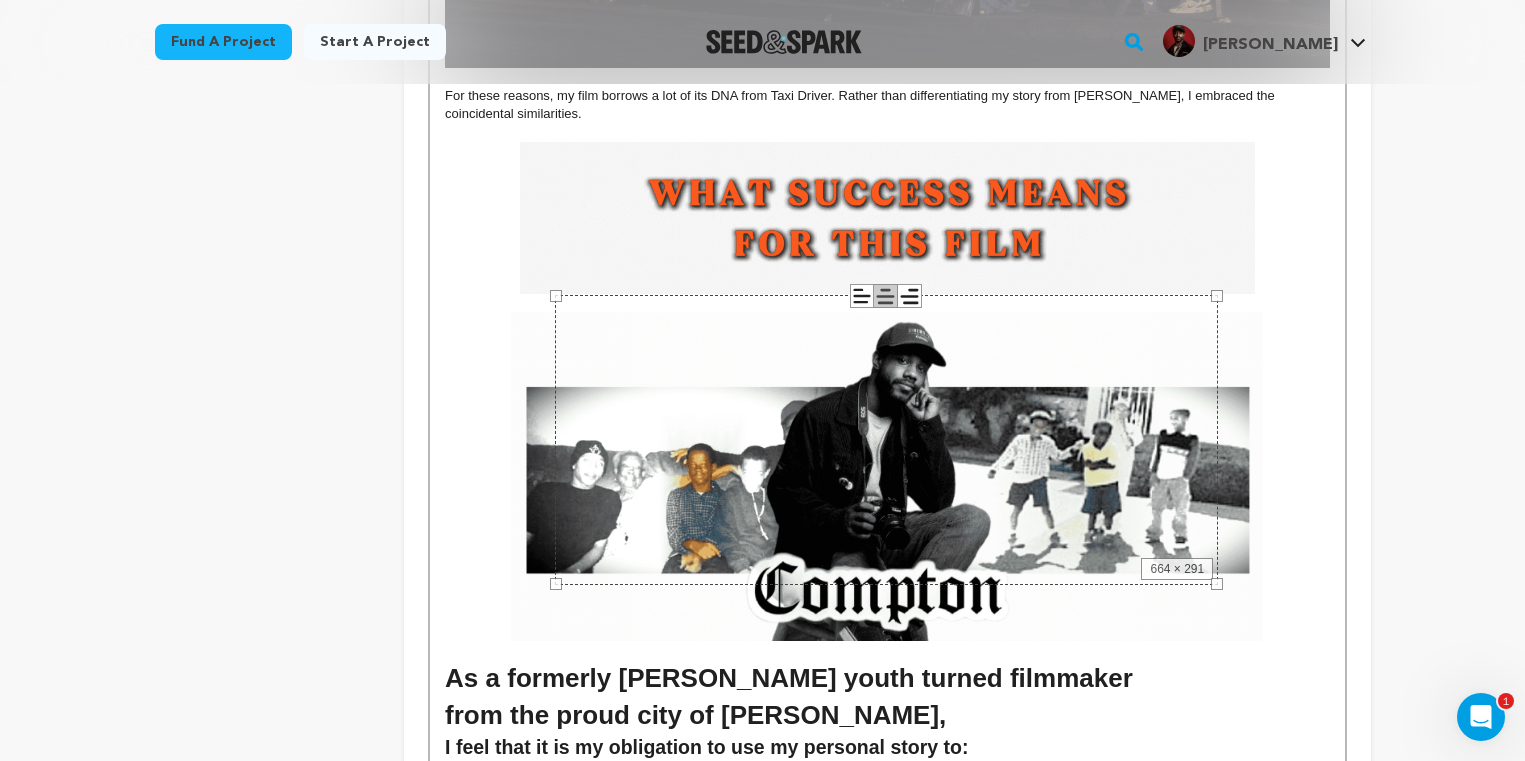 click on "Back to Project Dashboard
Edit Project
Submit For feedback
Submit For feedback
project" at bounding box center [762, -1384] 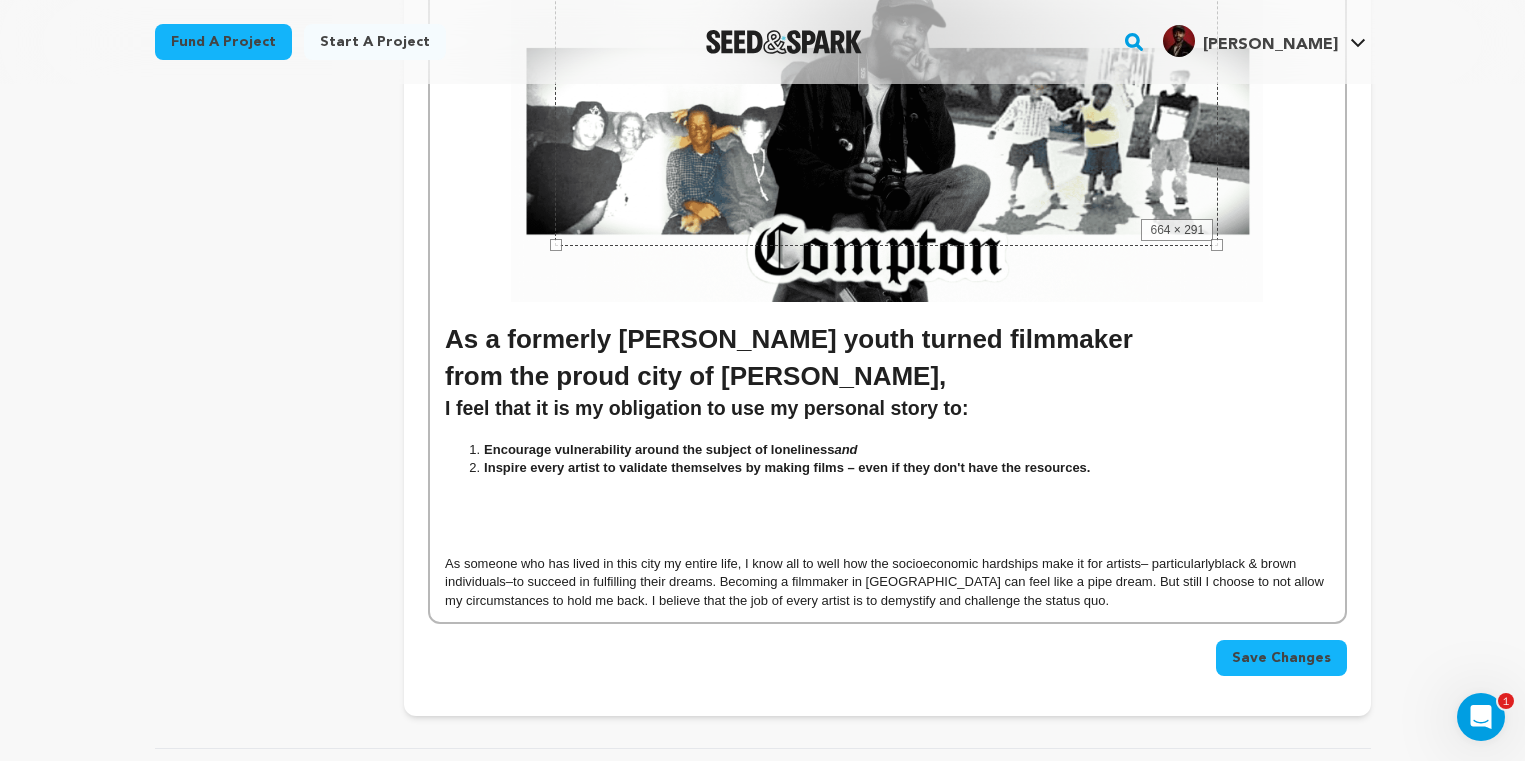 scroll, scrollTop: 5020, scrollLeft: 0, axis: vertical 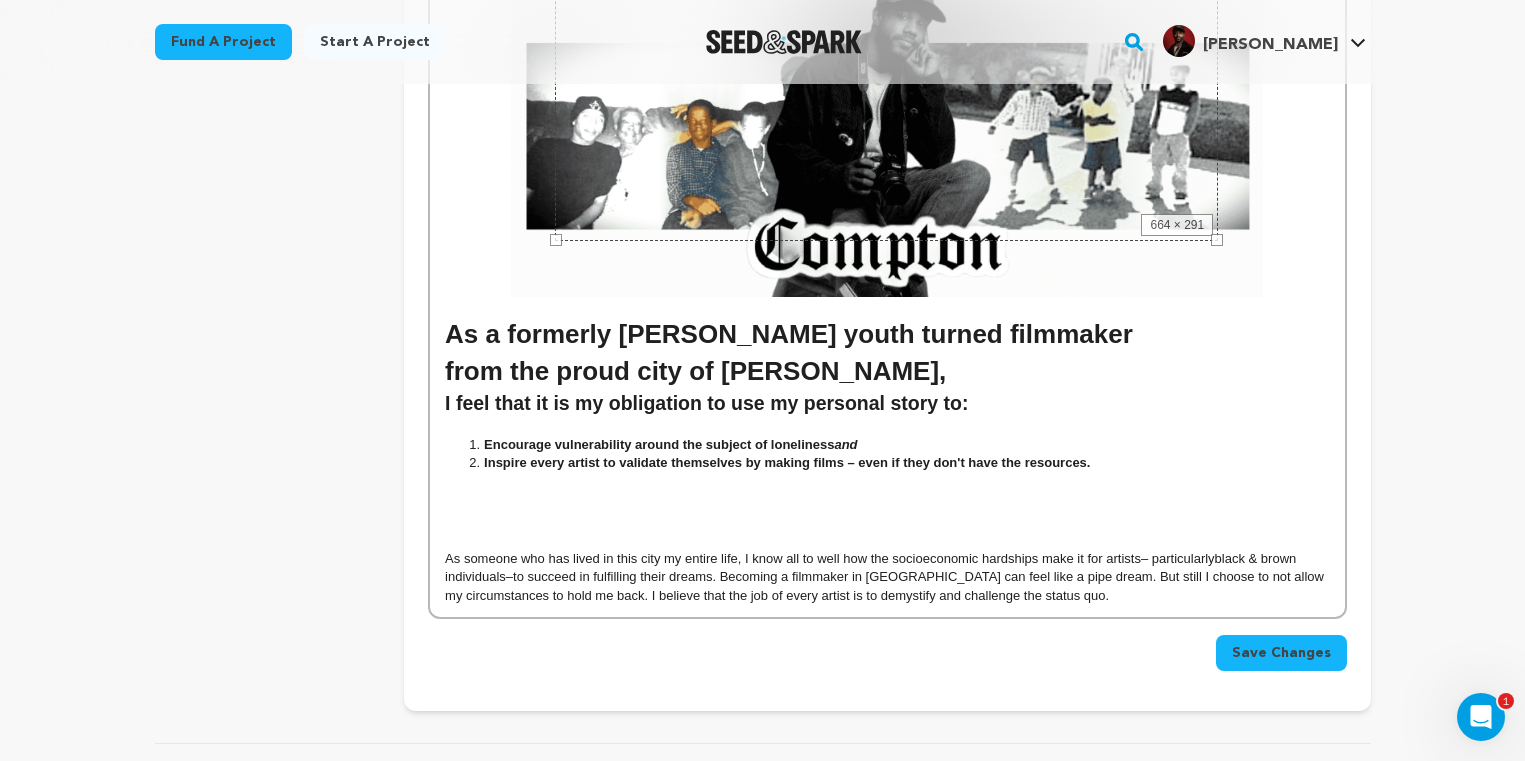click on "Save Changes" at bounding box center (1281, 653) 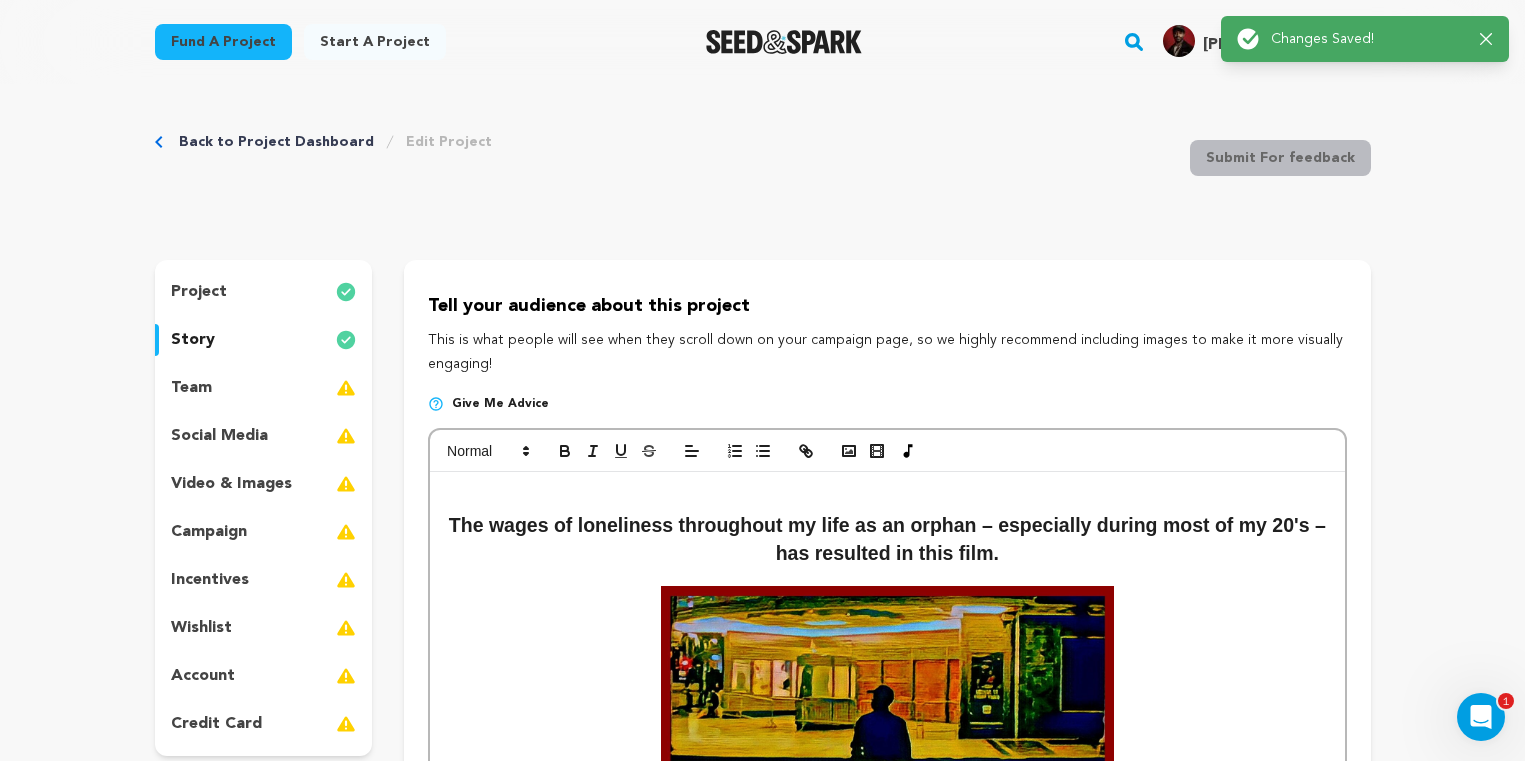 scroll, scrollTop: 0, scrollLeft: 0, axis: both 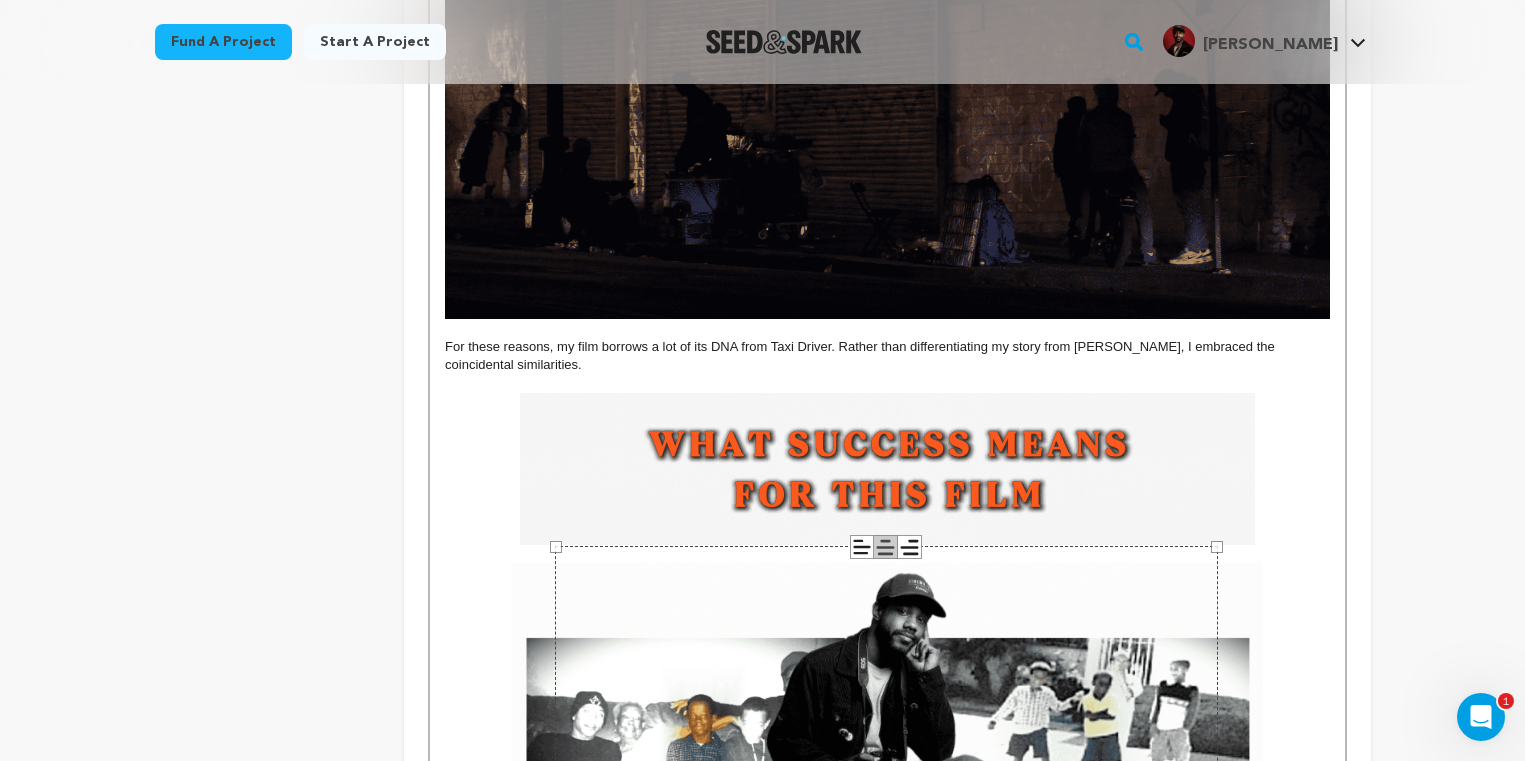 click at bounding box center (887, 468) 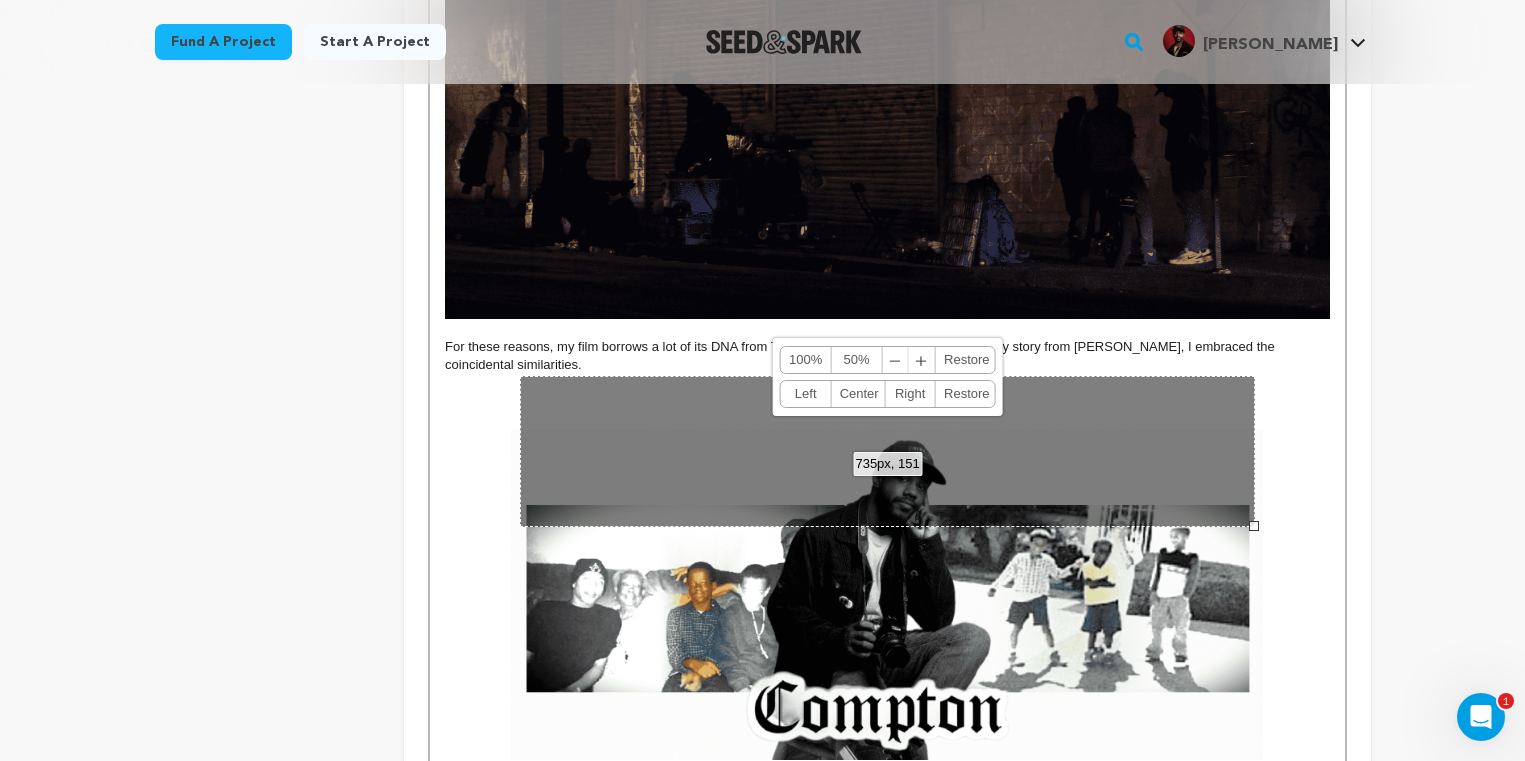 click at bounding box center (887, 421) 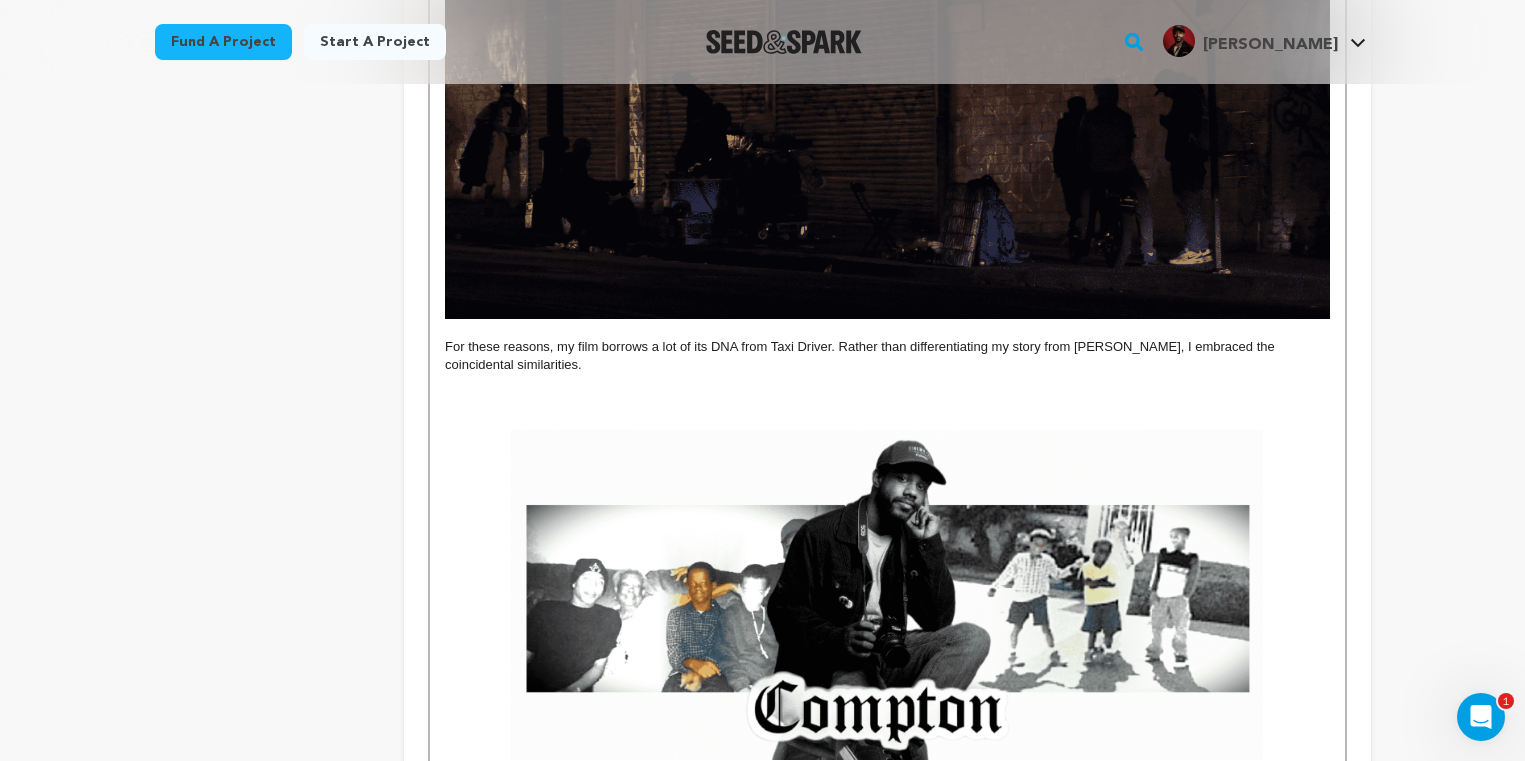 click on "For these reasons, my film borrows a lot of its DNA from Taxi Driver. Rather than differentiating my story from [PERSON_NAME], I embraced the coincidental similarities." at bounding box center (887, 356) 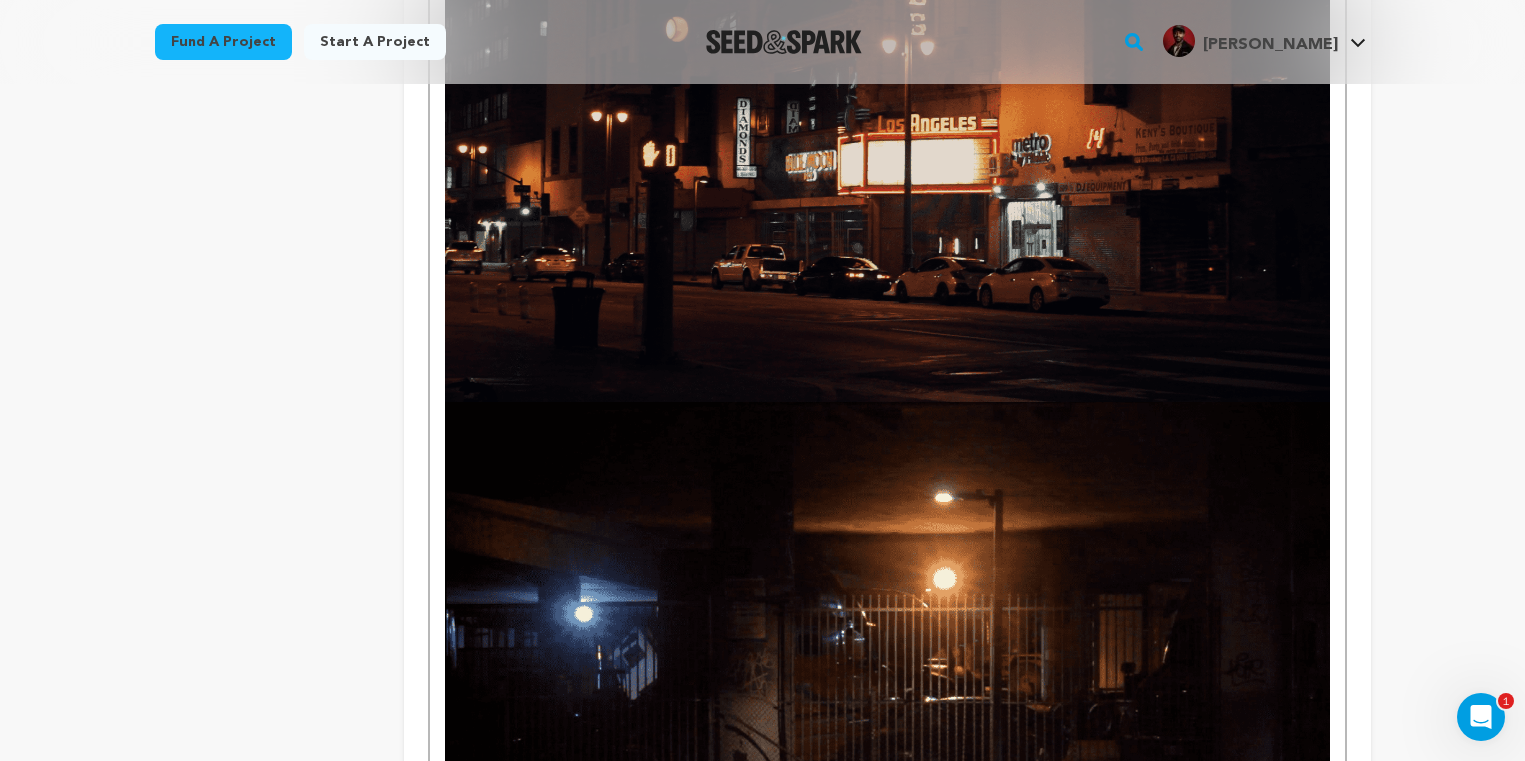 scroll, scrollTop: 0, scrollLeft: 0, axis: both 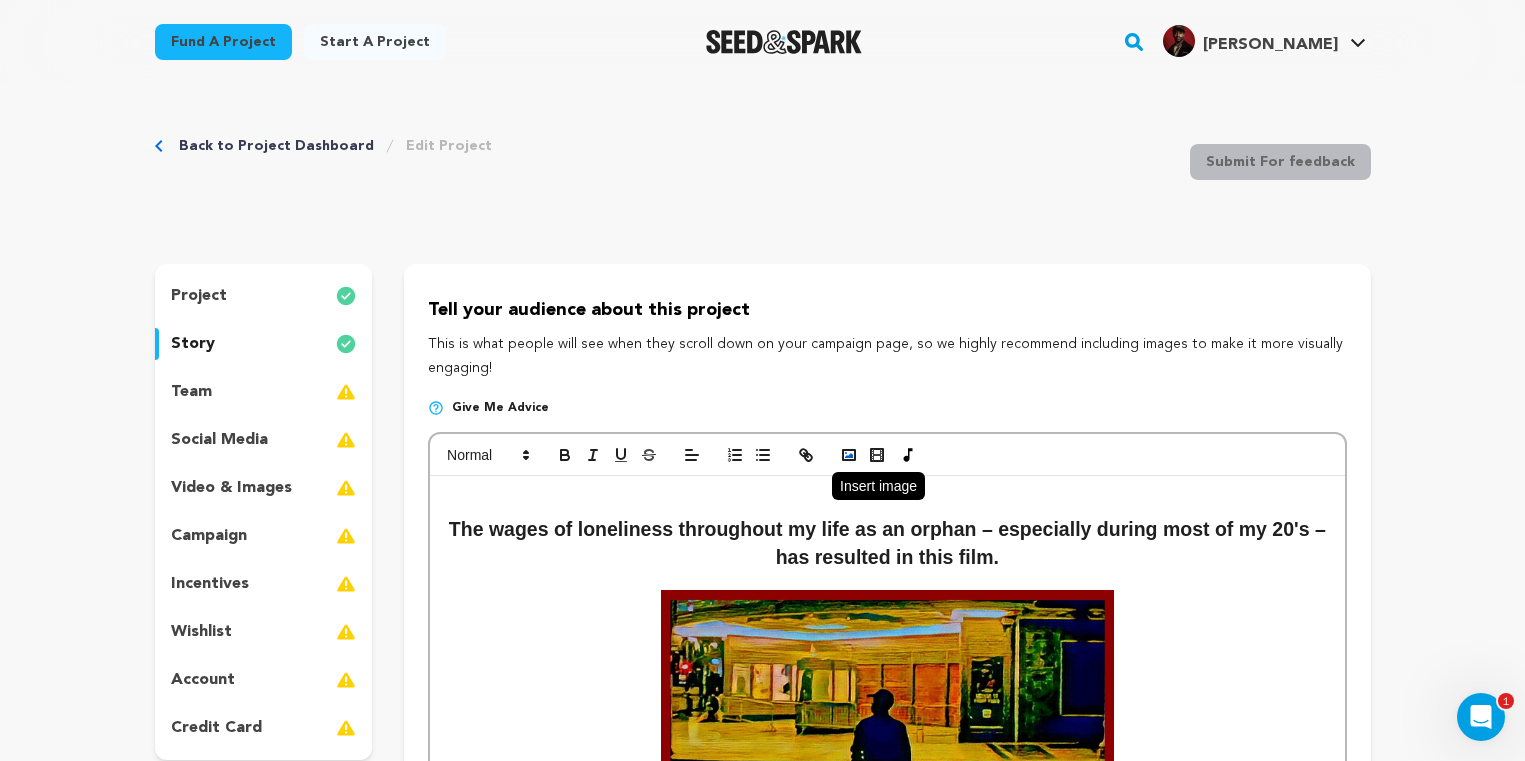 click 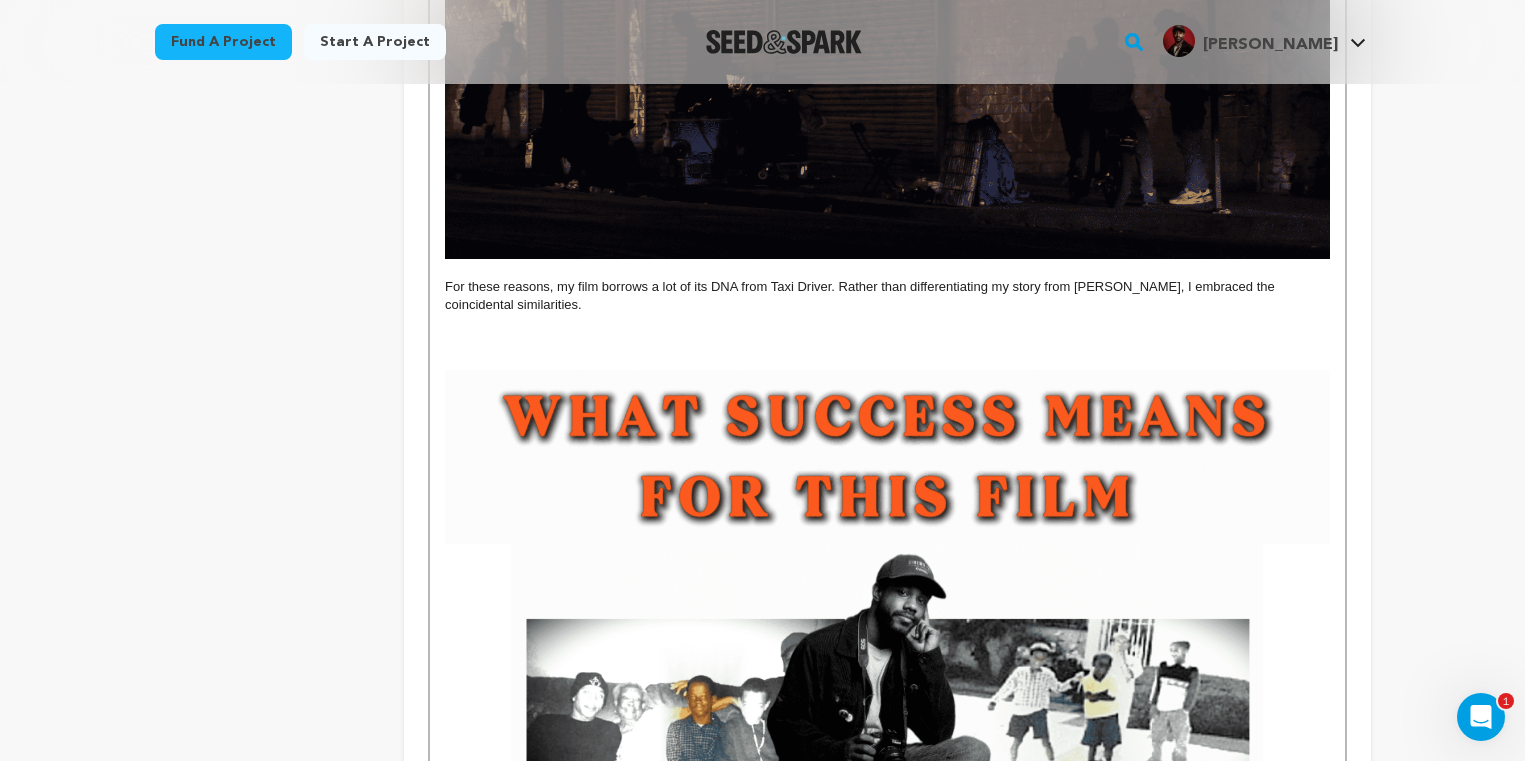 scroll, scrollTop: 4486, scrollLeft: 0, axis: vertical 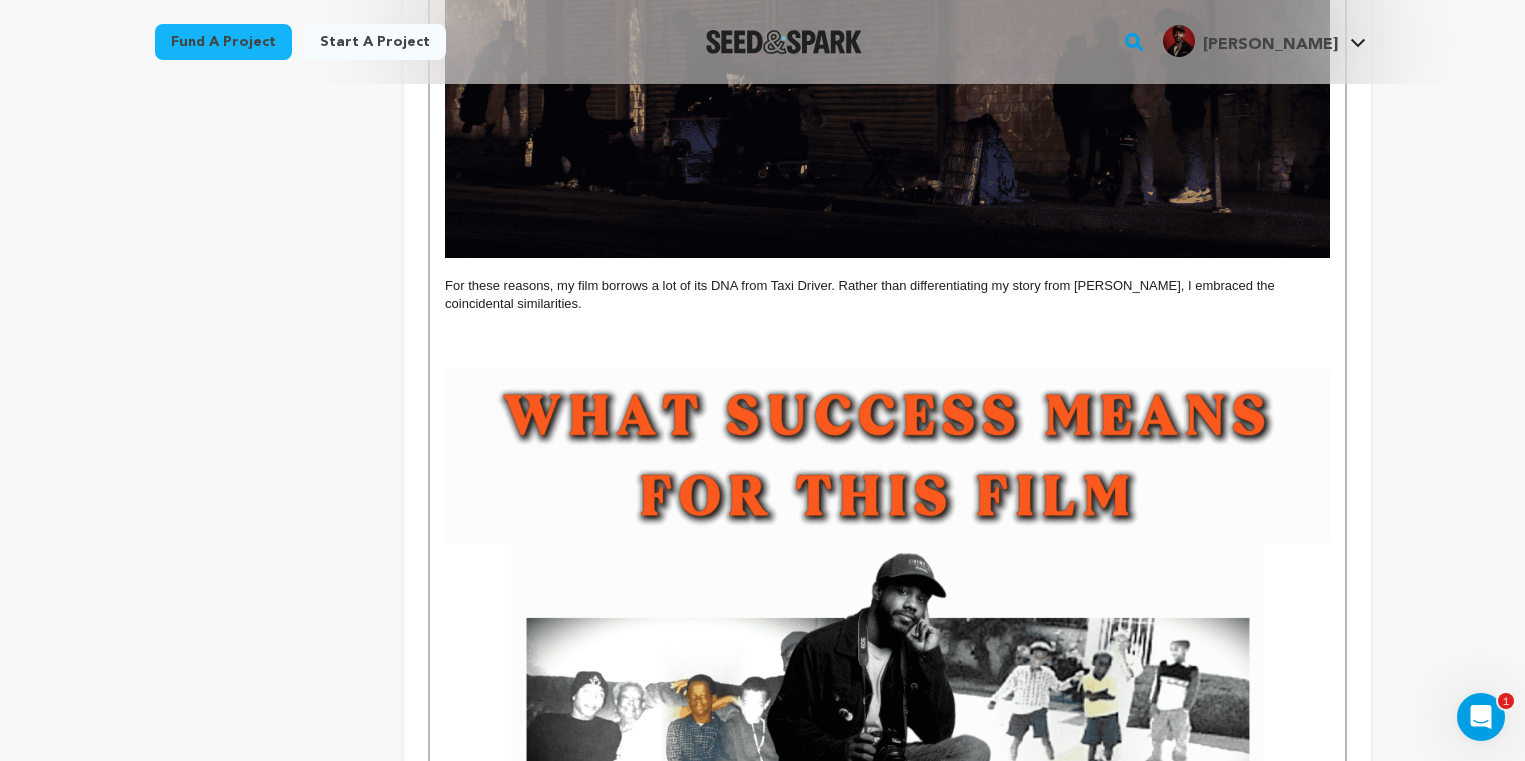 click at bounding box center (887, 455) 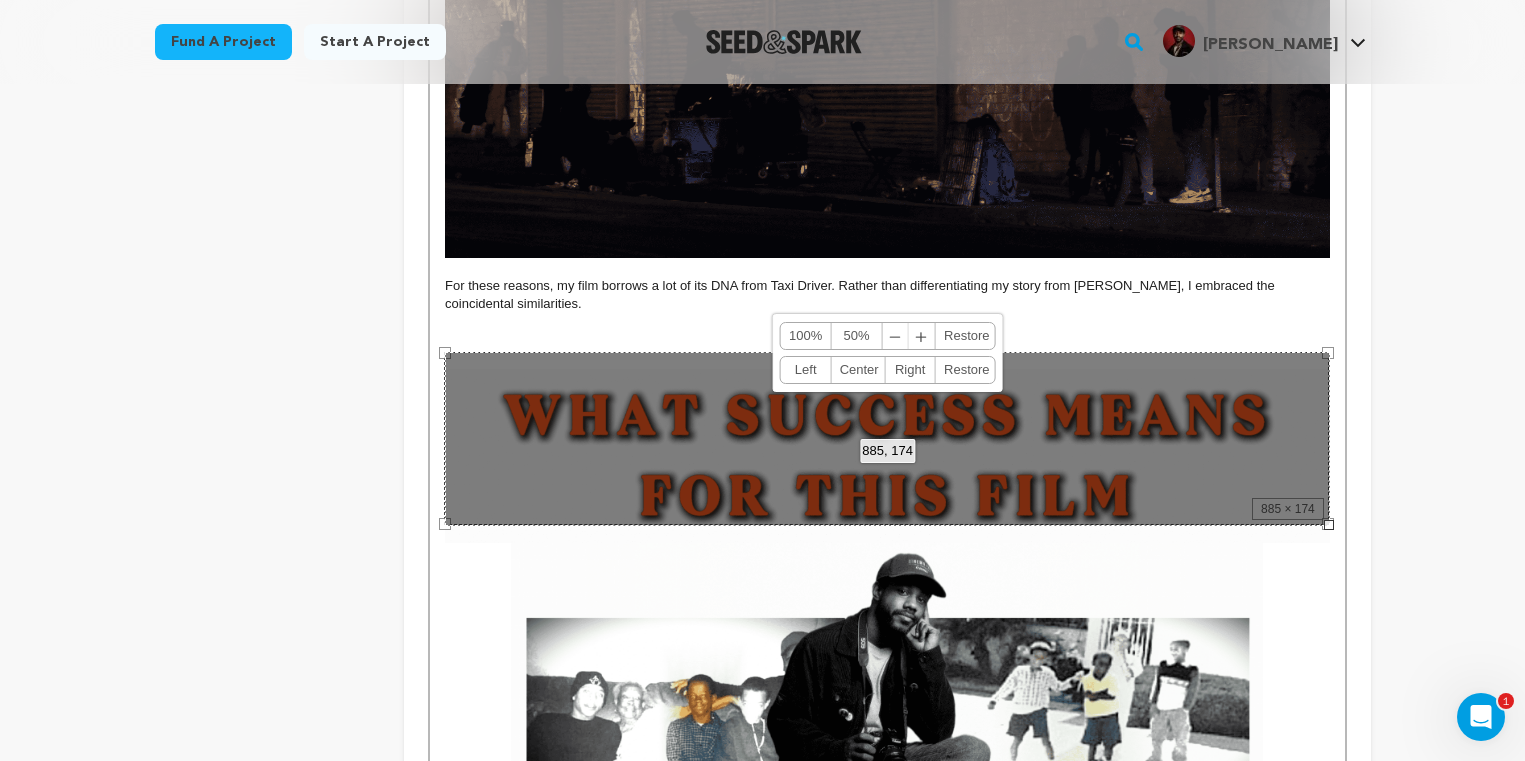 click on "50%" at bounding box center [857, 336] 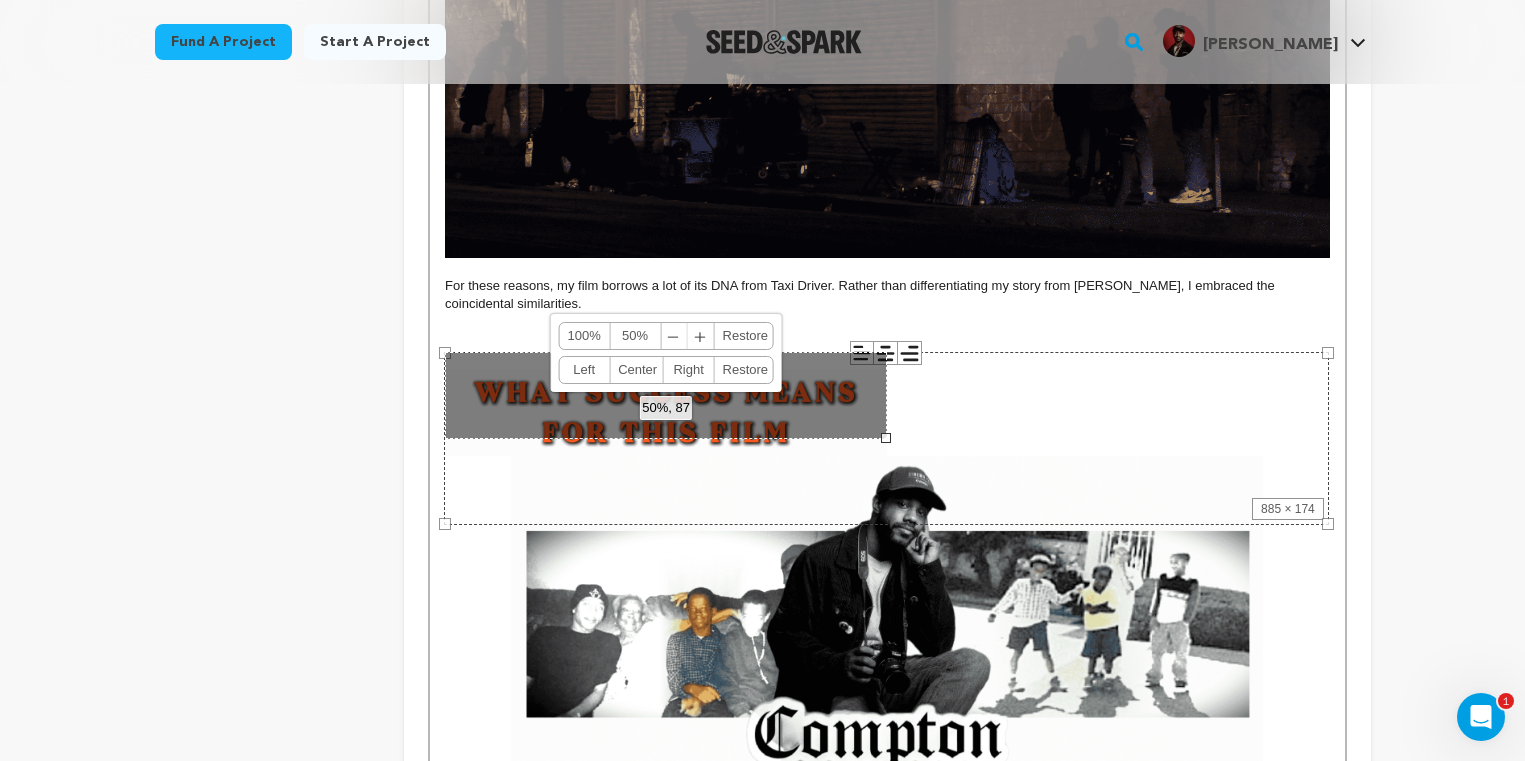 click on "Center" at bounding box center (636, 370) 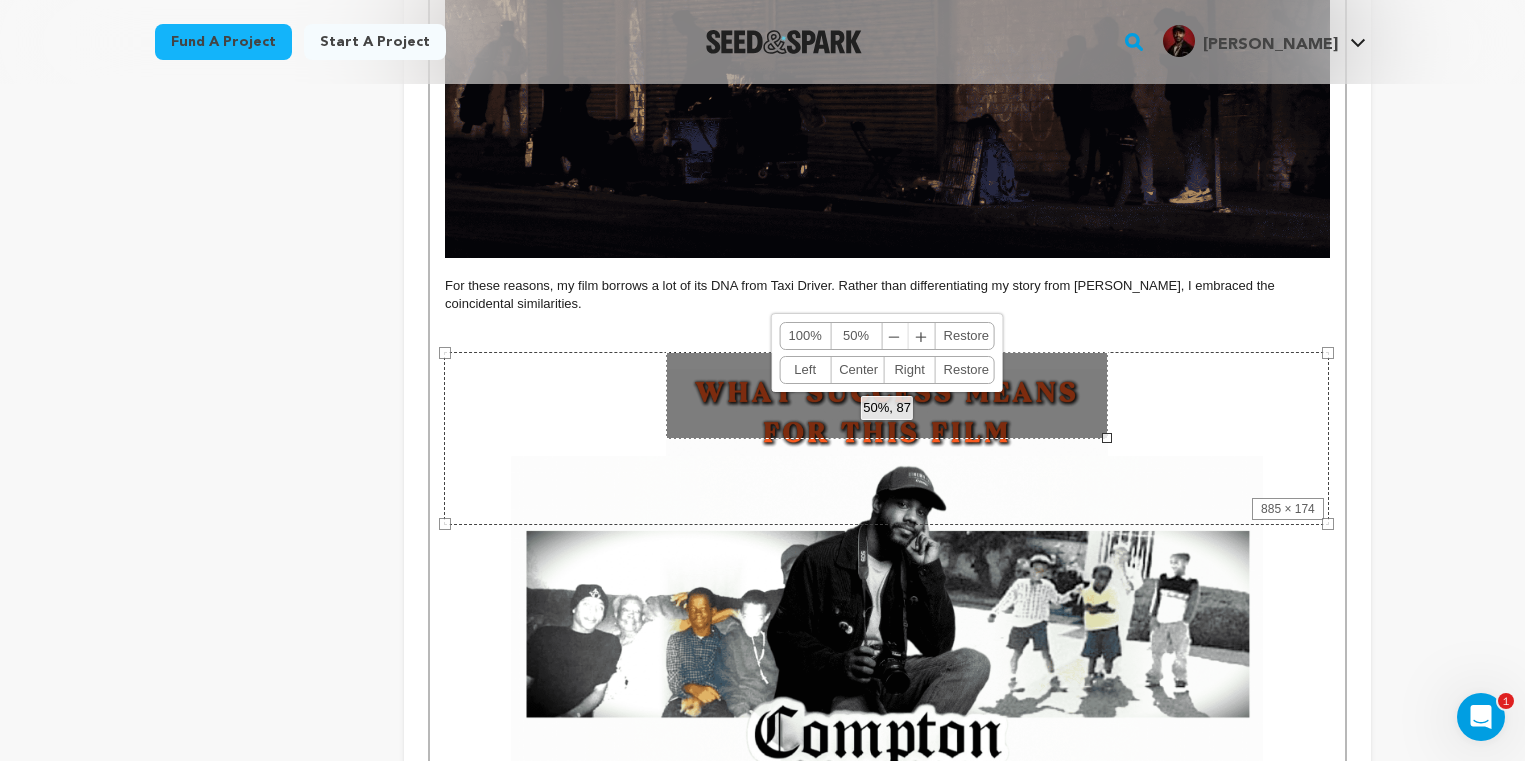 click on "﹢" at bounding box center (922, 336) 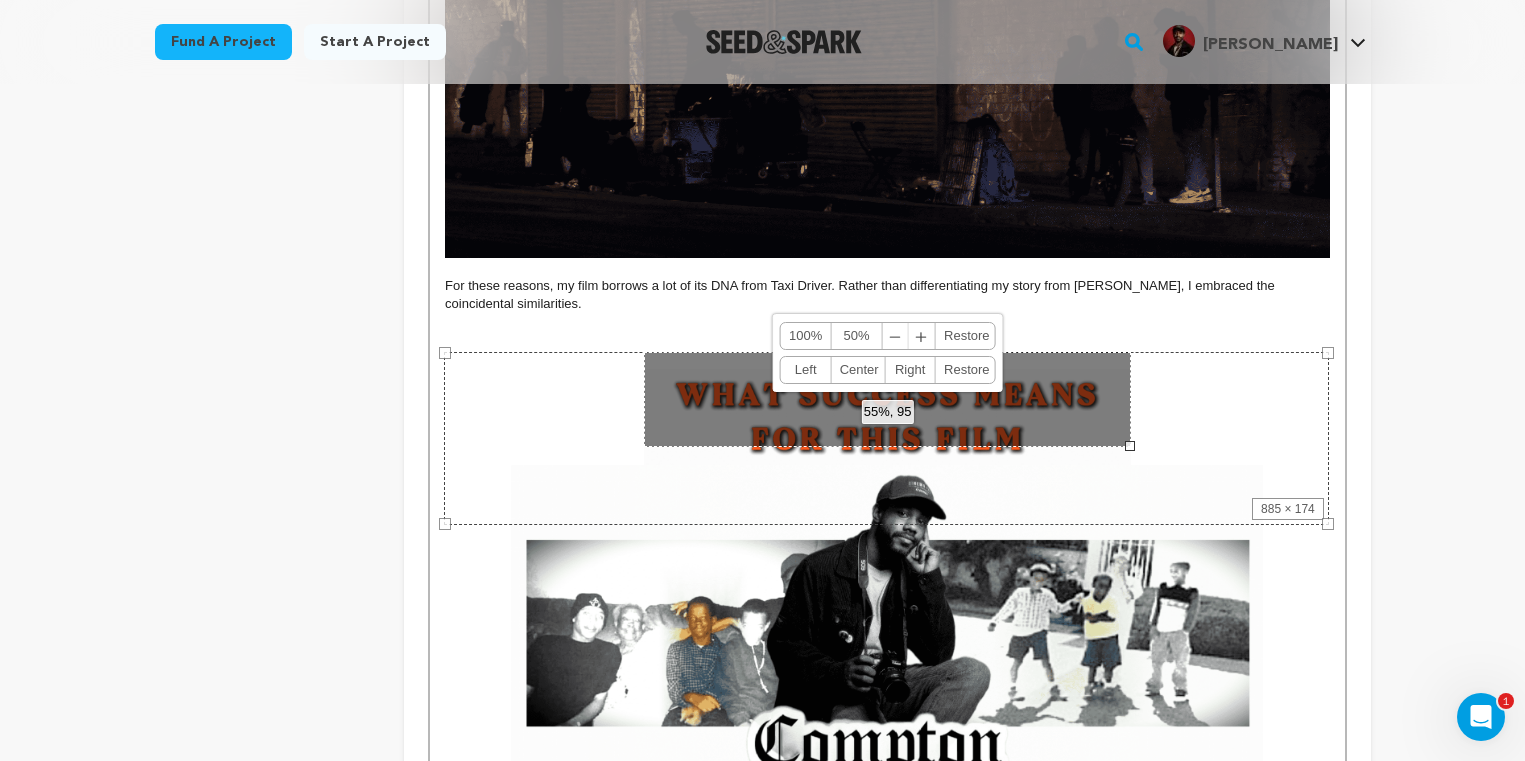 click on "﹢" at bounding box center (922, 336) 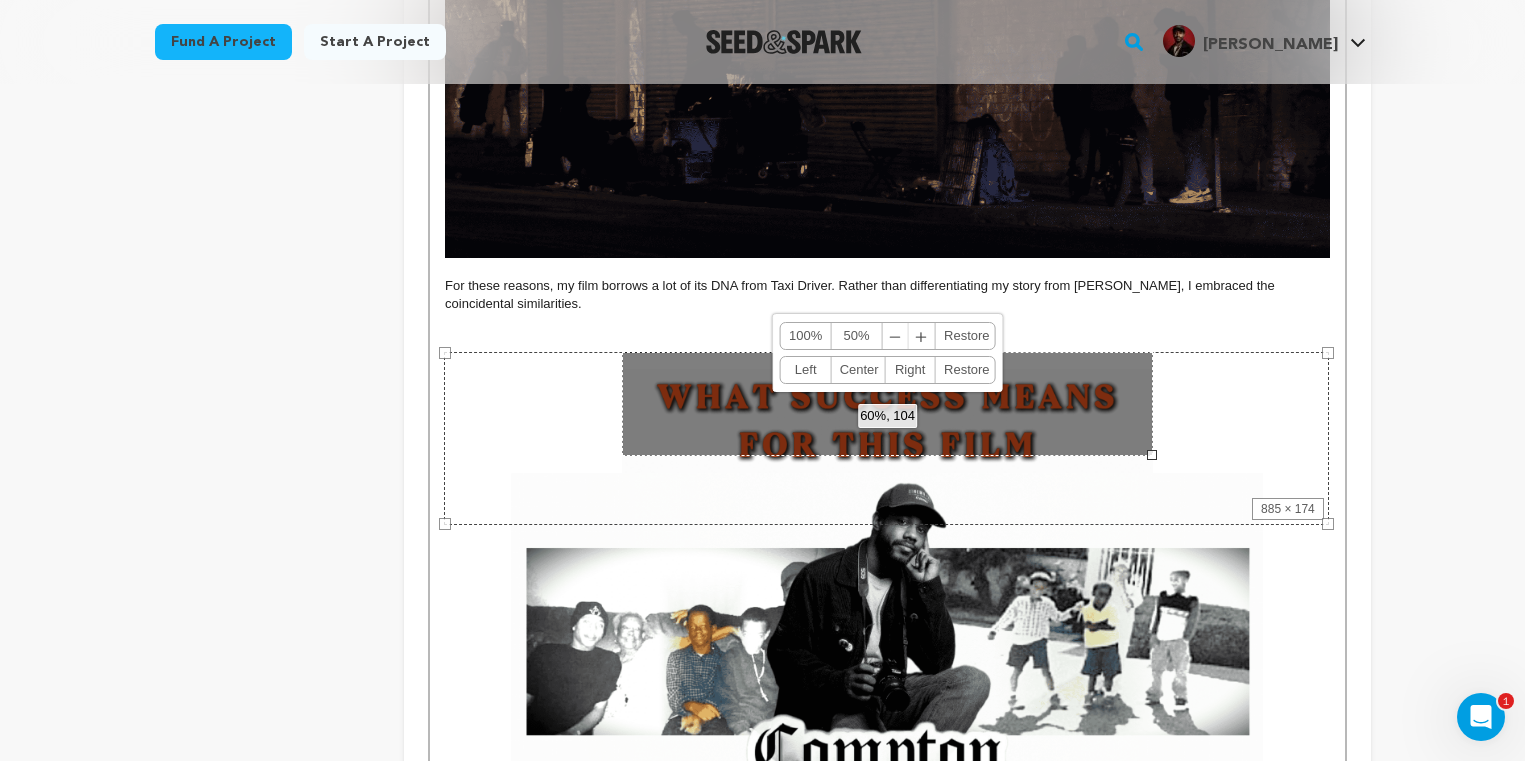 click on "﹢" at bounding box center [922, 336] 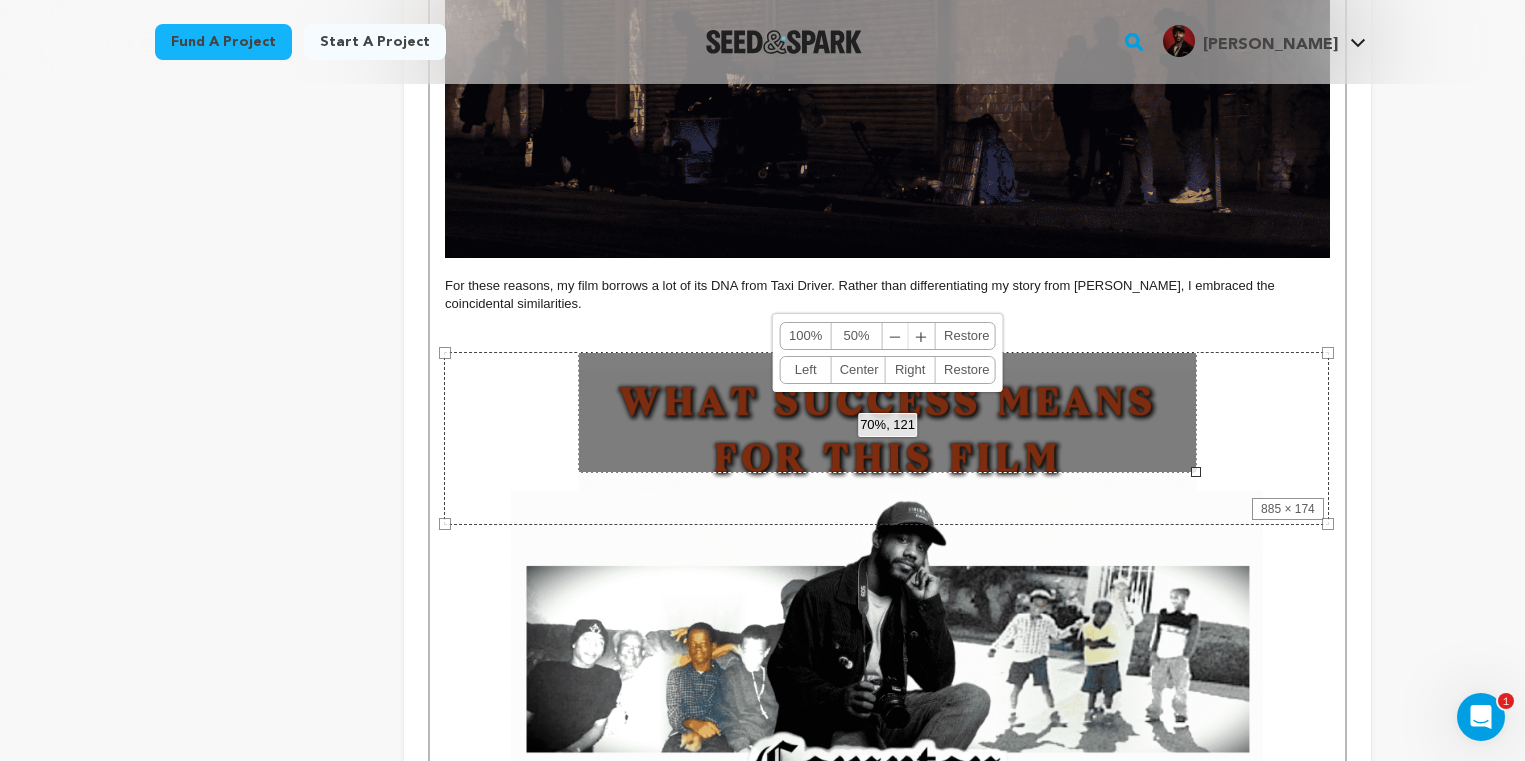 click on "Tell your audience about this project
This is what people will see when they scroll down on your campaign page, so we highly recommend including
images to make it more visually engaging!
Give me advice
The wages of loneliness throughout my life as an orphan – especially during most of my 20's – has resulted in this film. MIDNIGHT DIARIES Written, Filmed & Edited by Keno S. Neal Self-expression through art, whether writing stories or shooting images, has always been my way of coping with depression. And cinema is a great therapeutic tool of communication. I AM TRAVIS BICKLE. , –" at bounding box center (887, -1494) 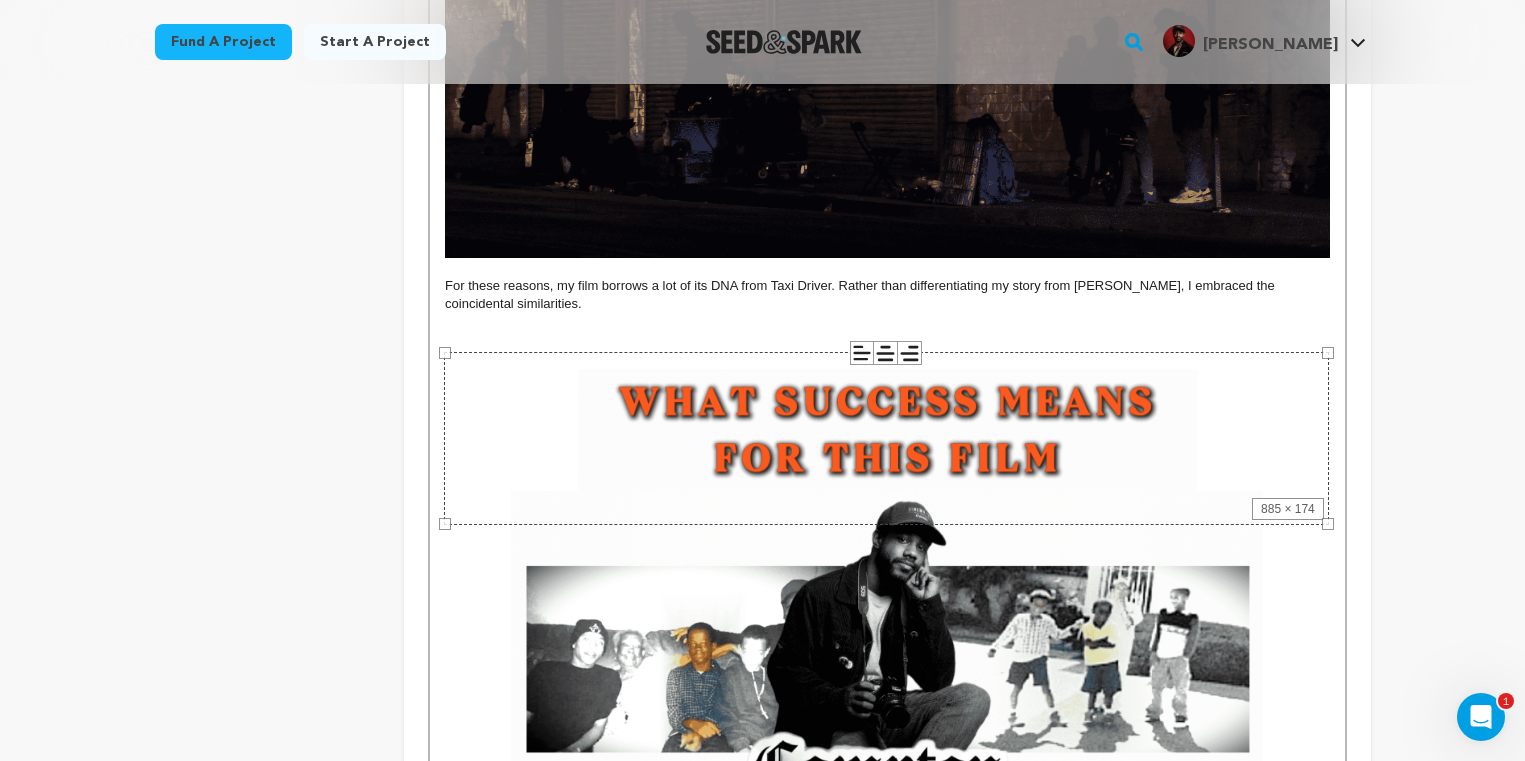 click on "Back to Project Dashboard
Edit Project
Submit For feedback
Submit For feedback
project" at bounding box center [762, -1199] 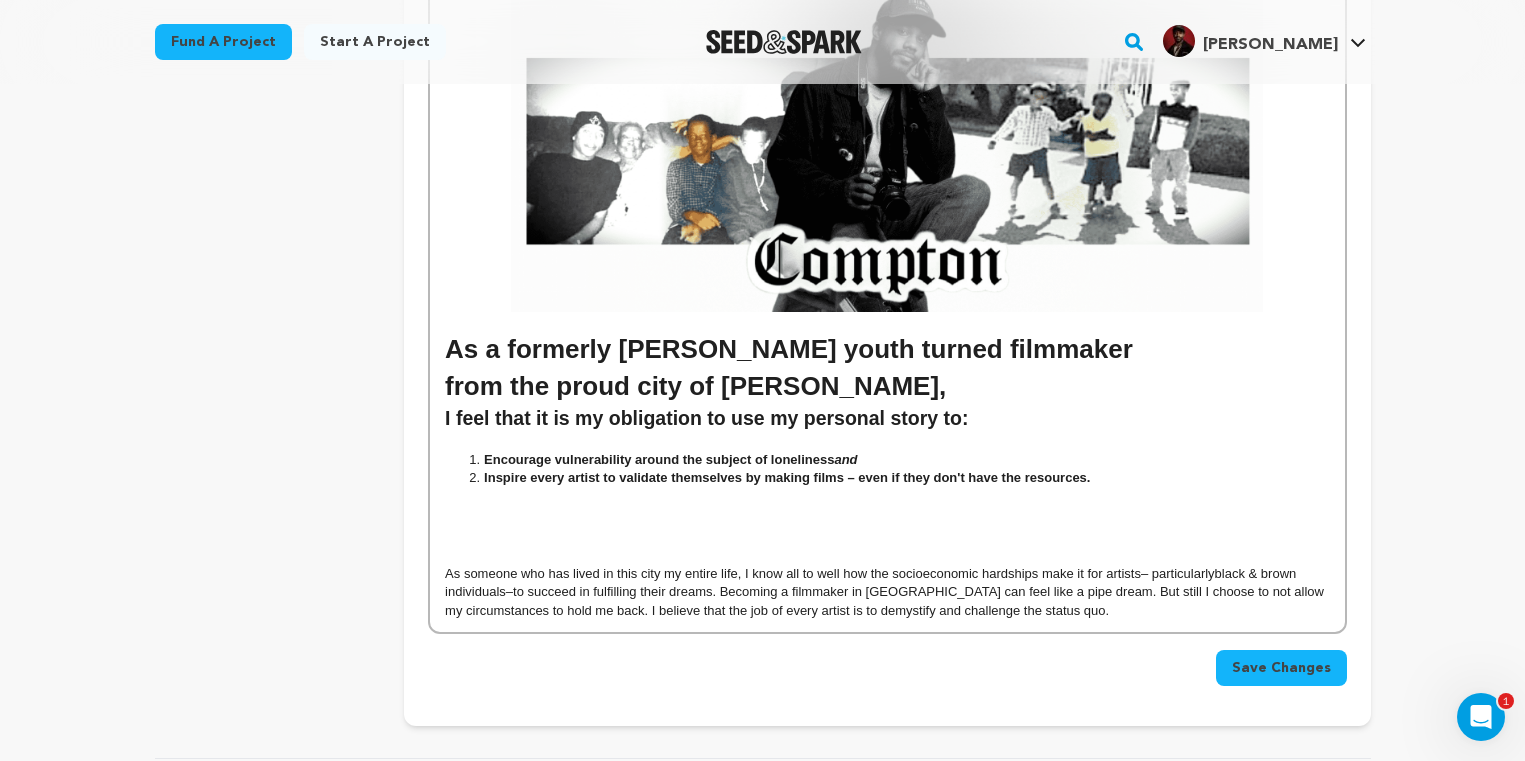 scroll, scrollTop: 4977, scrollLeft: 0, axis: vertical 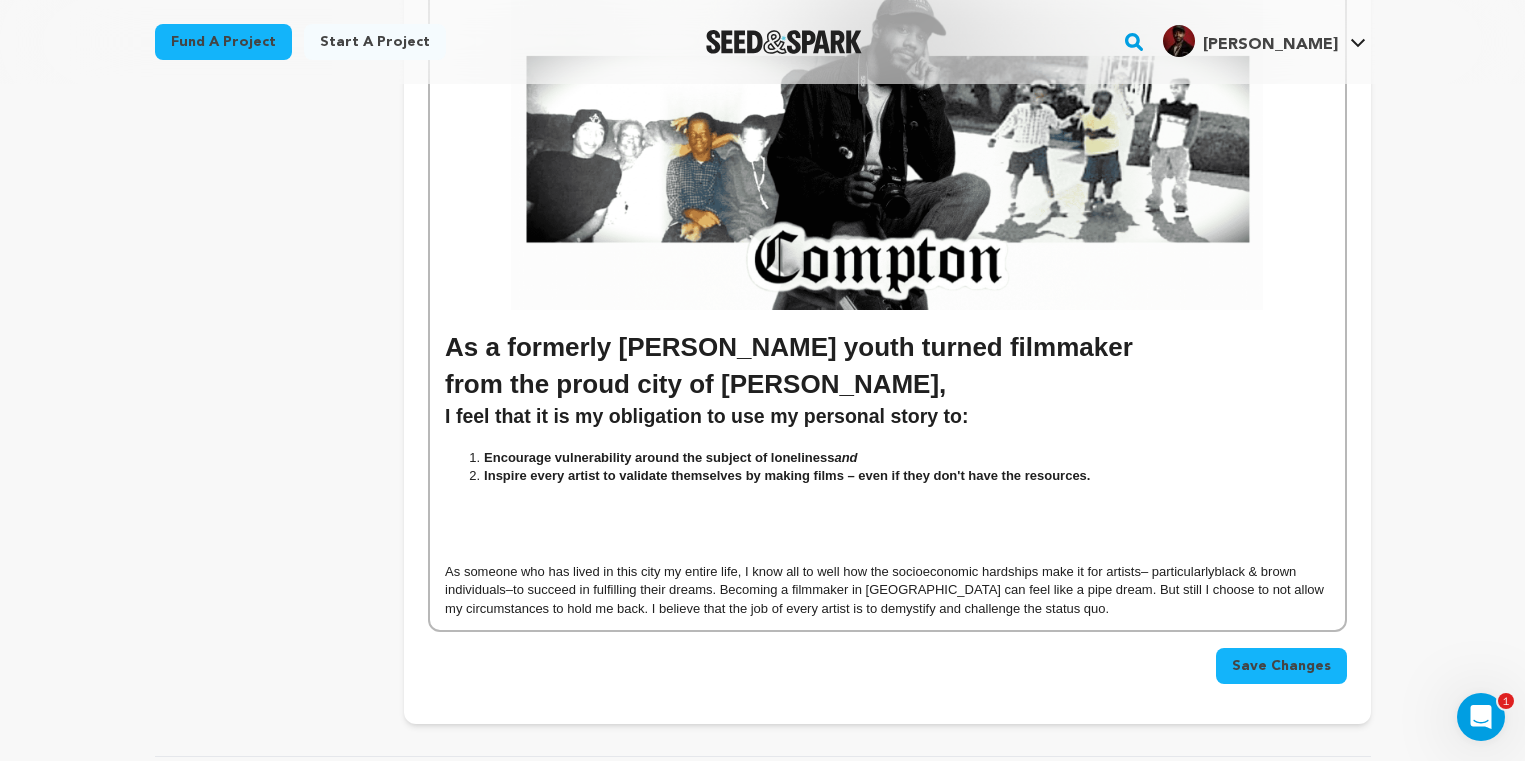 click on "Save Changes" at bounding box center (1281, 666) 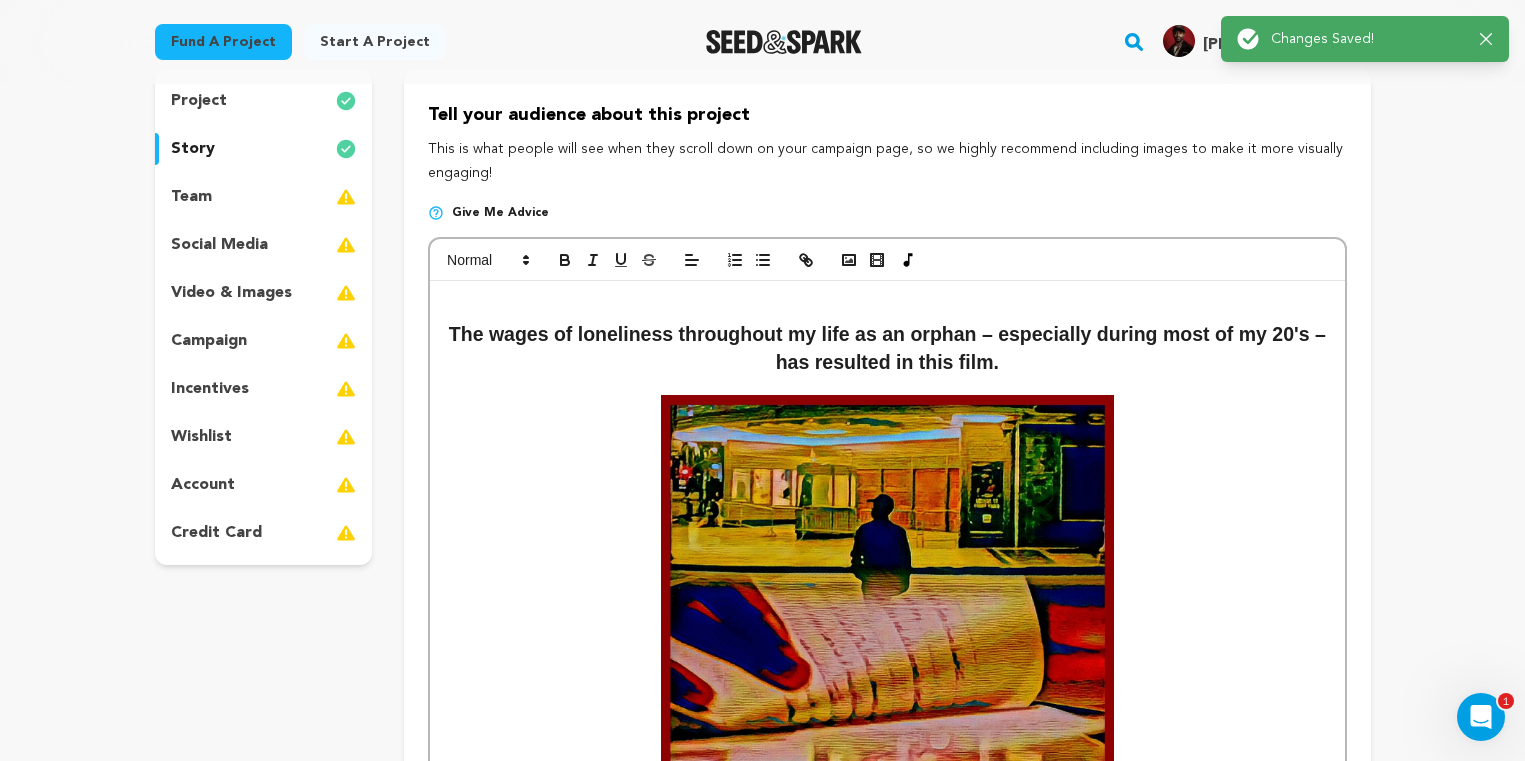 scroll, scrollTop: 0, scrollLeft: 0, axis: both 